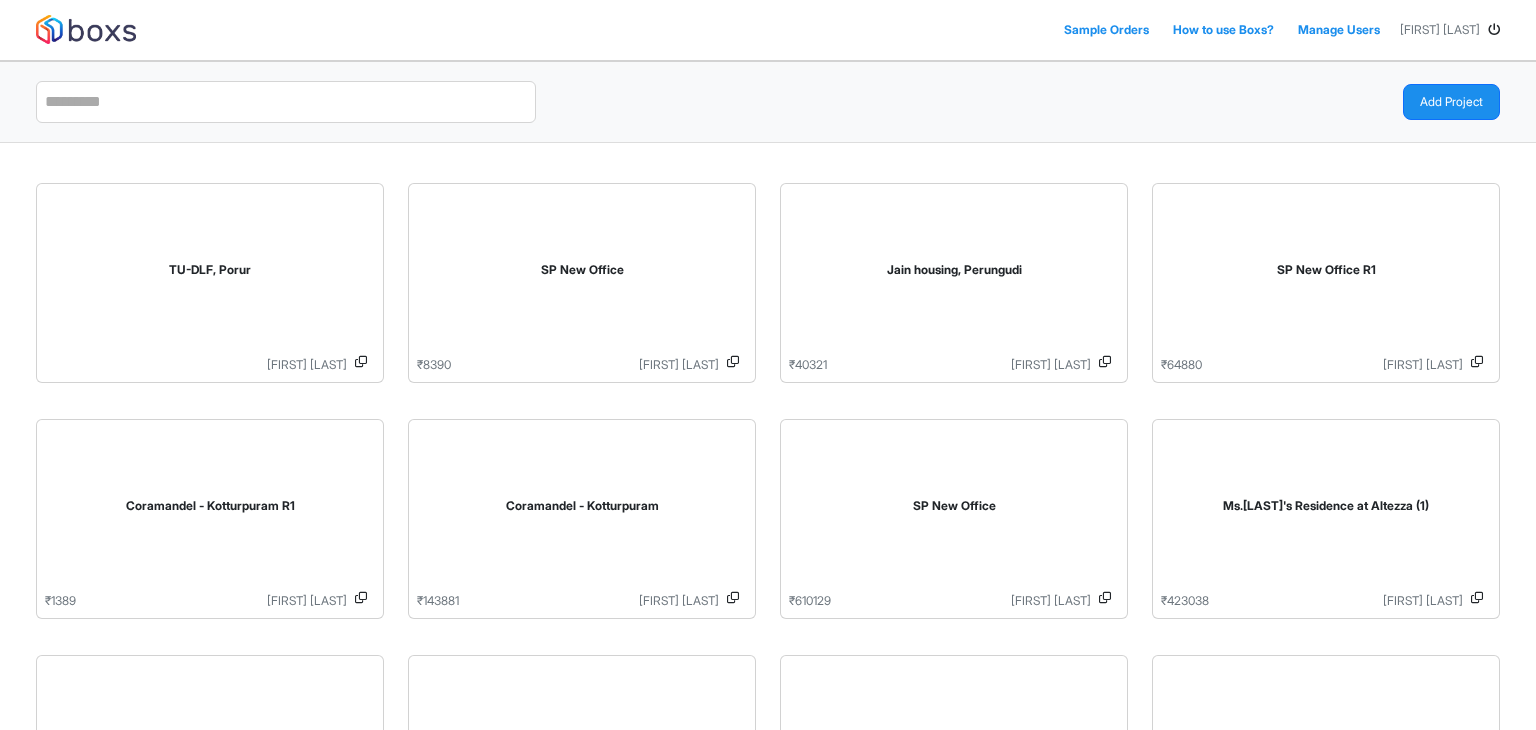 scroll, scrollTop: 0, scrollLeft: 0, axis: both 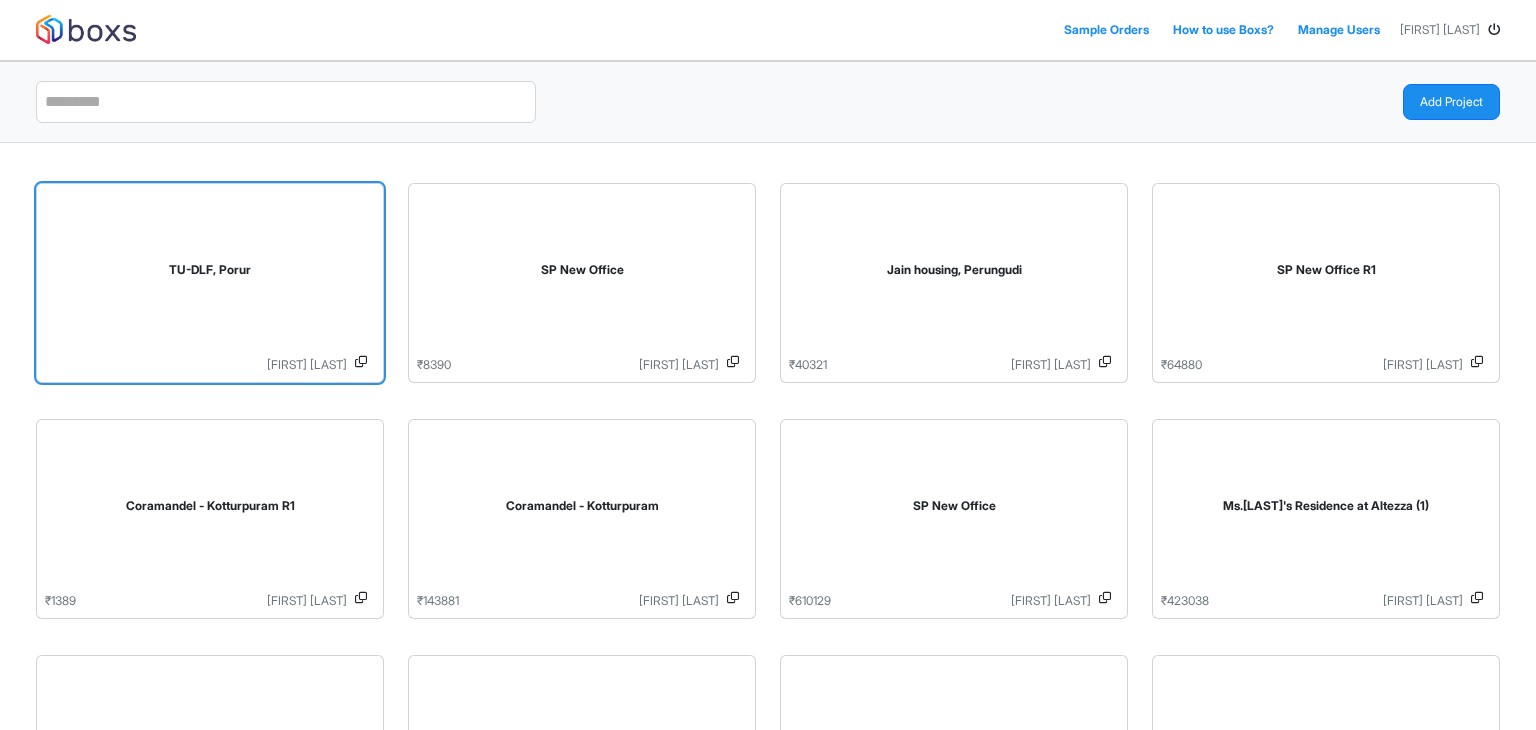 click on "TU-DLF, Porur" at bounding box center [210, 274] 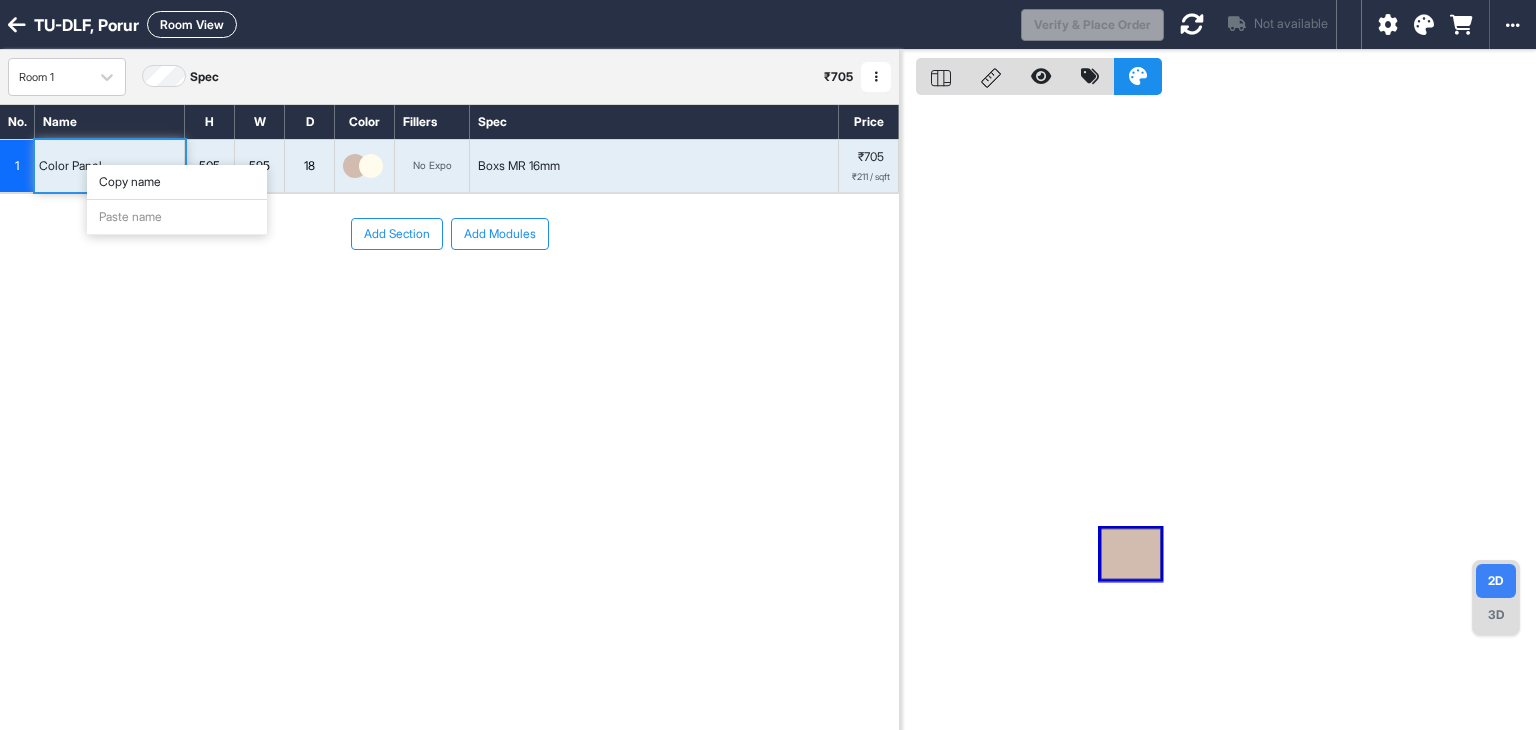 click on "Copy name" at bounding box center [177, 182] 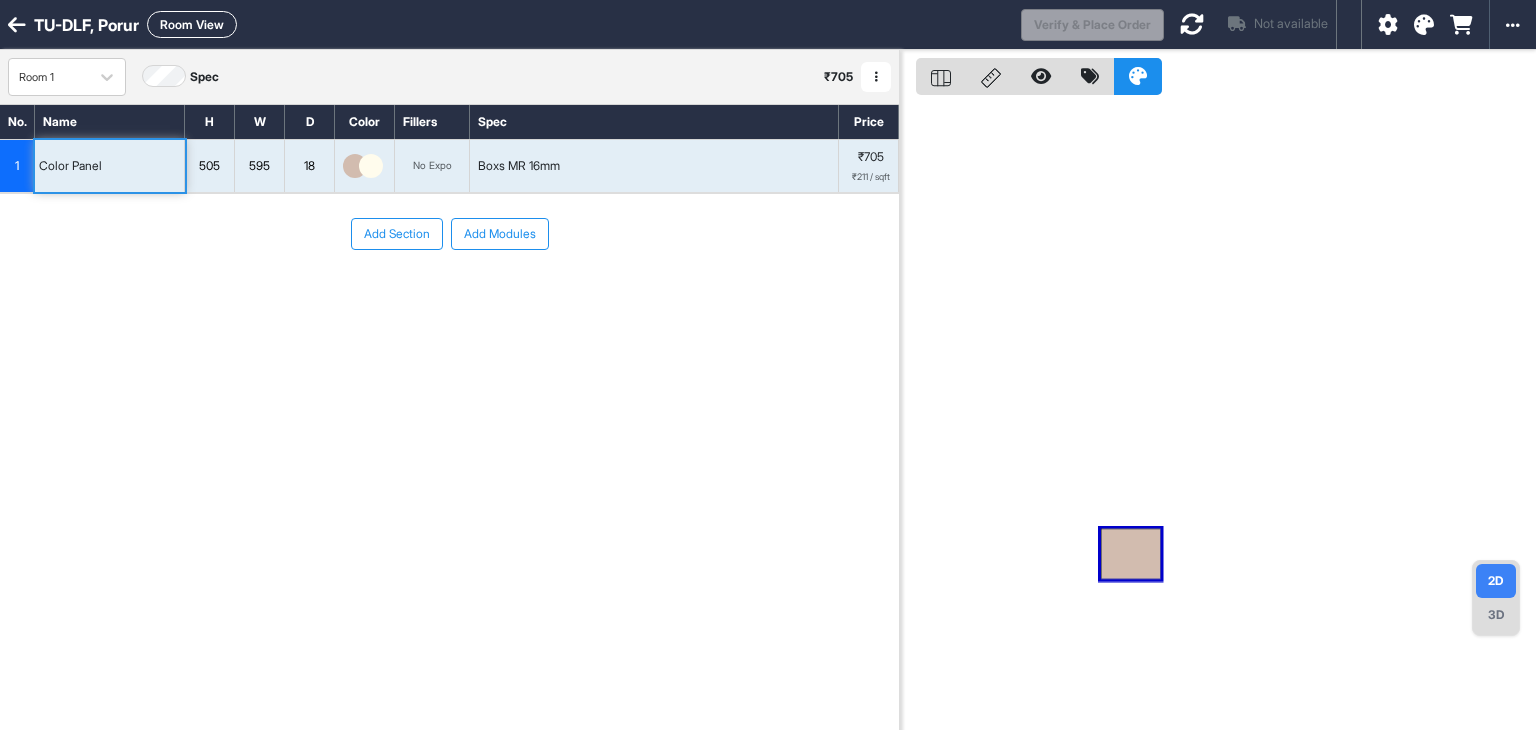 click on "1" at bounding box center (17, 166) 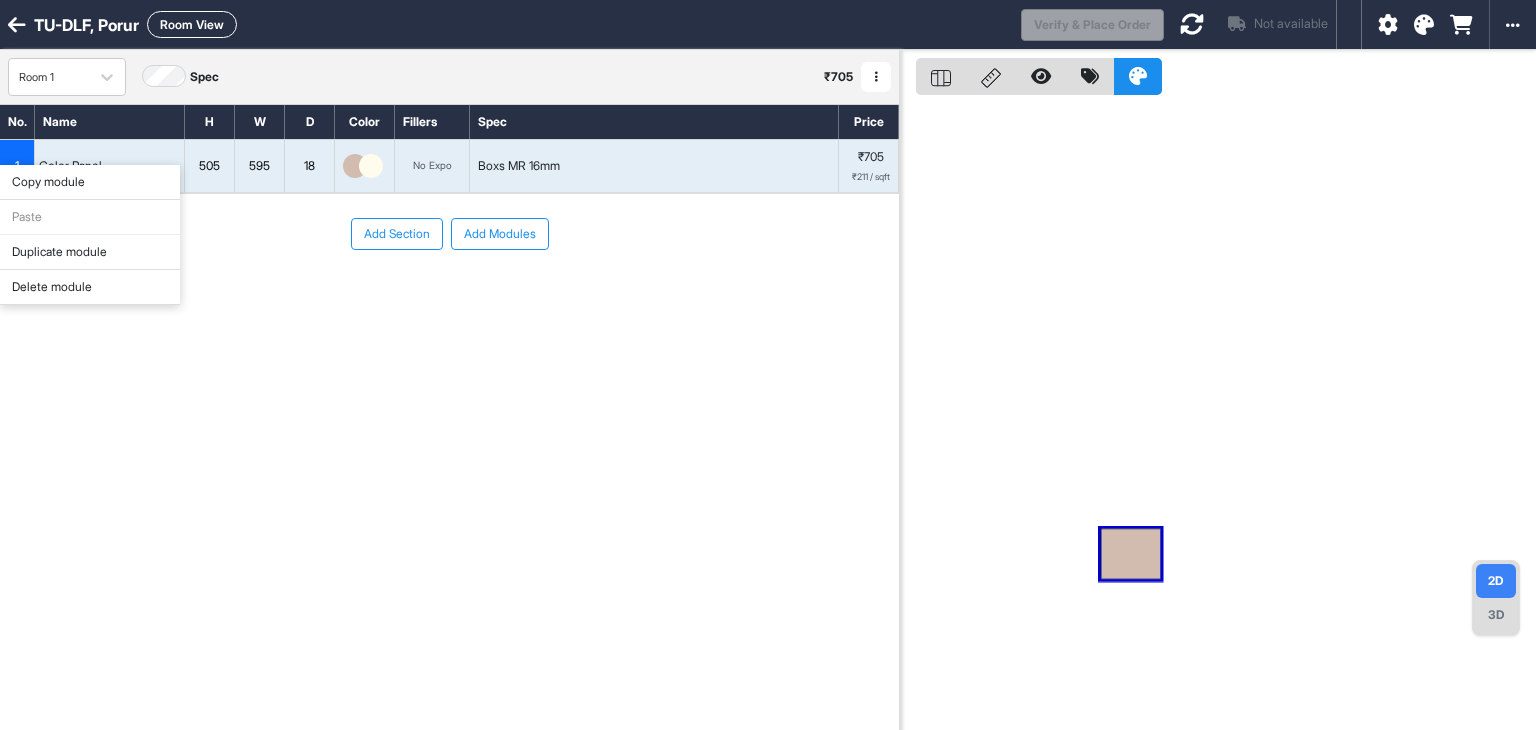 click on "Copy module" at bounding box center (90, 182) 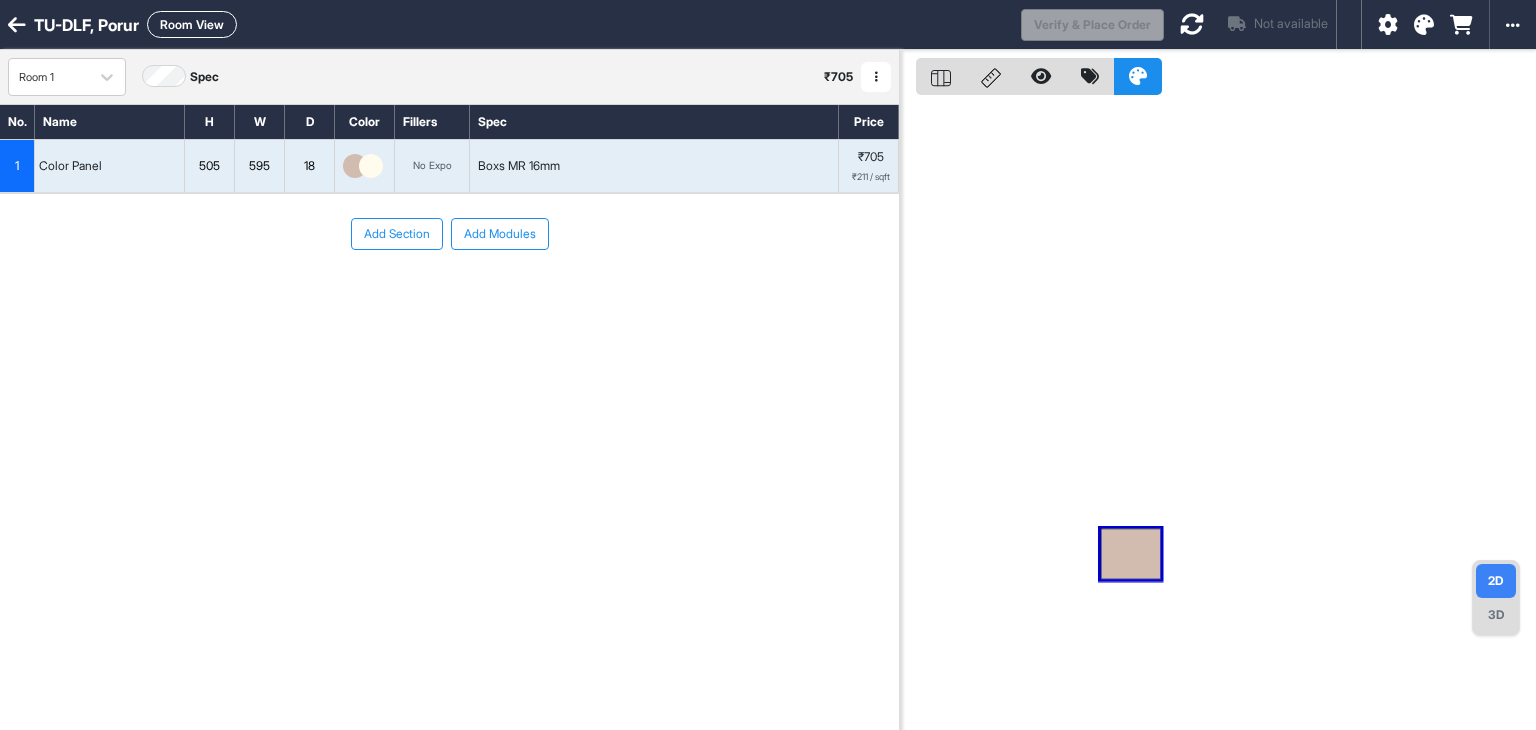 click on "Add Section Add Modules" at bounding box center (449, 234) 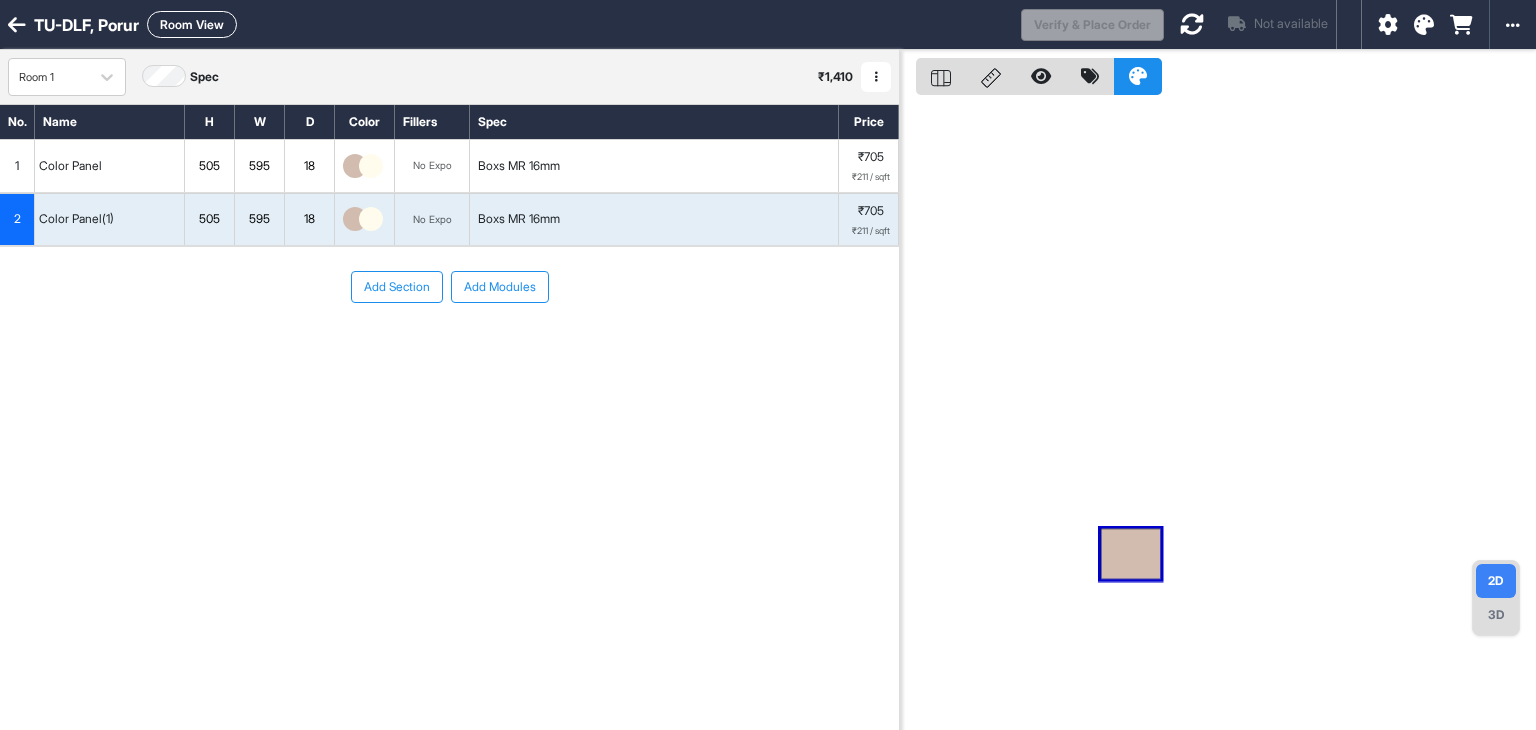 click on "Add Section Add Modules" at bounding box center [449, 347] 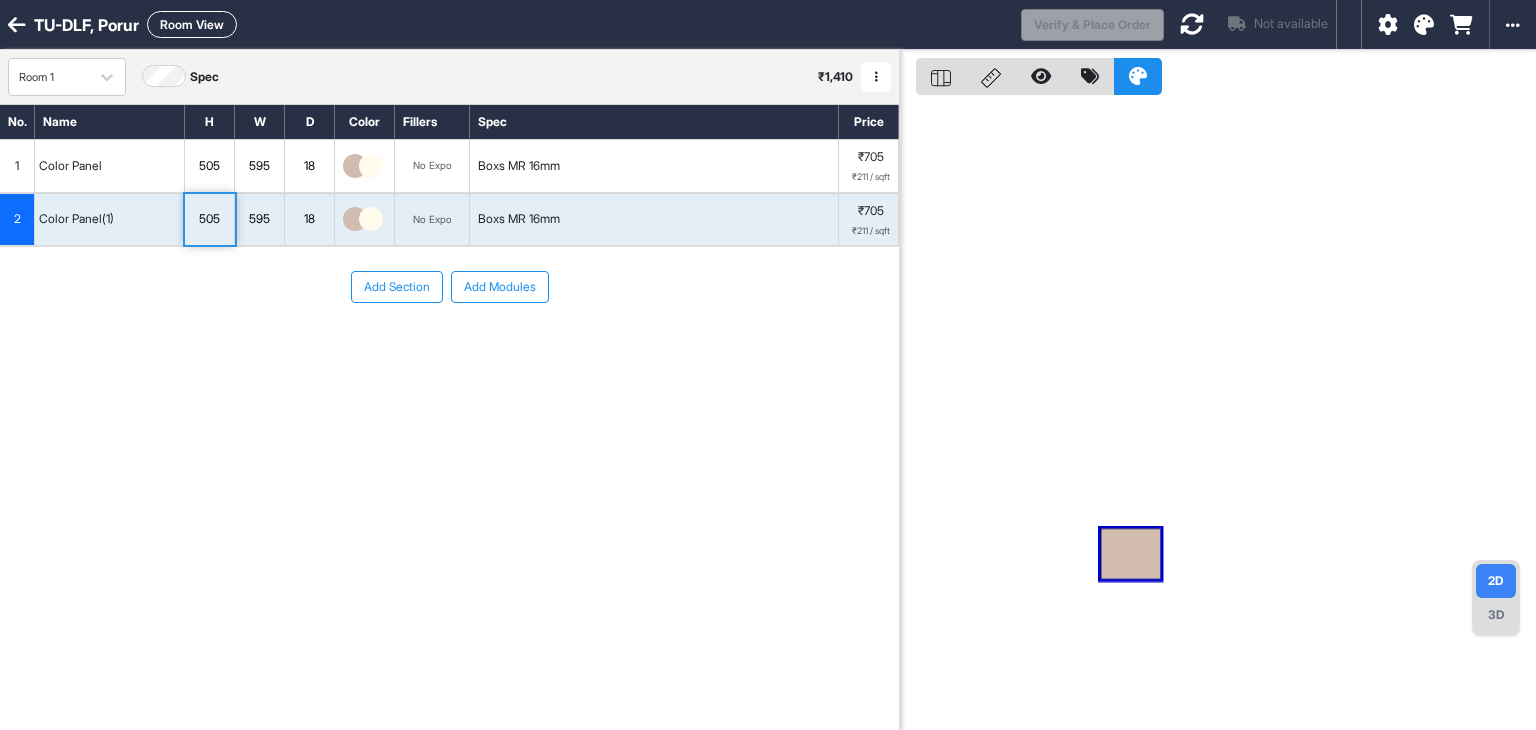 click on "Boxs MR 16mm" at bounding box center (654, 220) 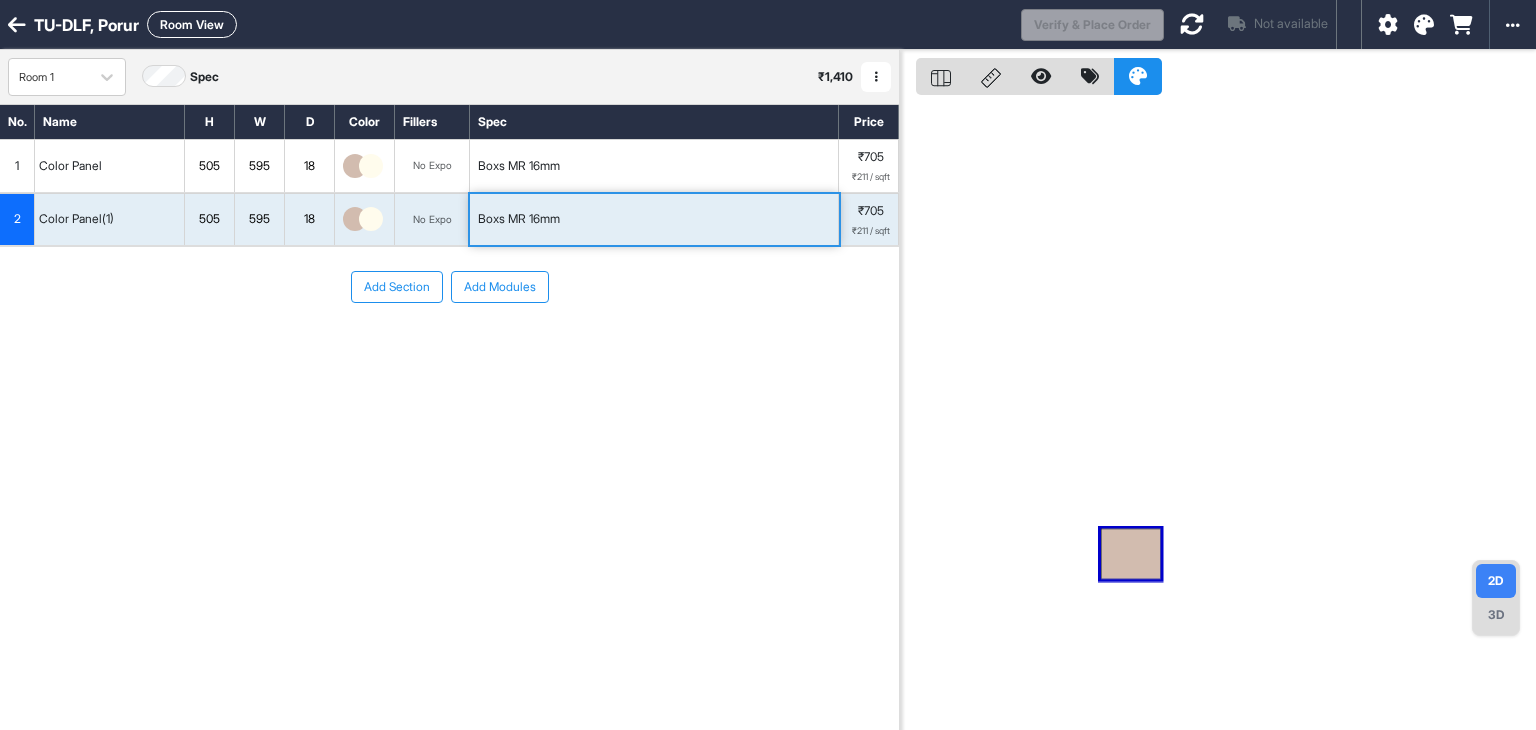 click on "505" at bounding box center [209, 219] 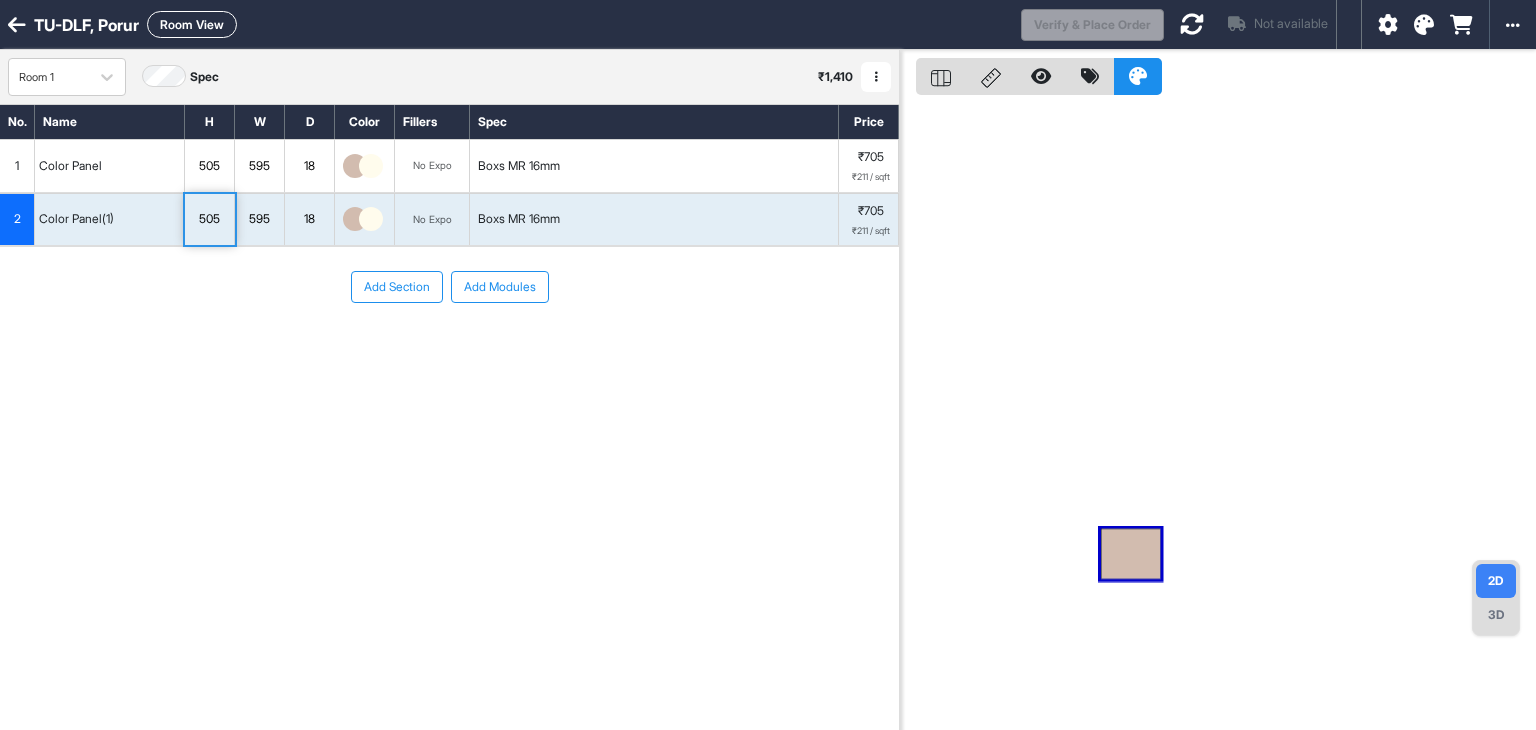 click on "505" at bounding box center (209, 219) 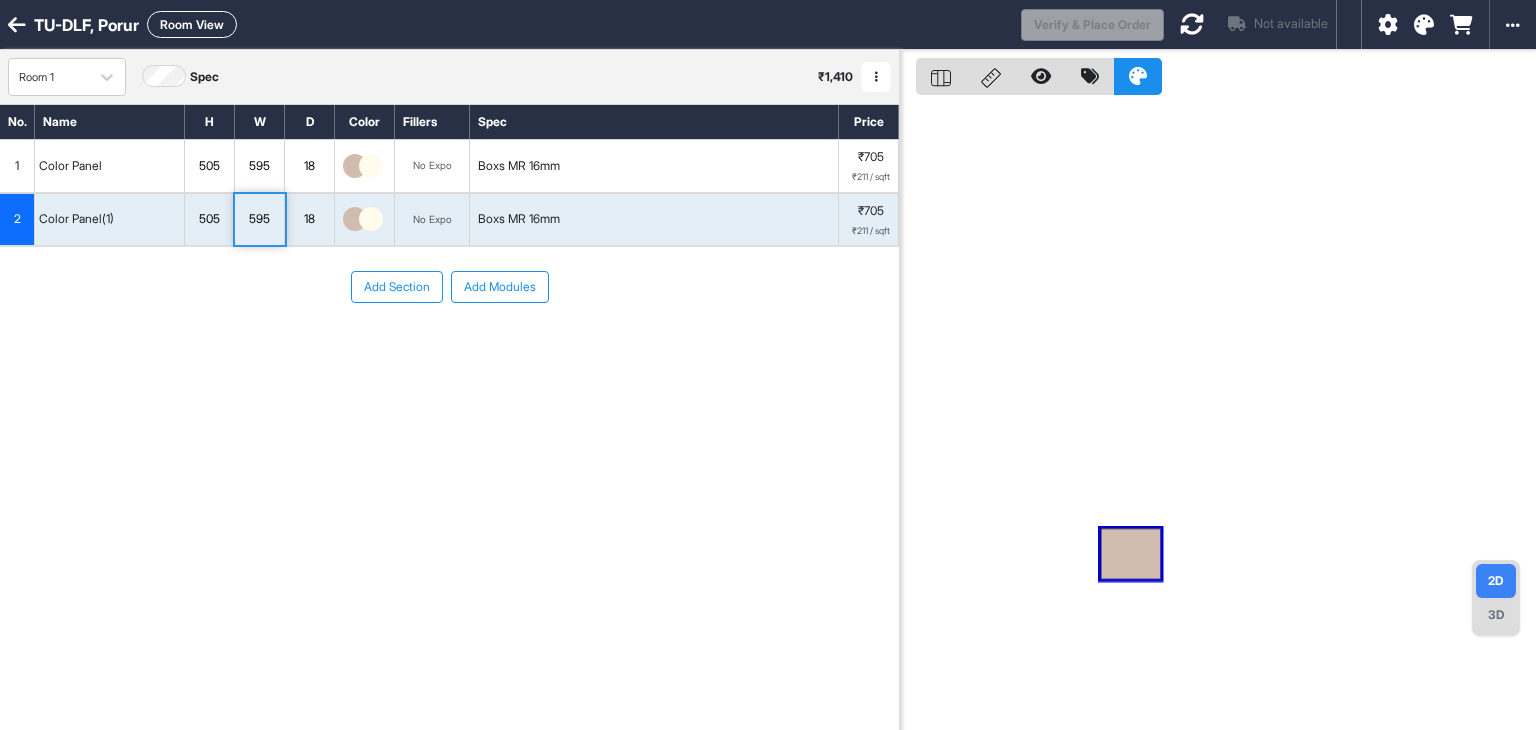click on "595" at bounding box center (259, 219) 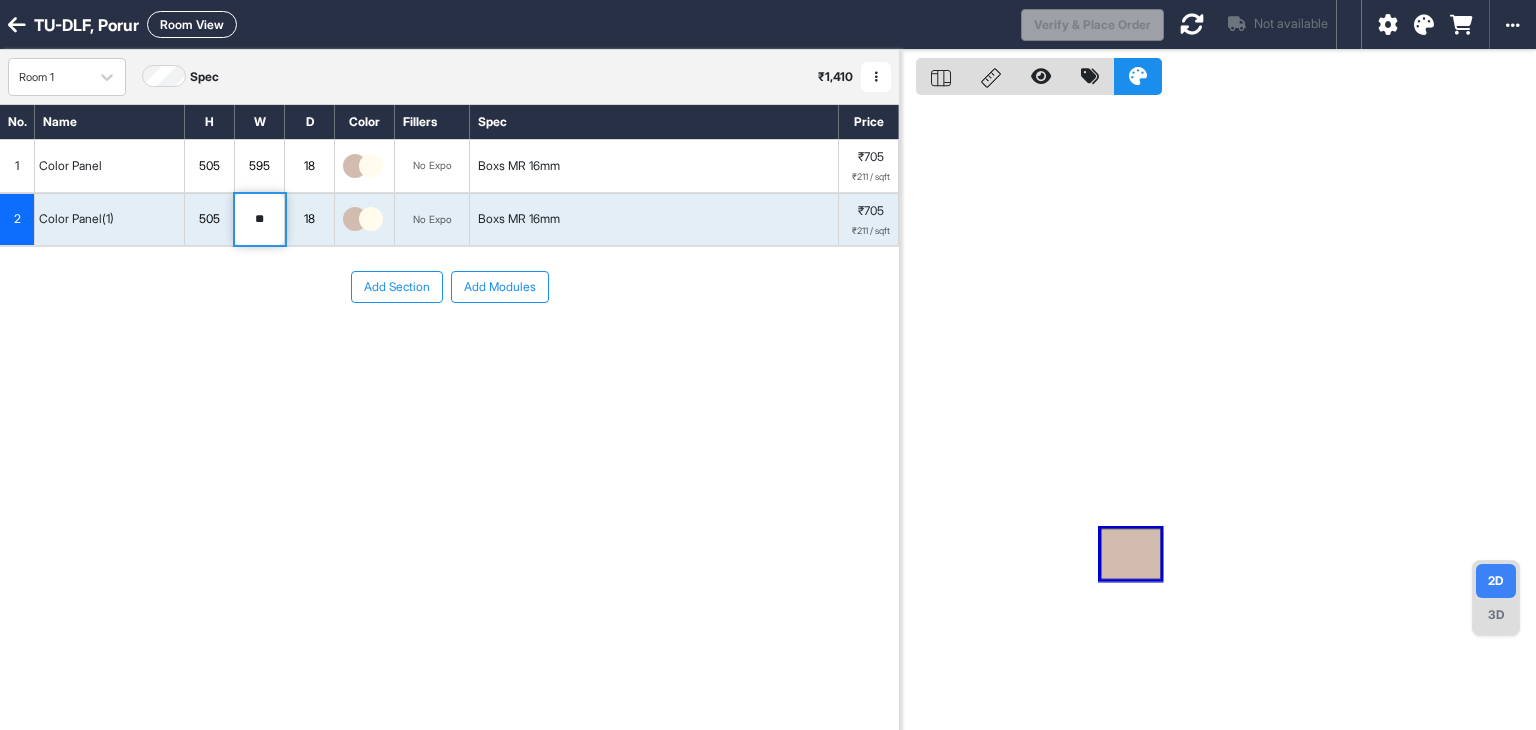 type on "*" 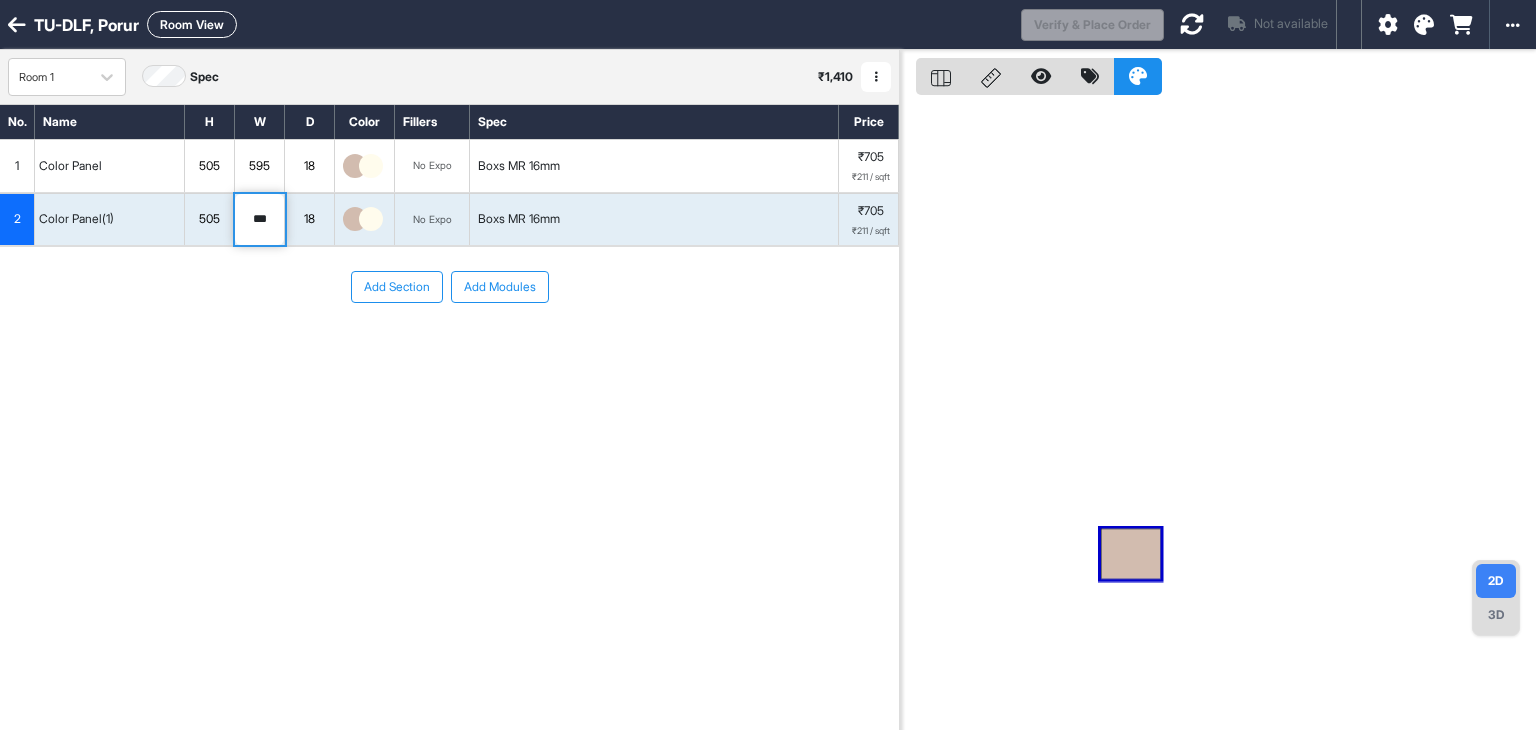 type on "***" 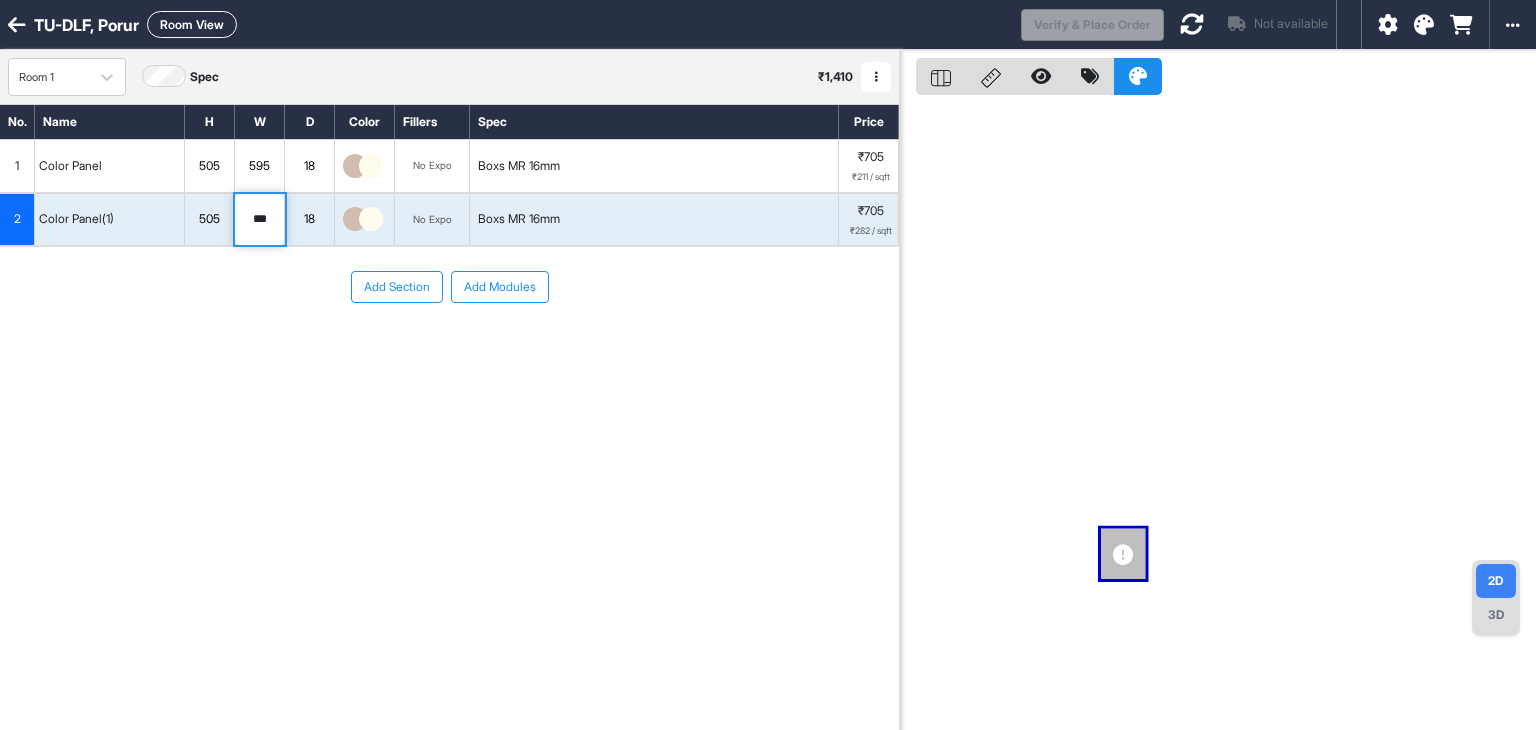 click on "Add Section Add Modules" at bounding box center (449, 287) 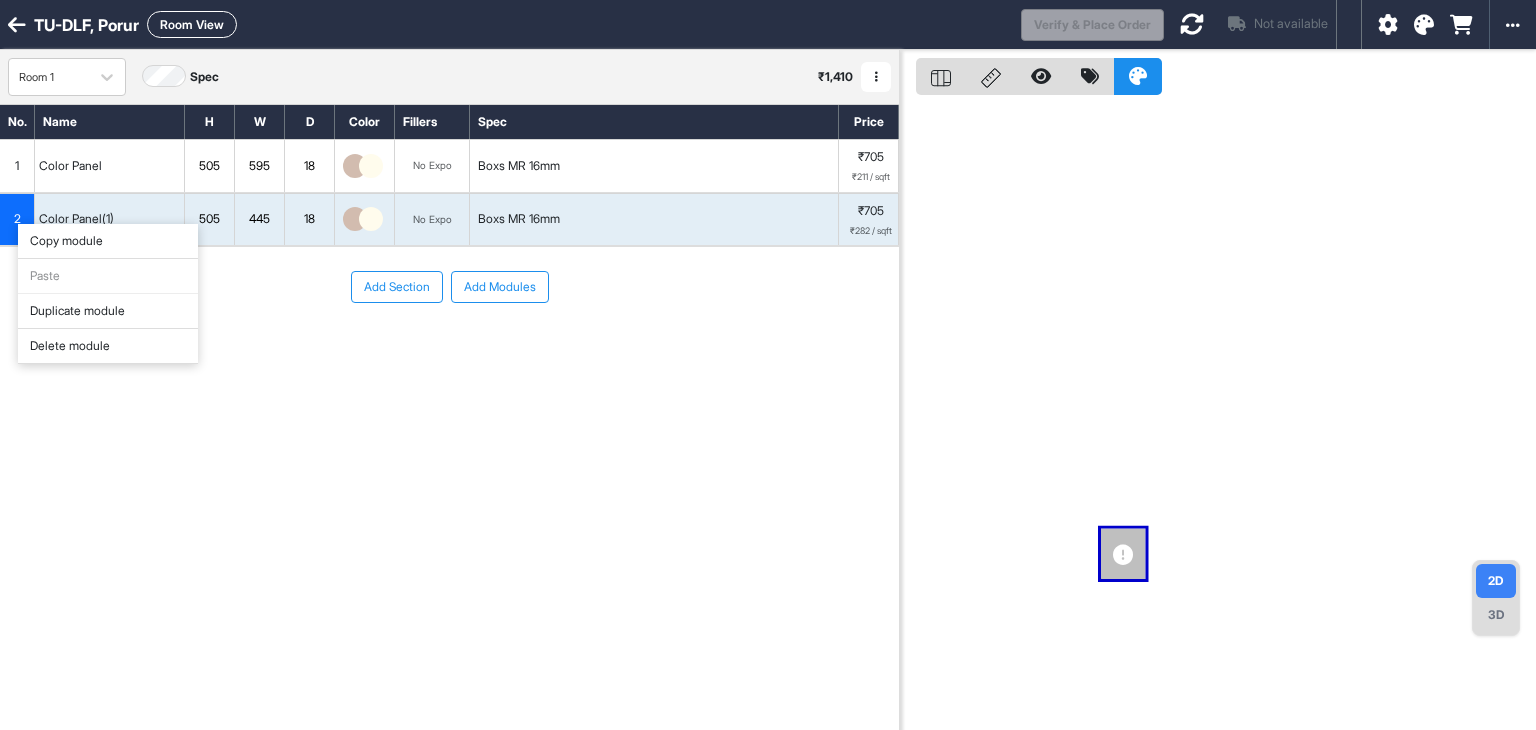 click on "Copy module" at bounding box center [108, 241] 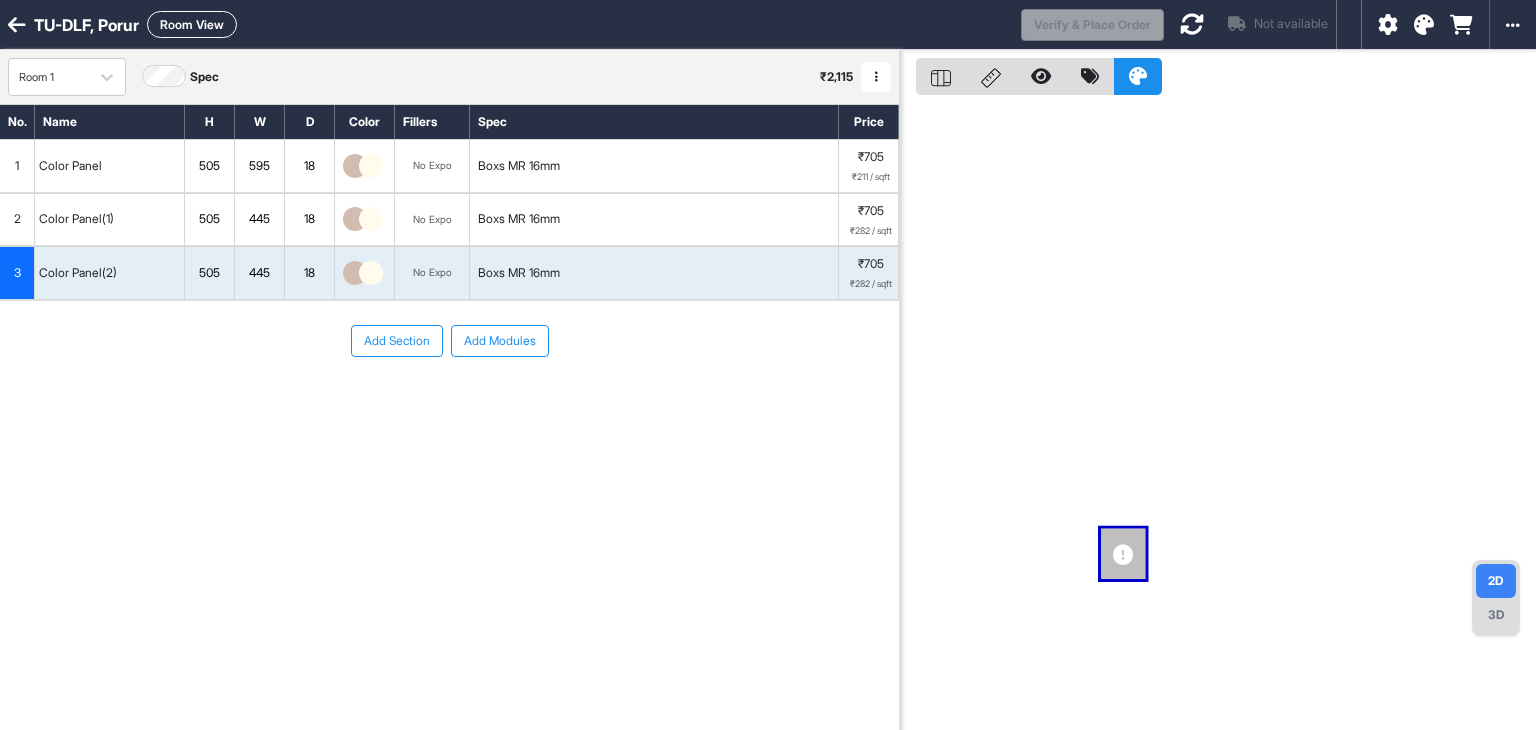 click on "3" at bounding box center (17, 273) 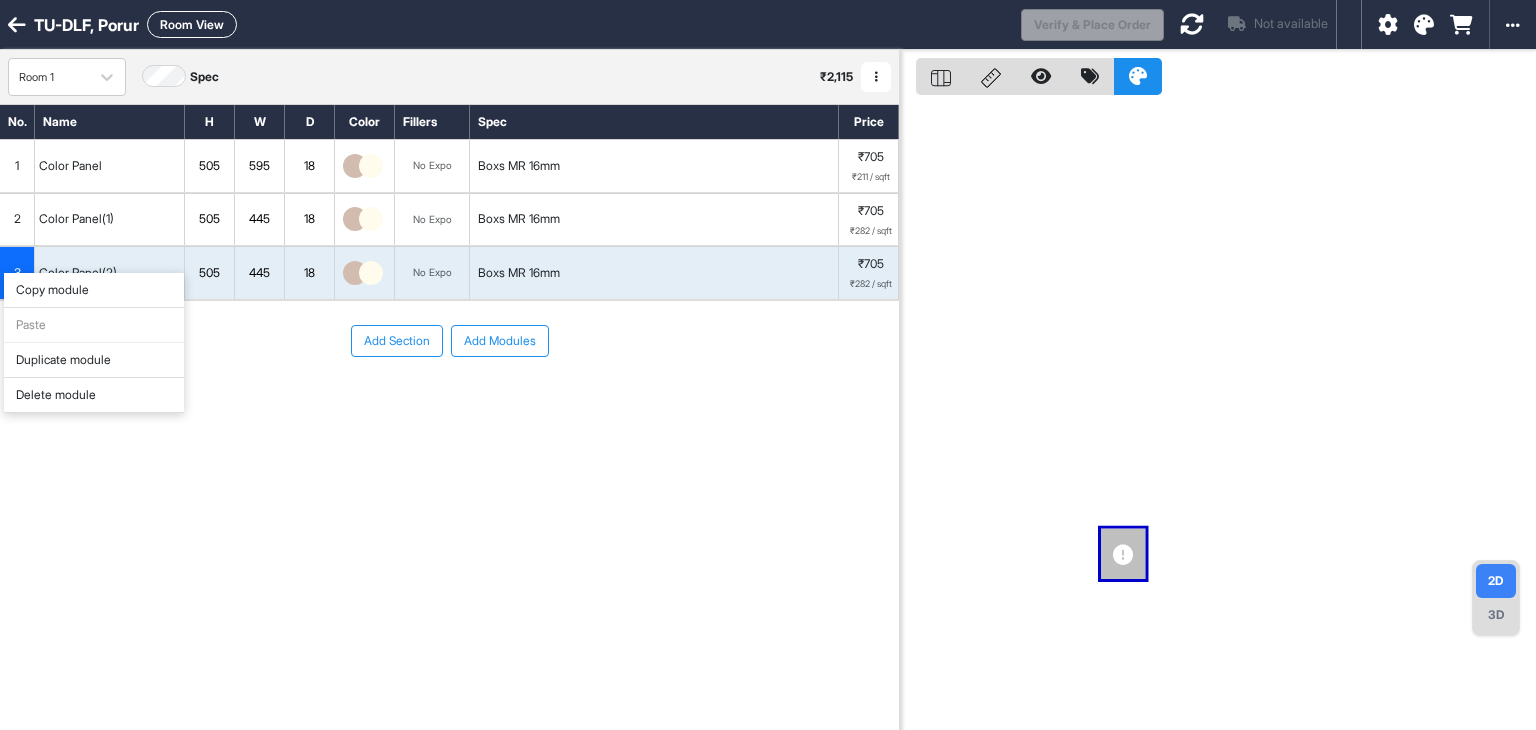 click on "Copy module" at bounding box center [94, 290] 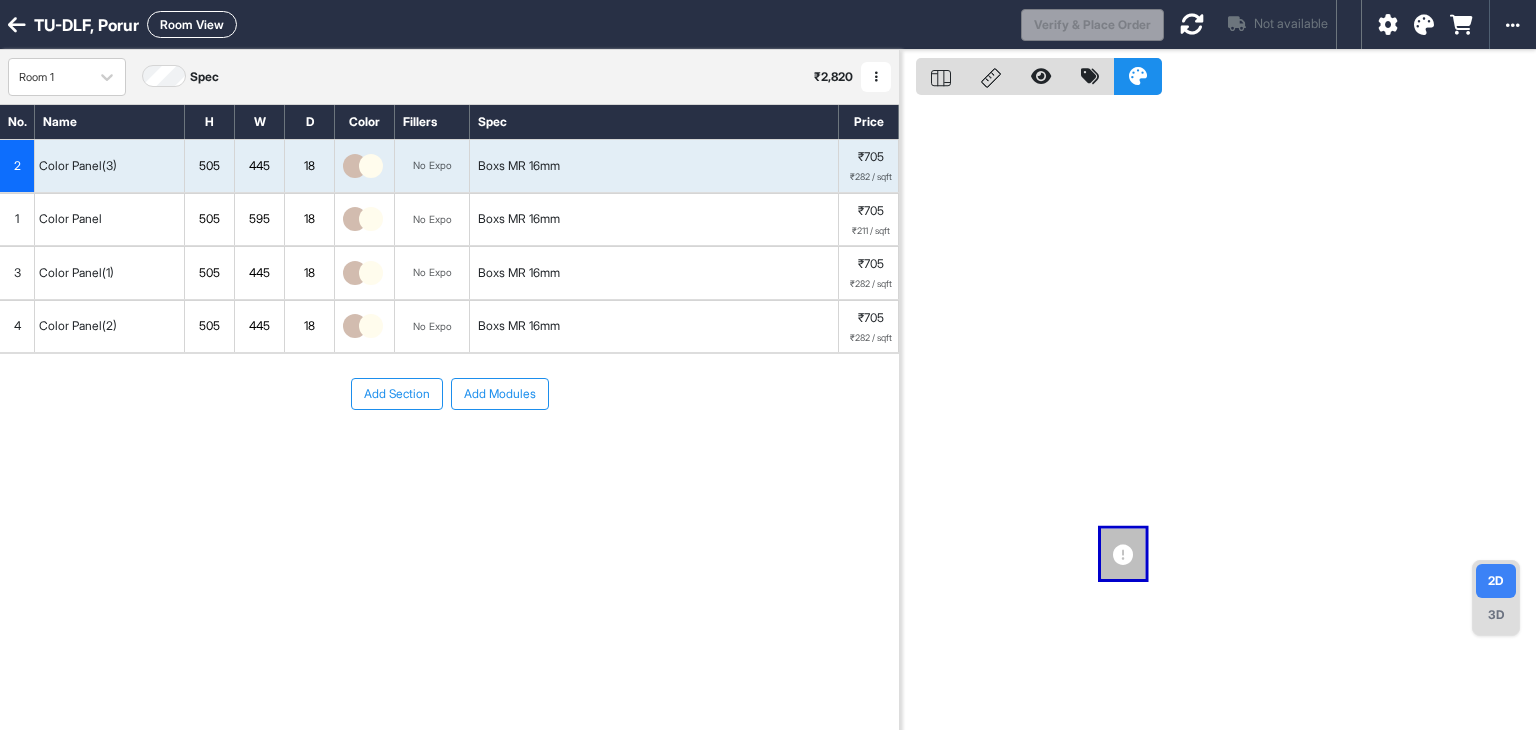 click on "Add Section Add Modules" at bounding box center [449, 454] 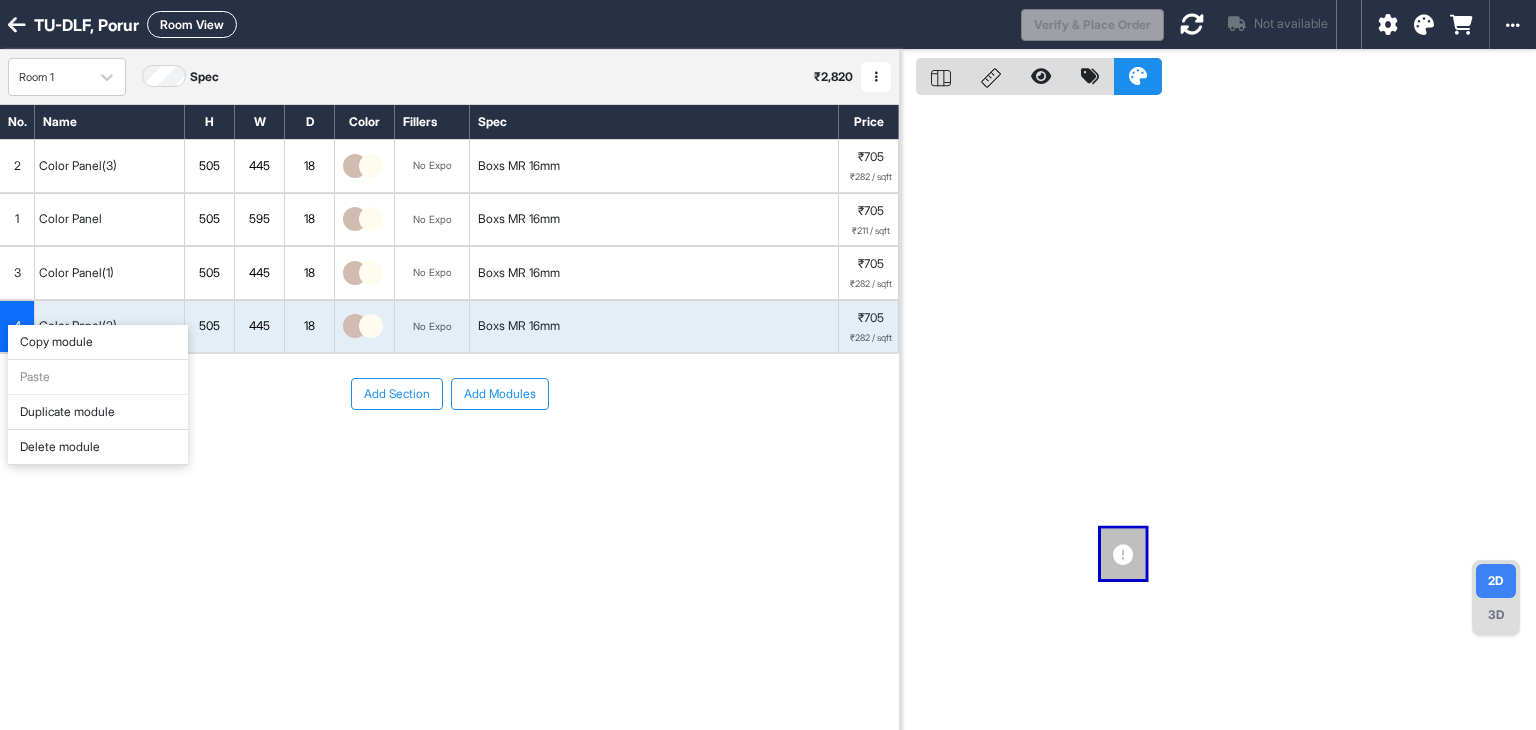 click on "Copy module" at bounding box center [98, 342] 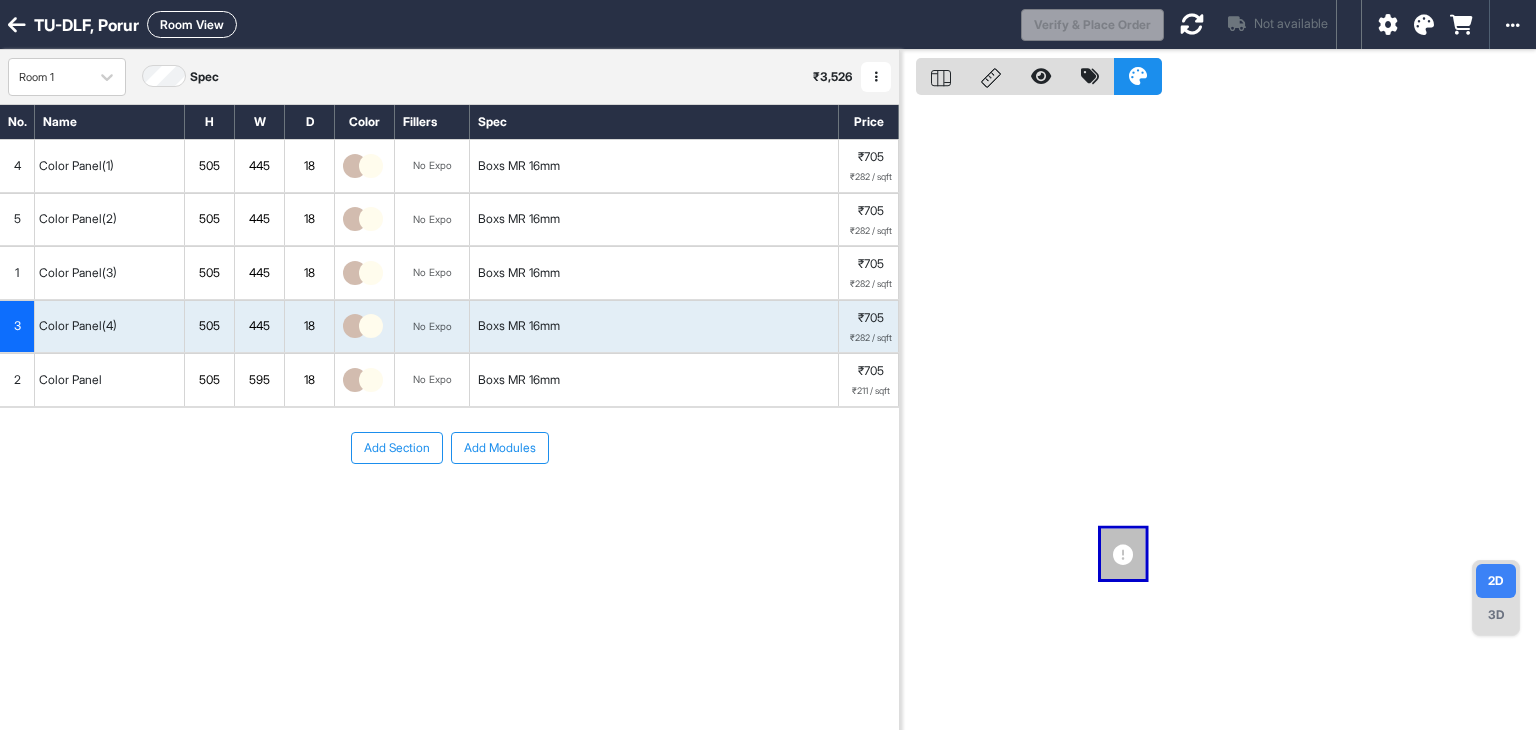 click on "595" at bounding box center [259, 380] 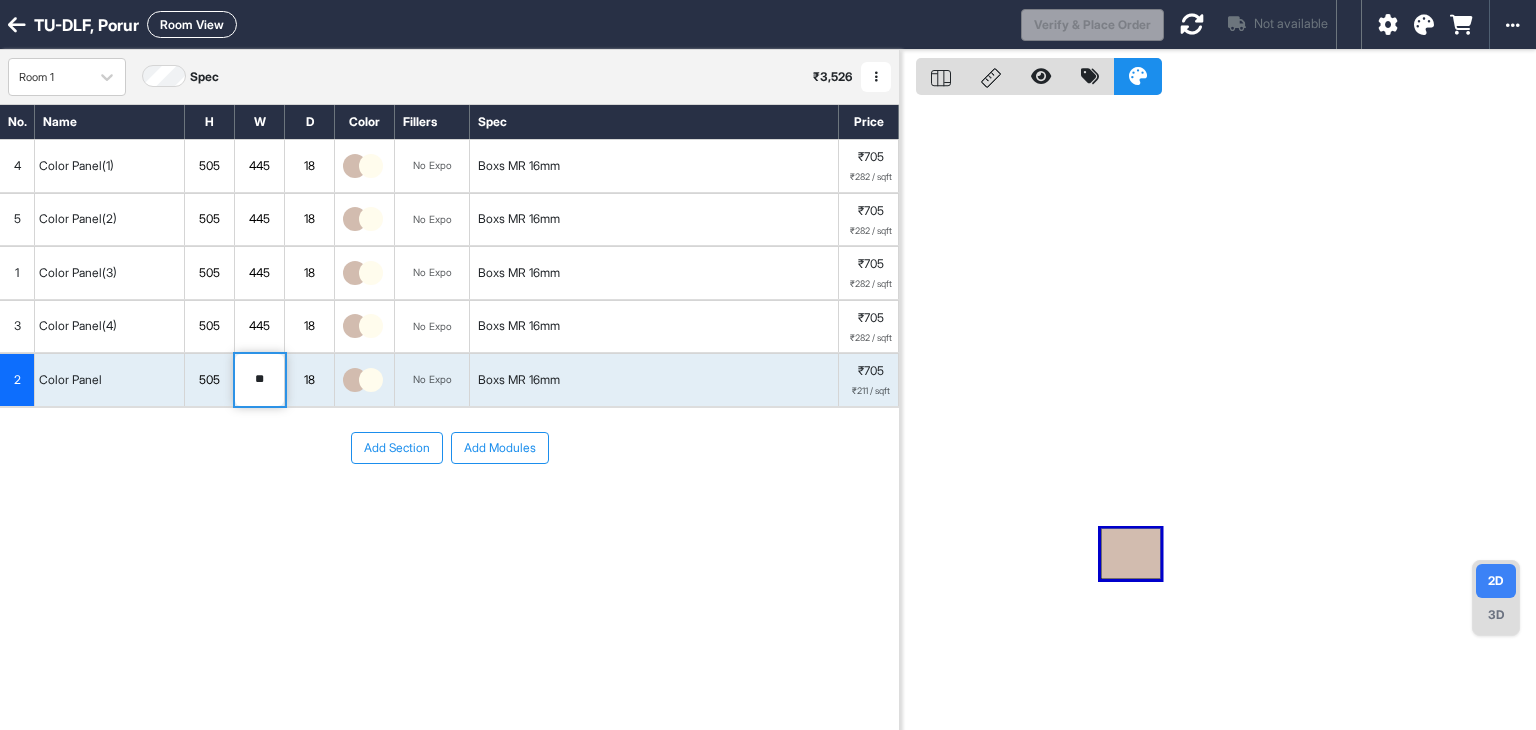 type on "*" 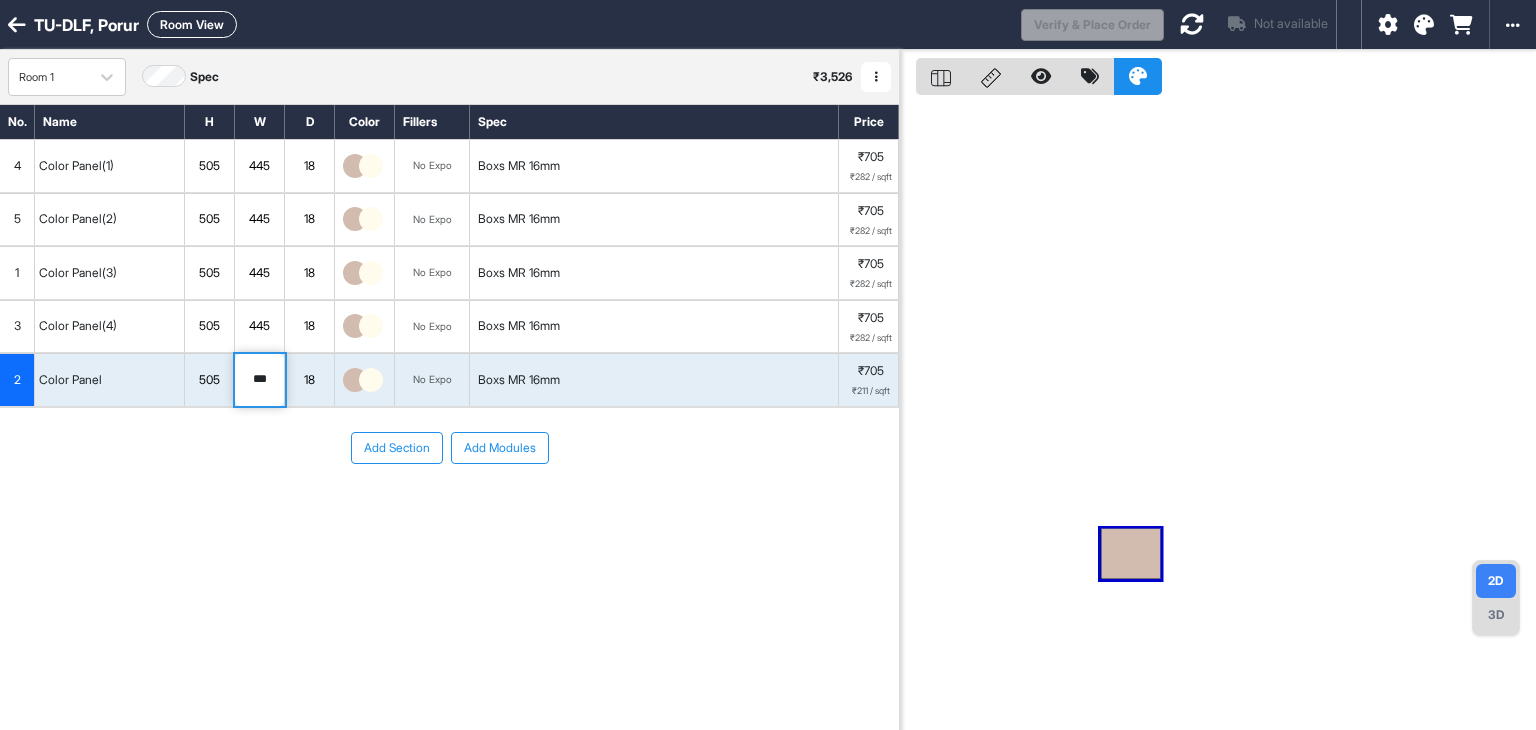 type on "***" 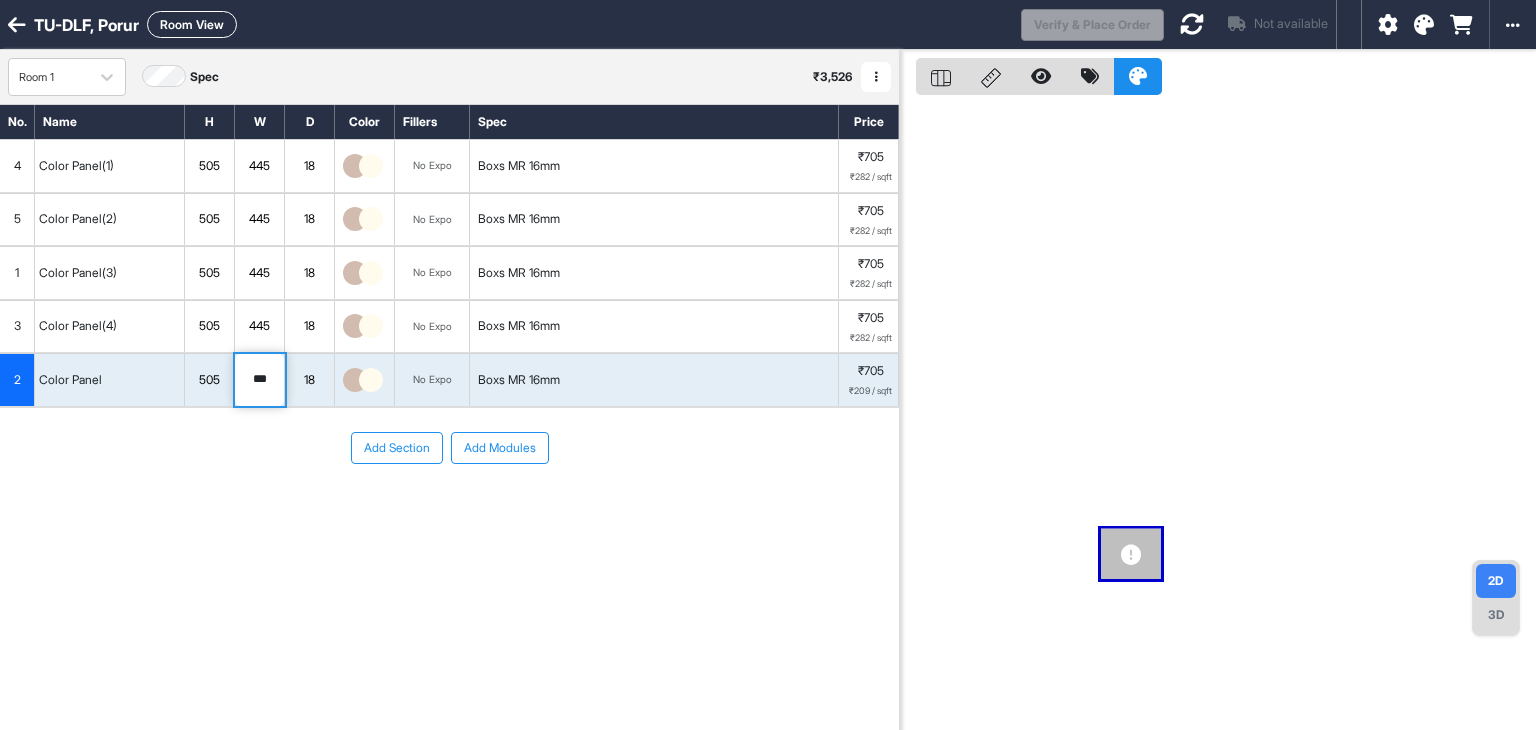 click on "Add Section Add Modules" at bounding box center [449, 448] 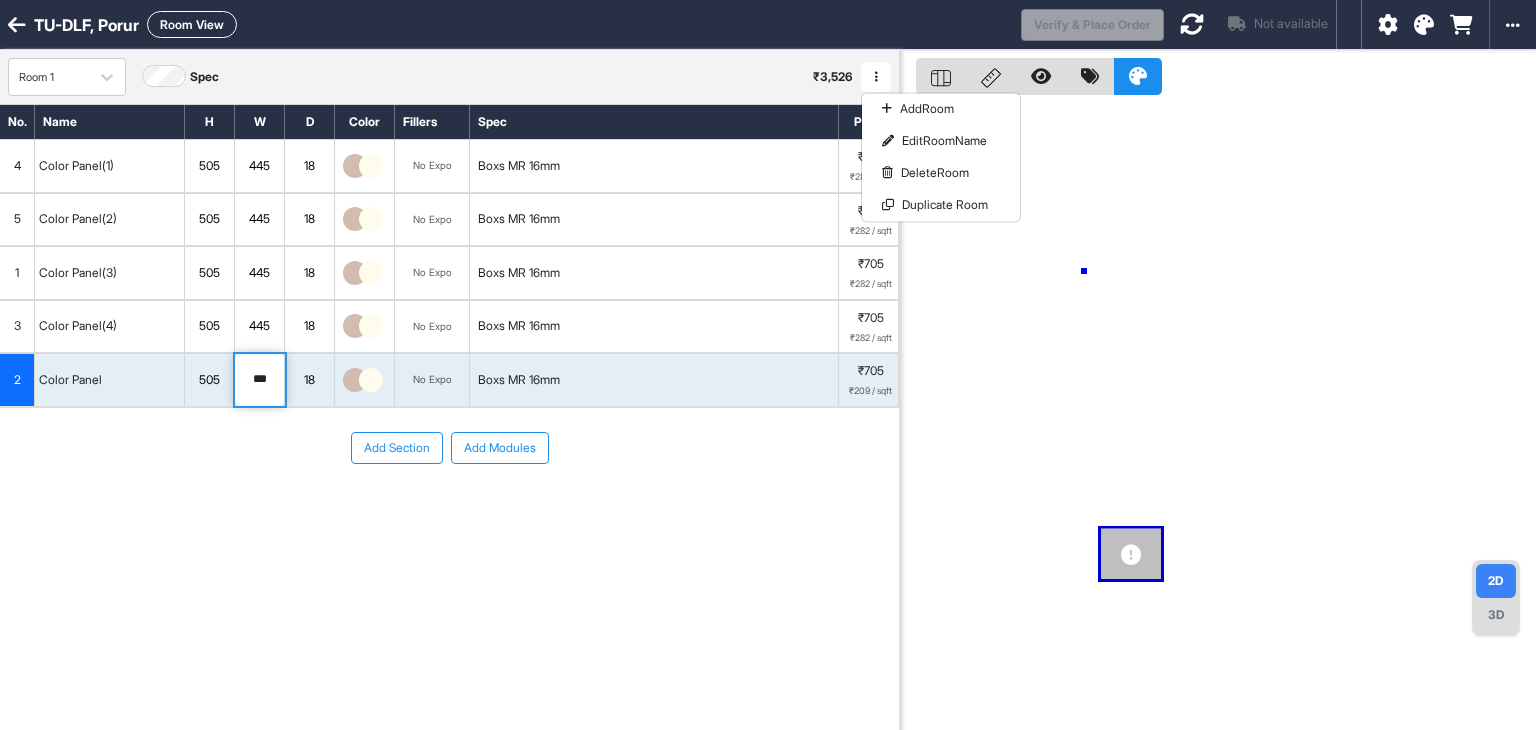 click at bounding box center [1218, 415] 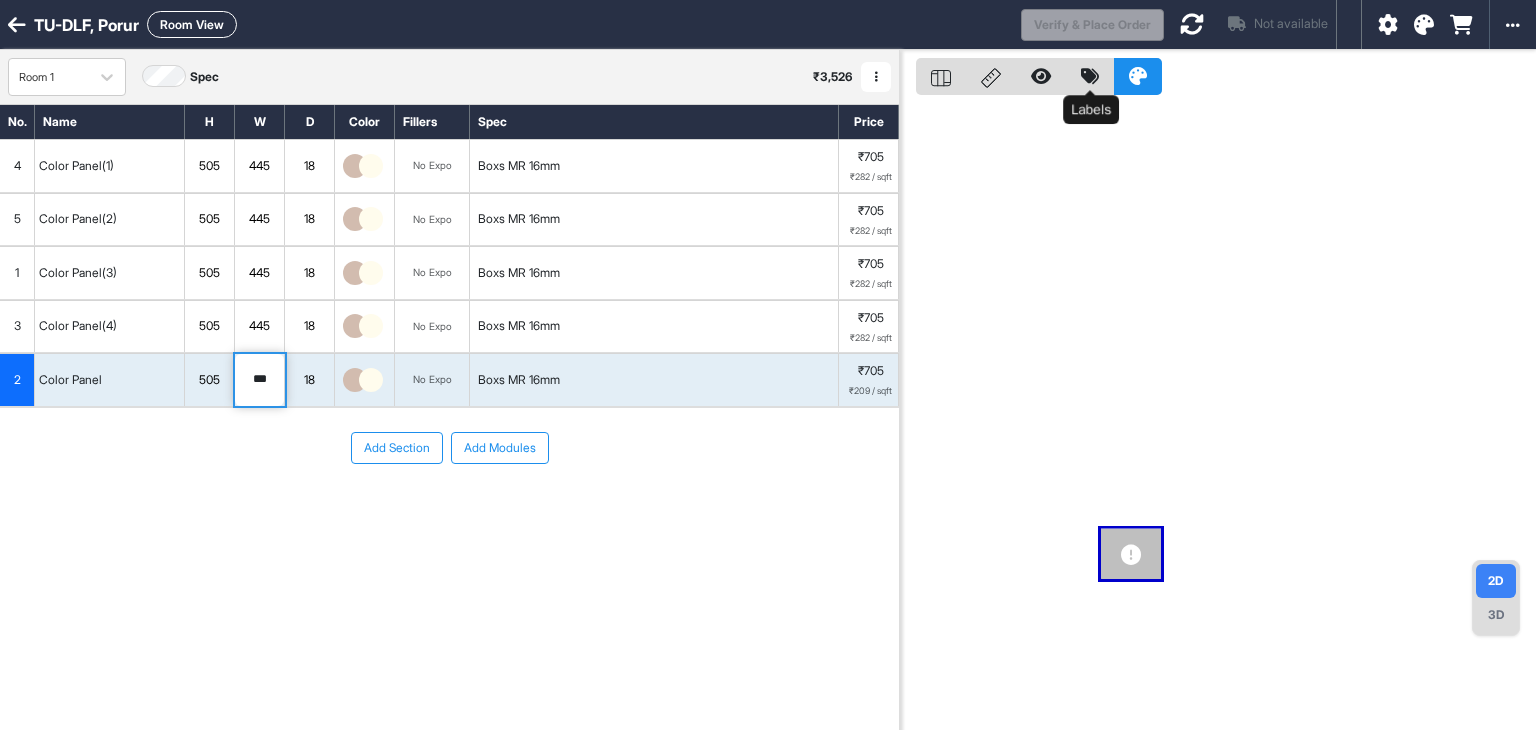 click at bounding box center (1090, 76) 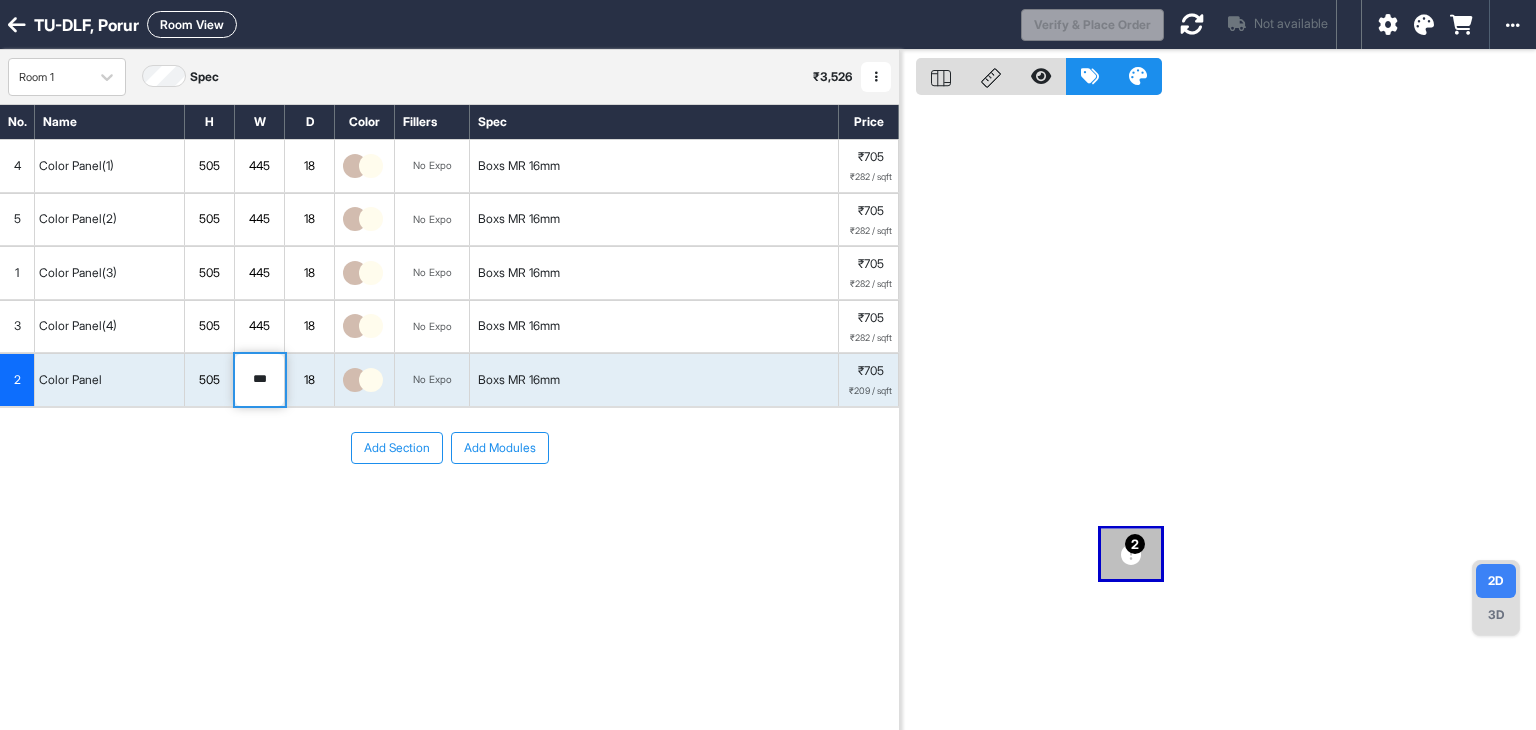 click on "2" at bounding box center [1218, 415] 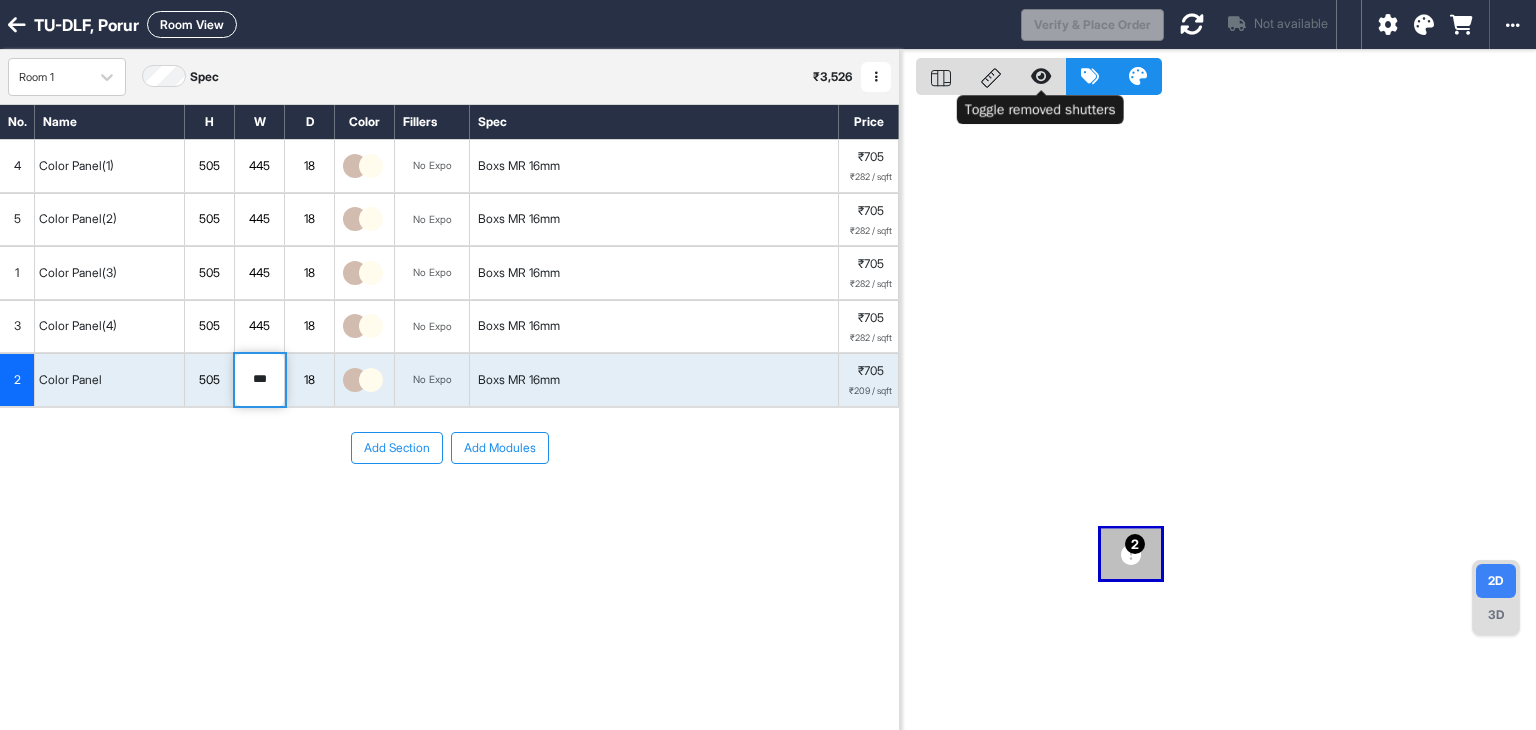 click at bounding box center [1041, 76] 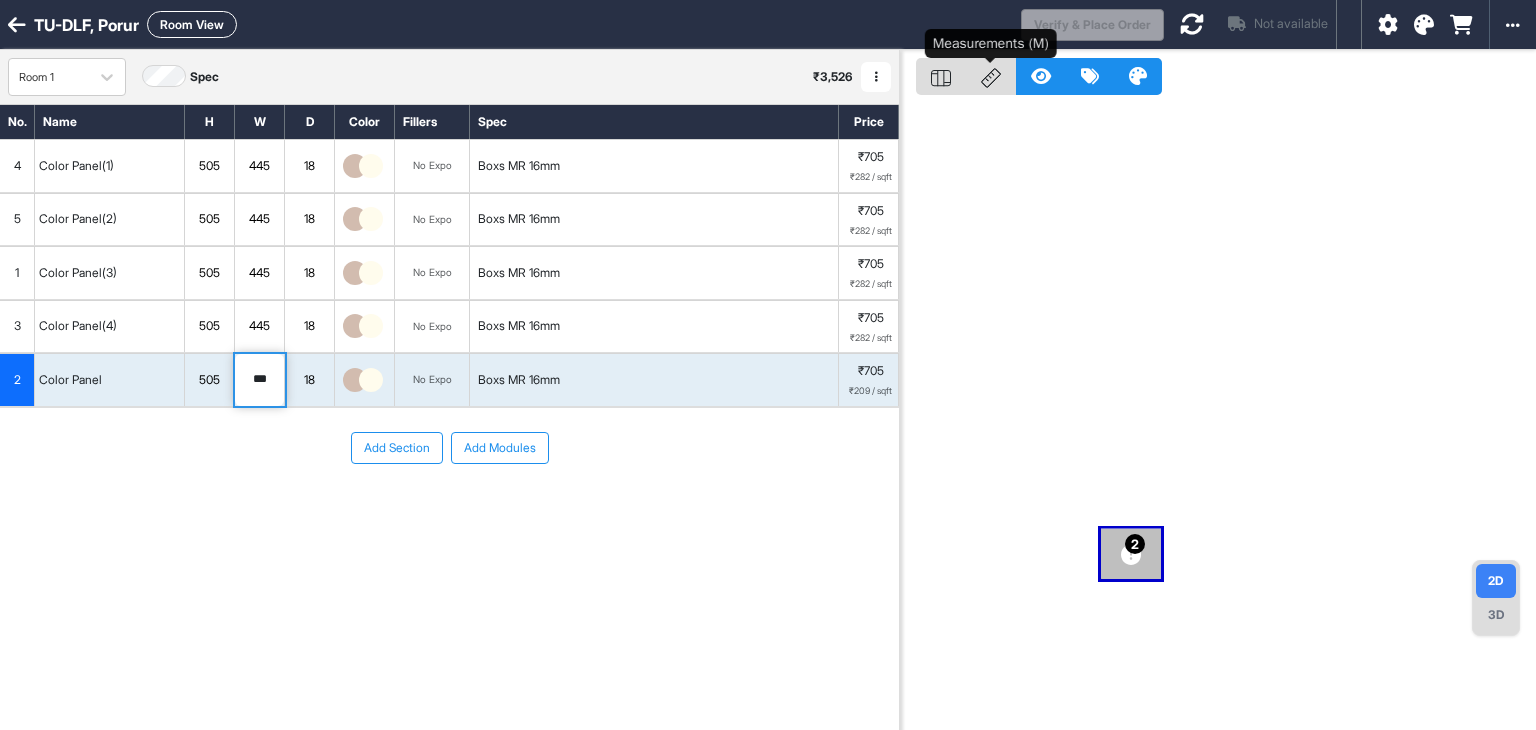 click 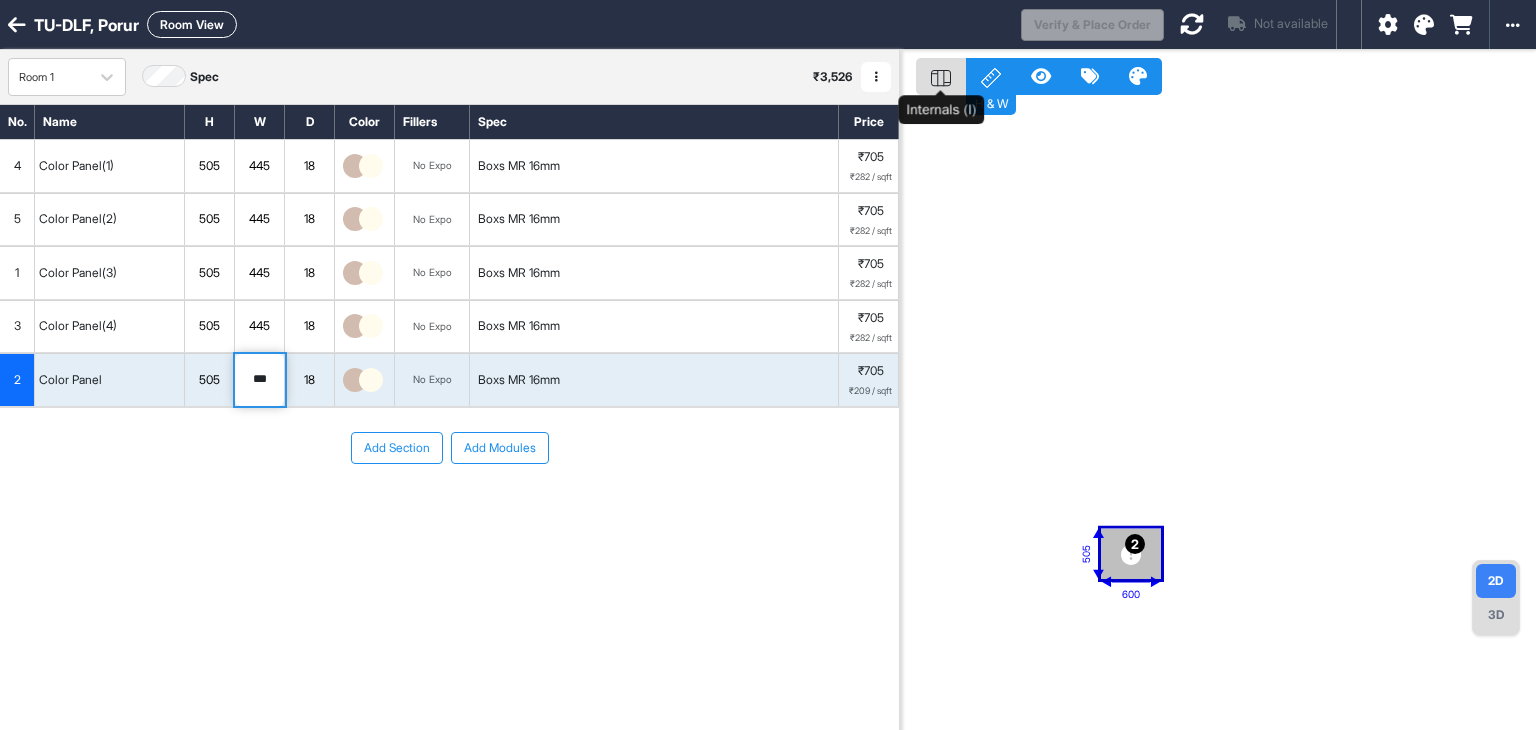click 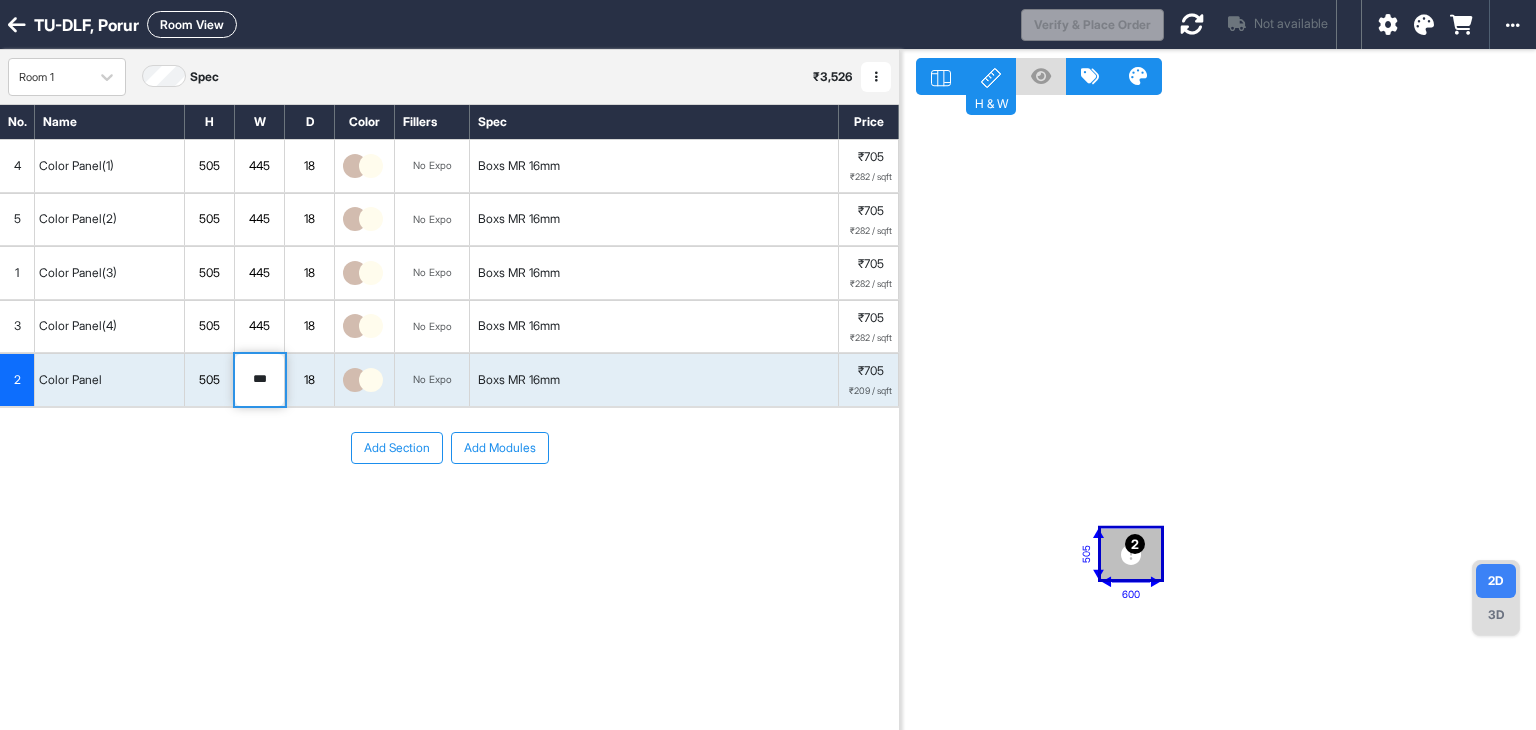 click at bounding box center [1090, 76] 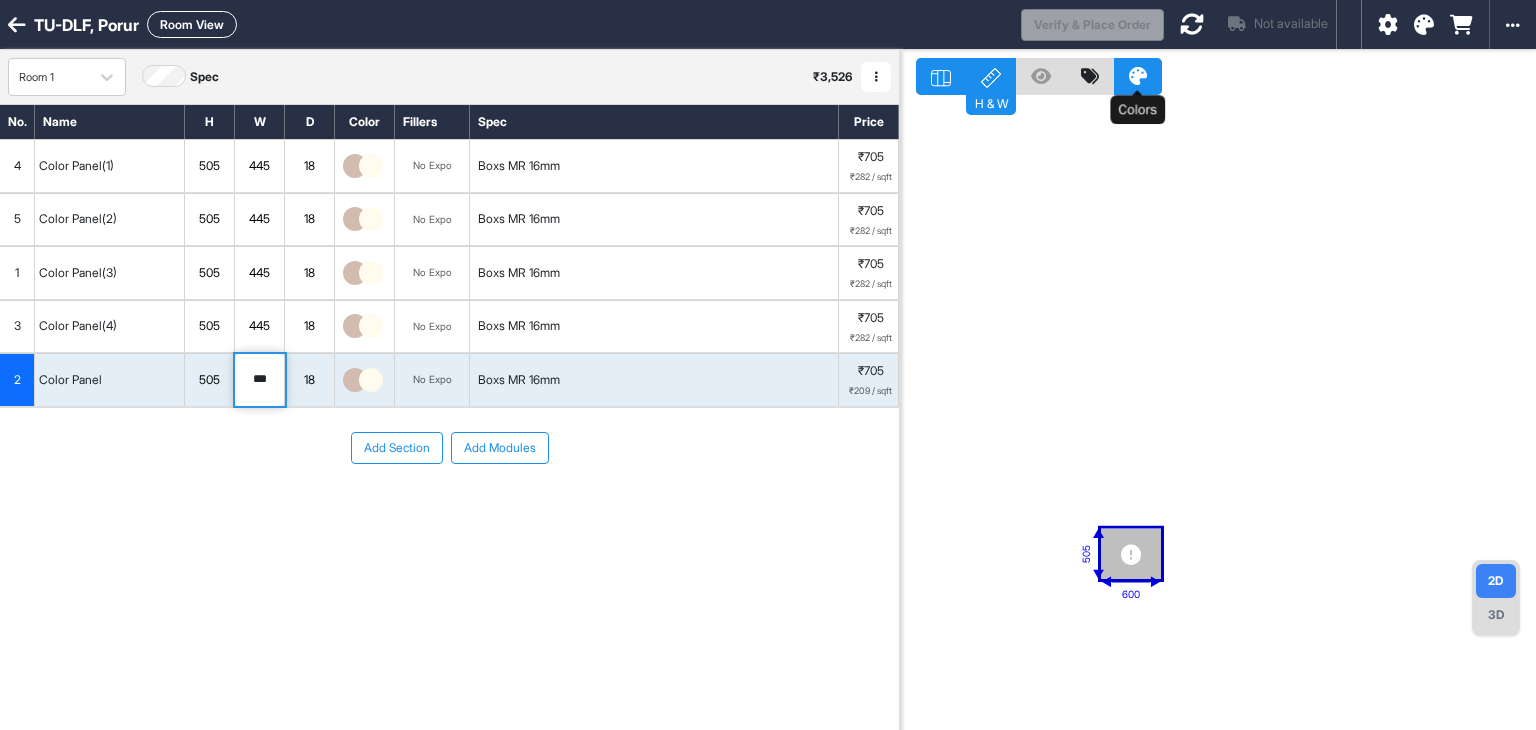 click at bounding box center [1138, 76] 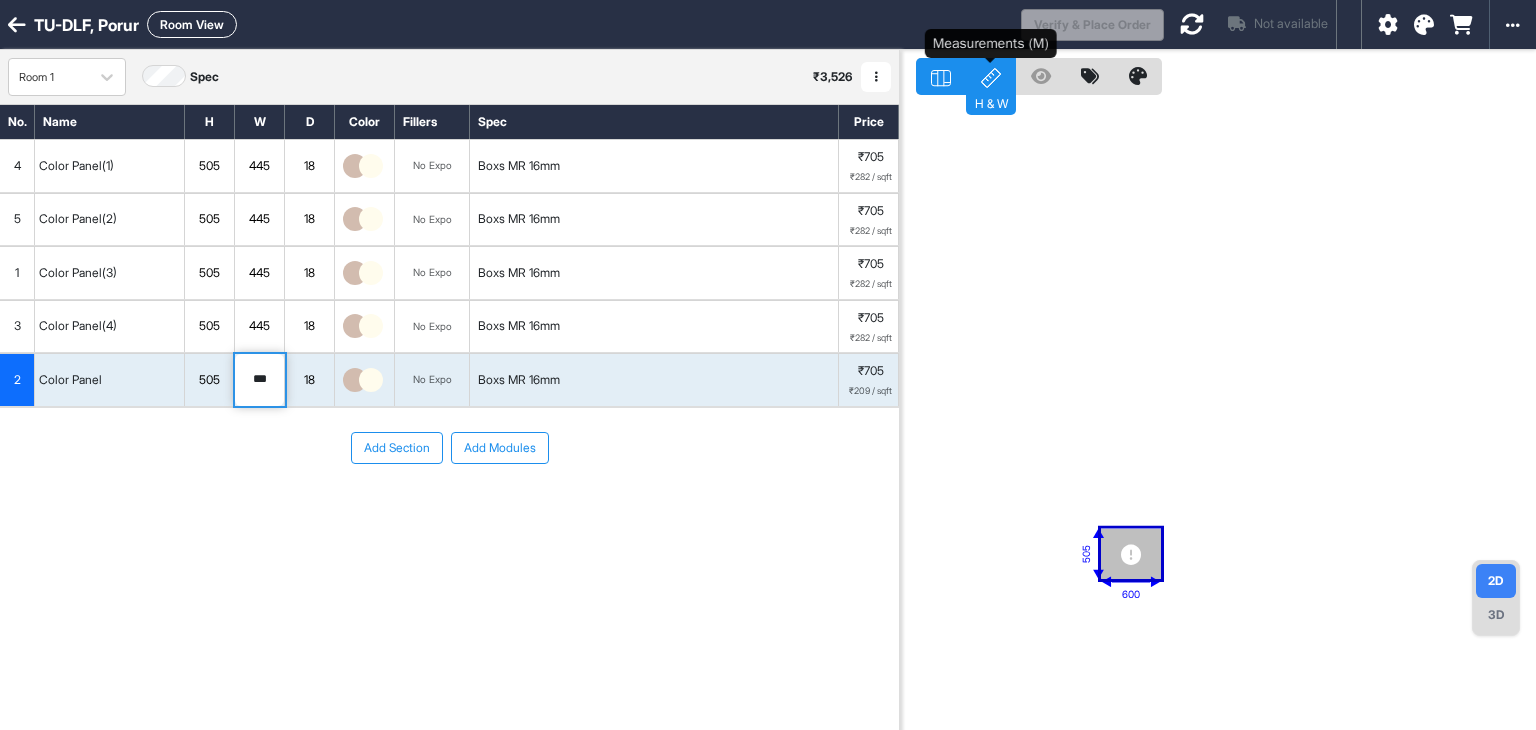 drag, startPoint x: 976, startPoint y: 85, endPoint x: 988, endPoint y: 85, distance: 12 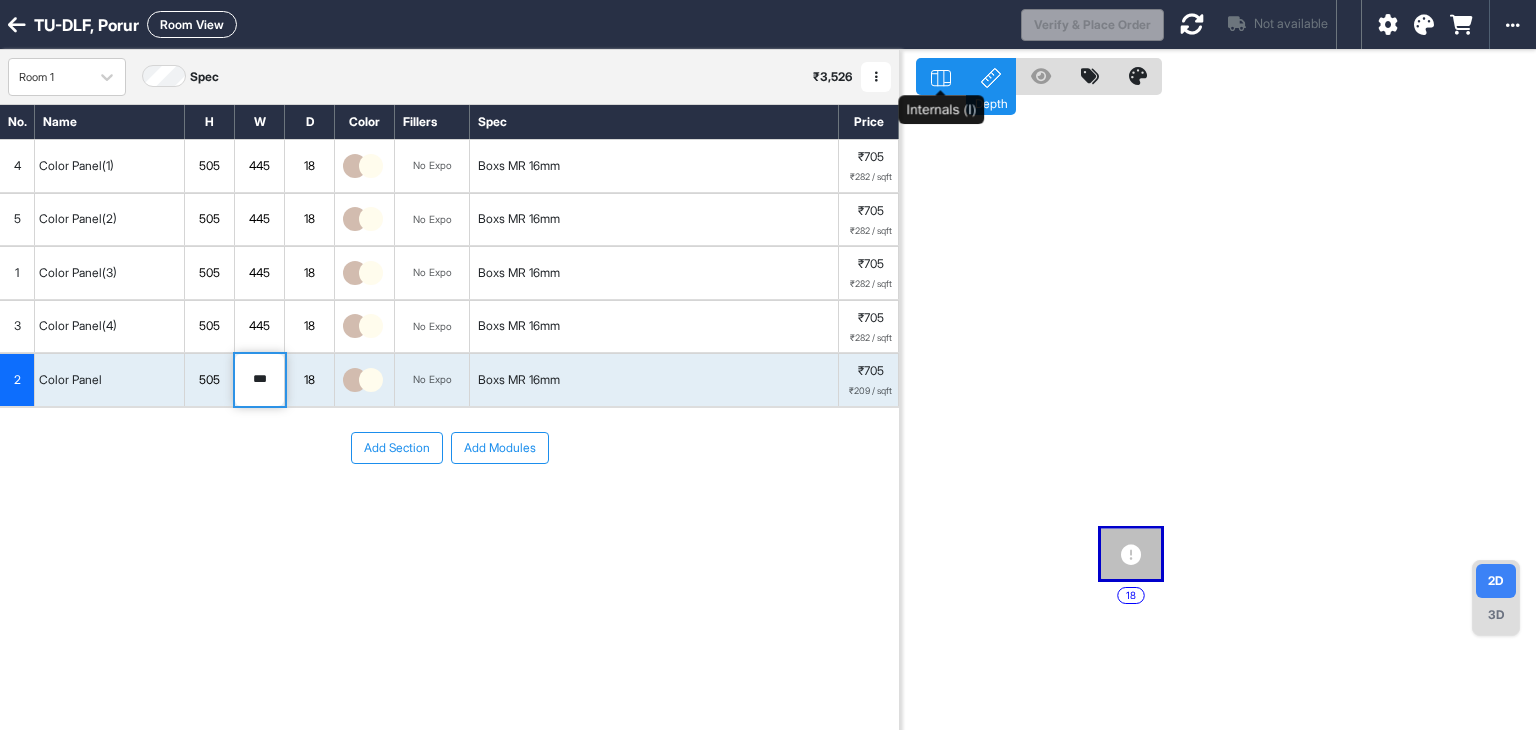 click at bounding box center [941, 76] 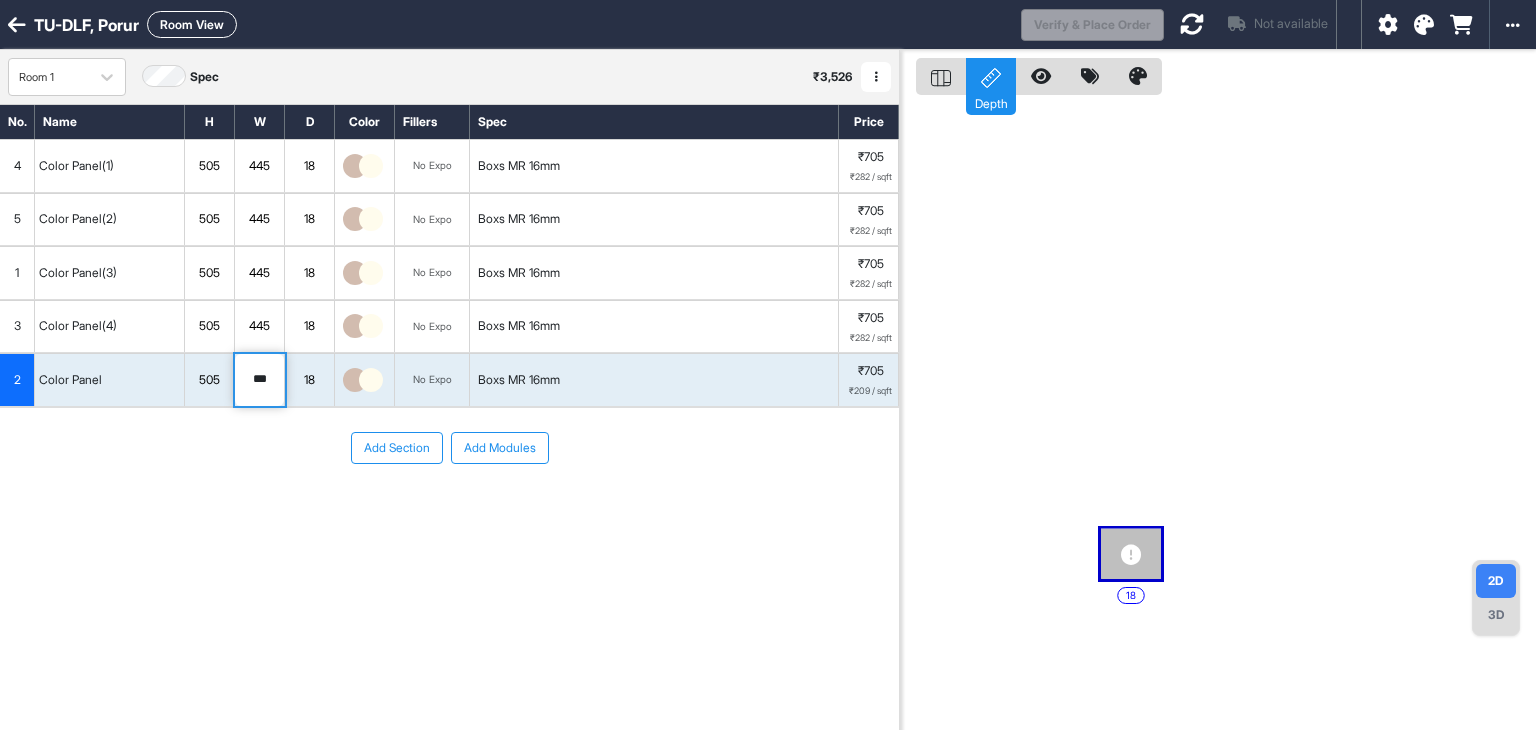 click on "18" at bounding box center (1218, 415) 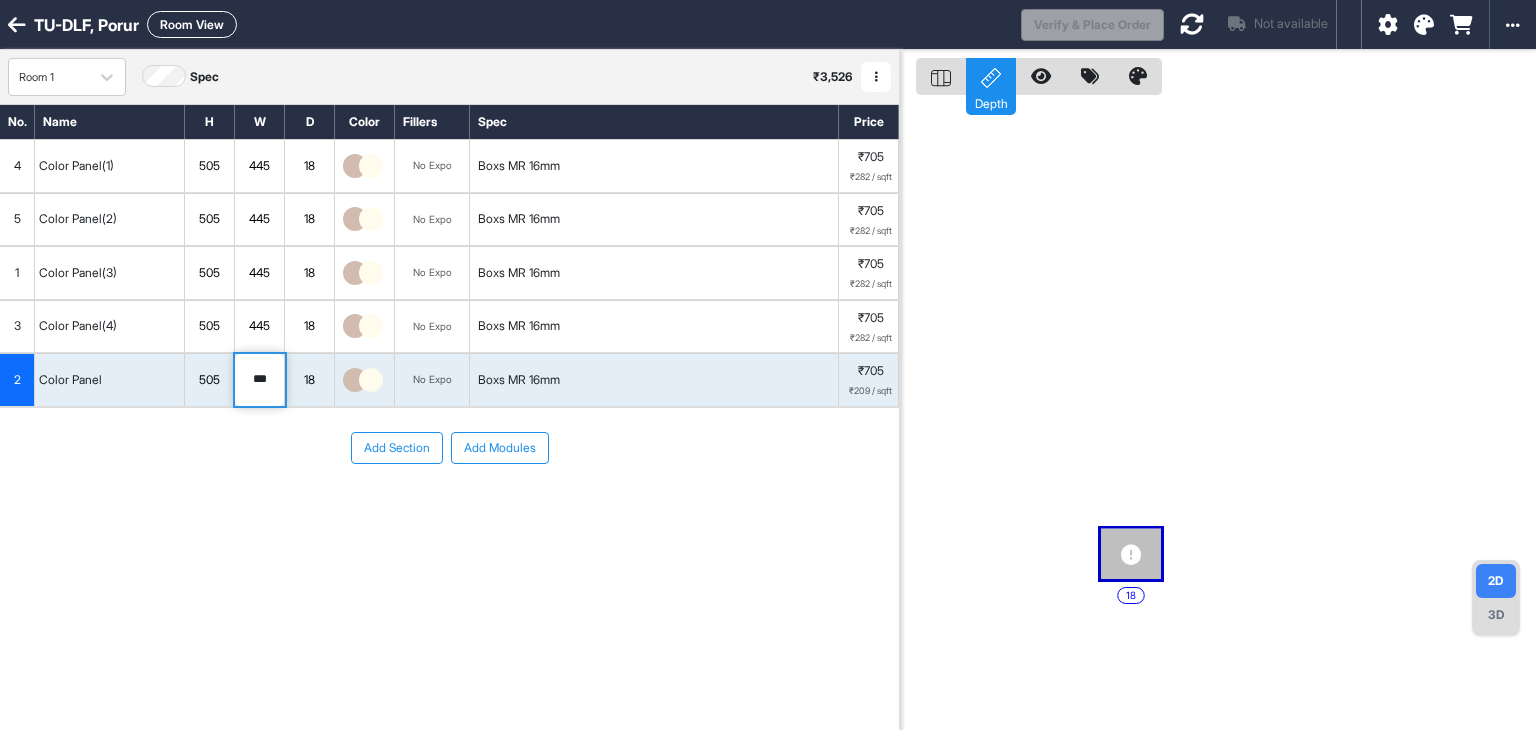 click on "Add Section Add Modules" at bounding box center [449, 508] 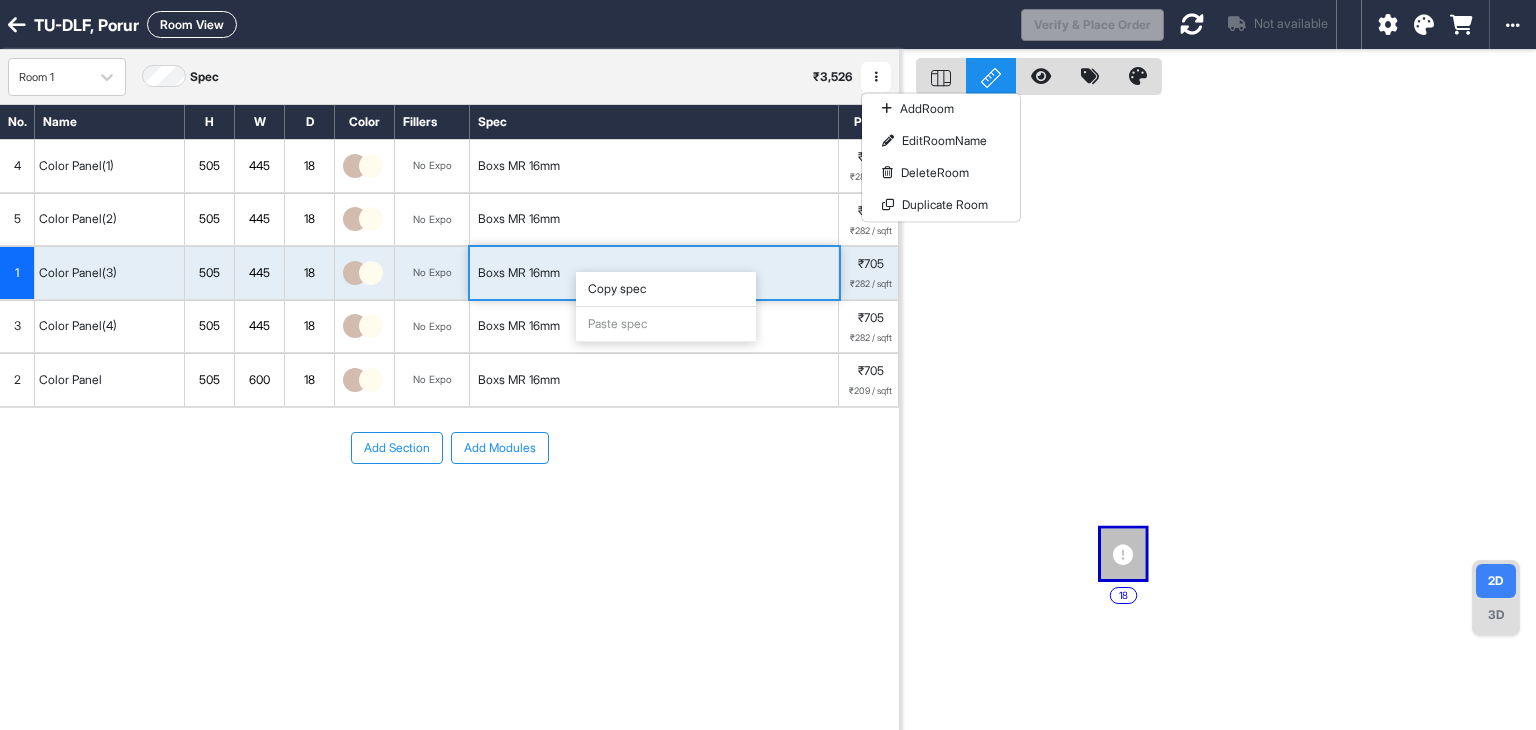 click on "Boxs MR 16mm" at bounding box center [654, 327] 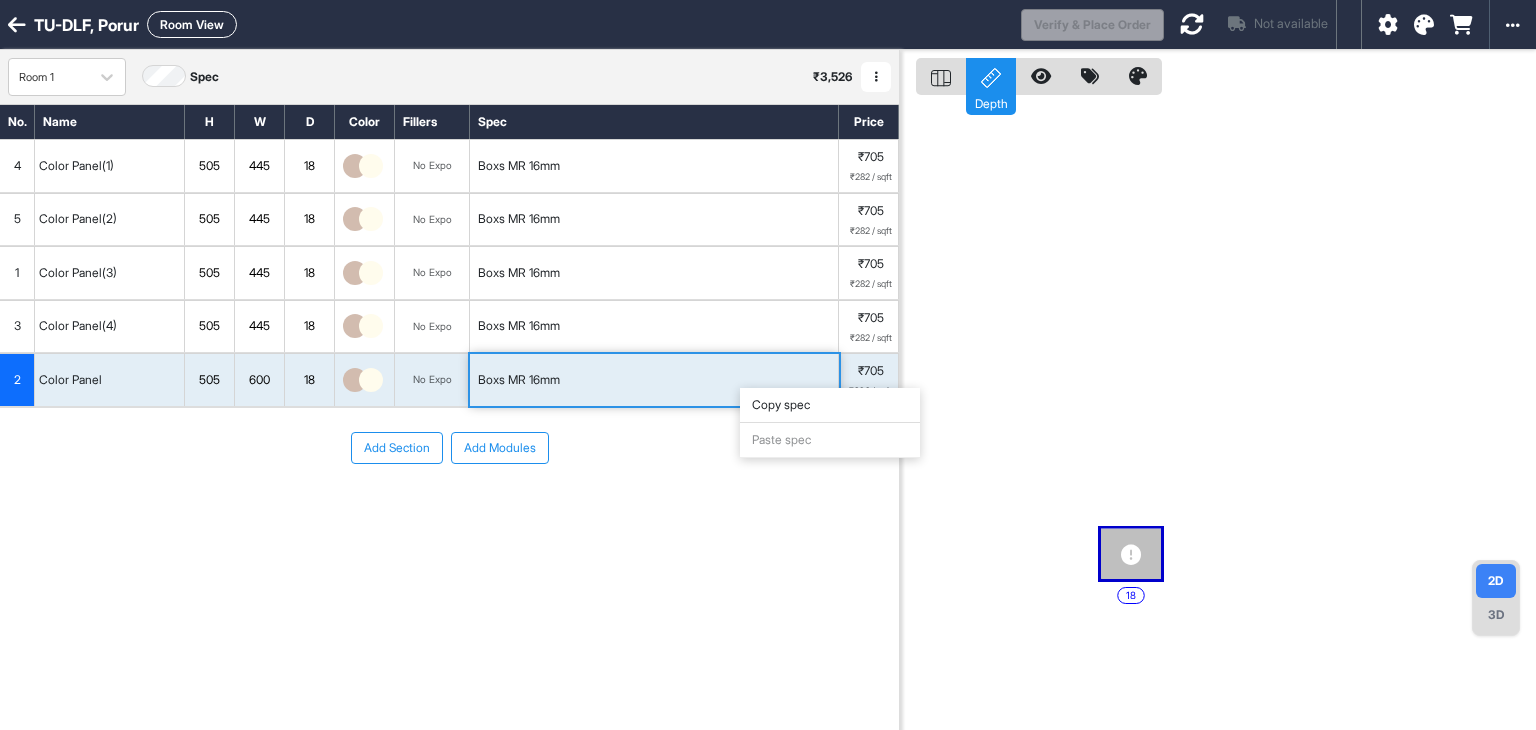 click on "Add Section Add Modules" at bounding box center [449, 448] 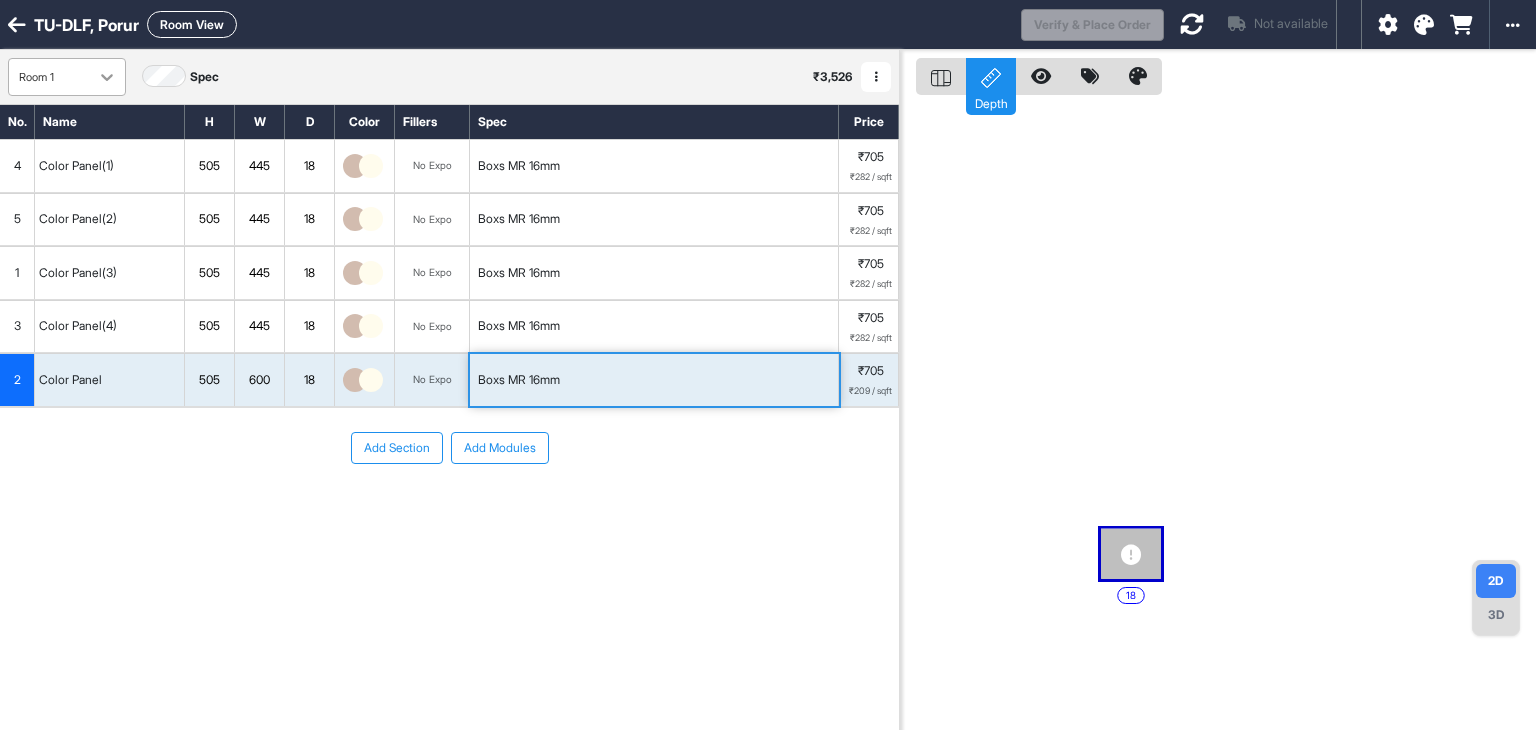 click 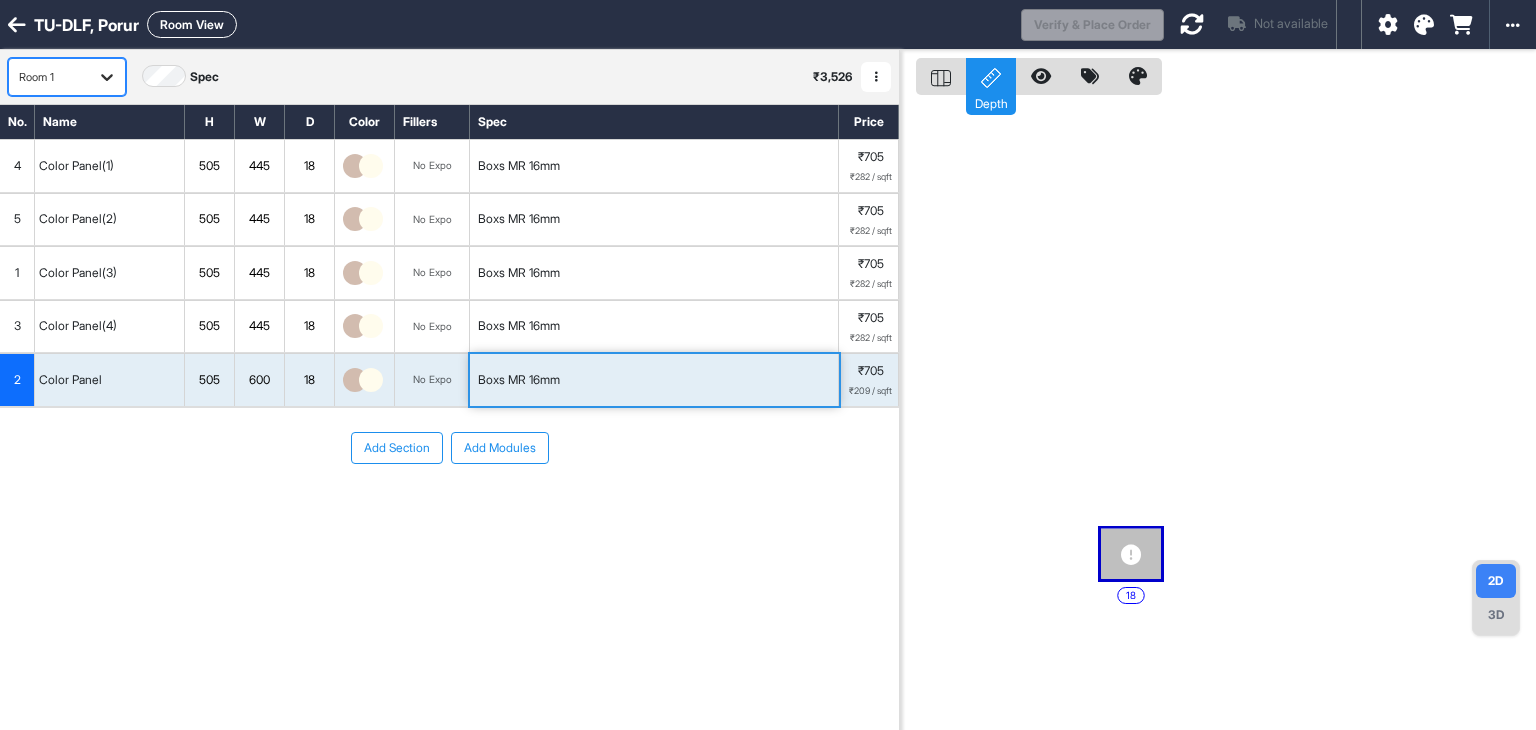 click 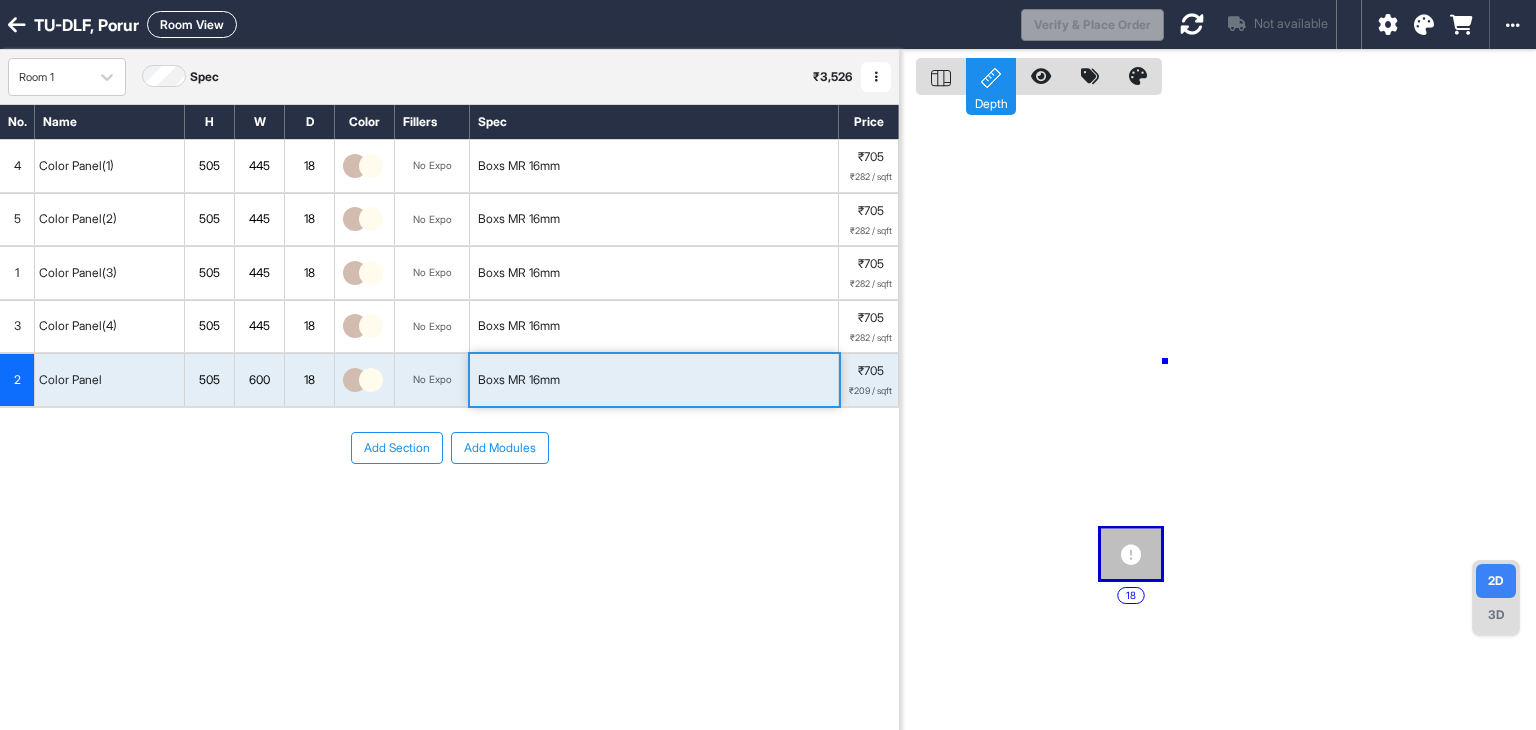 click on "18" at bounding box center (1218, 415) 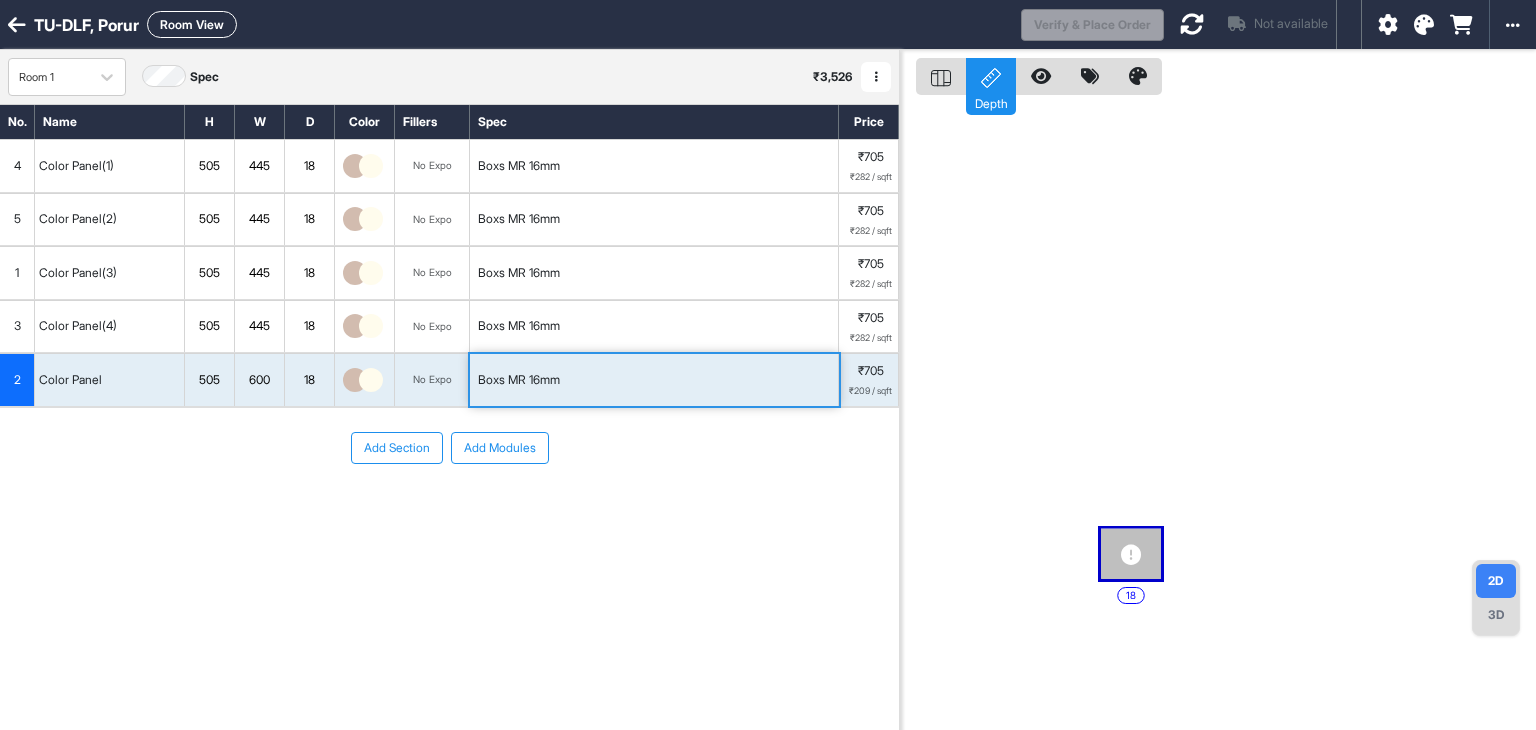 click on "Add Section Add Modules" at bounding box center (449, 508) 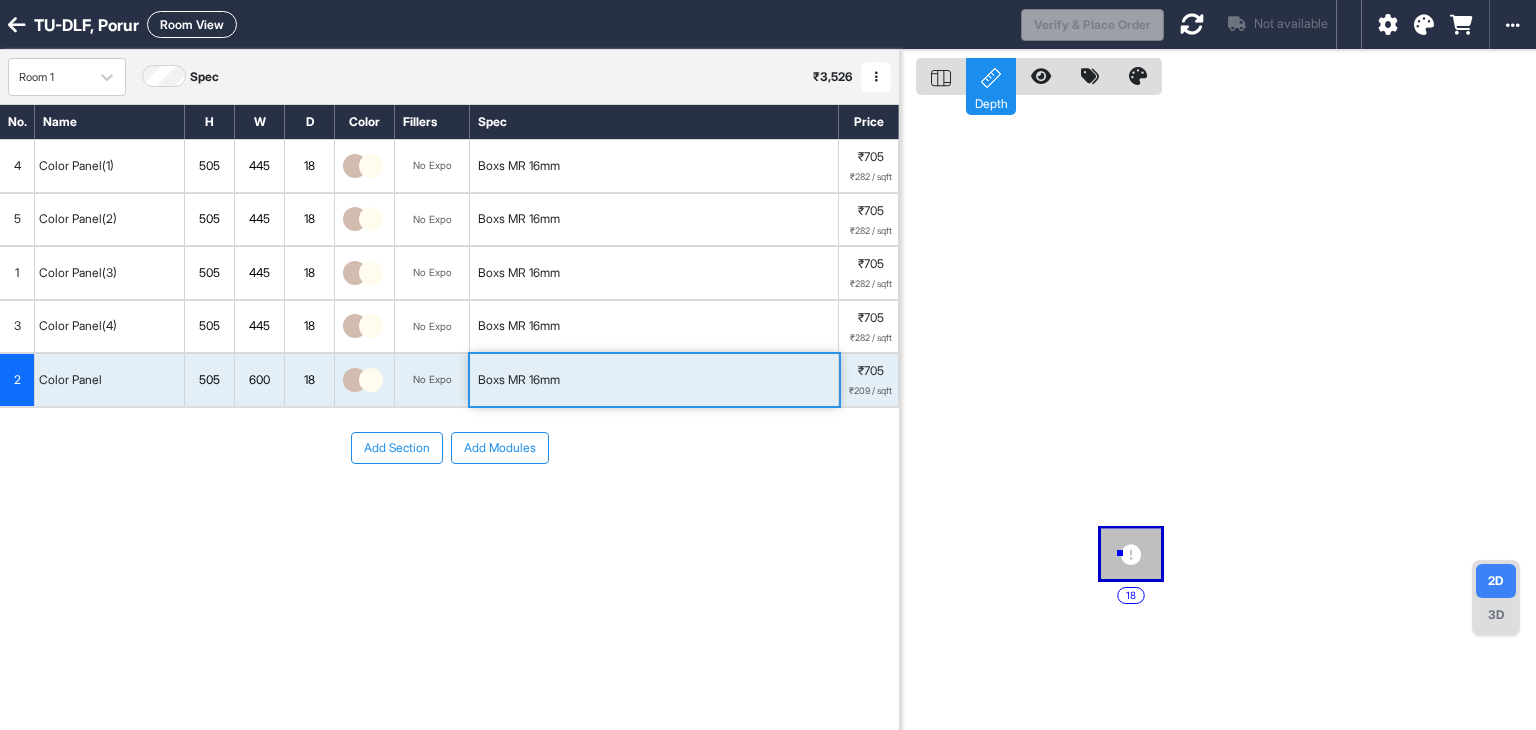 drag, startPoint x: 1120, startPoint y: 553, endPoint x: 1028, endPoint y: 406, distance: 173.41568 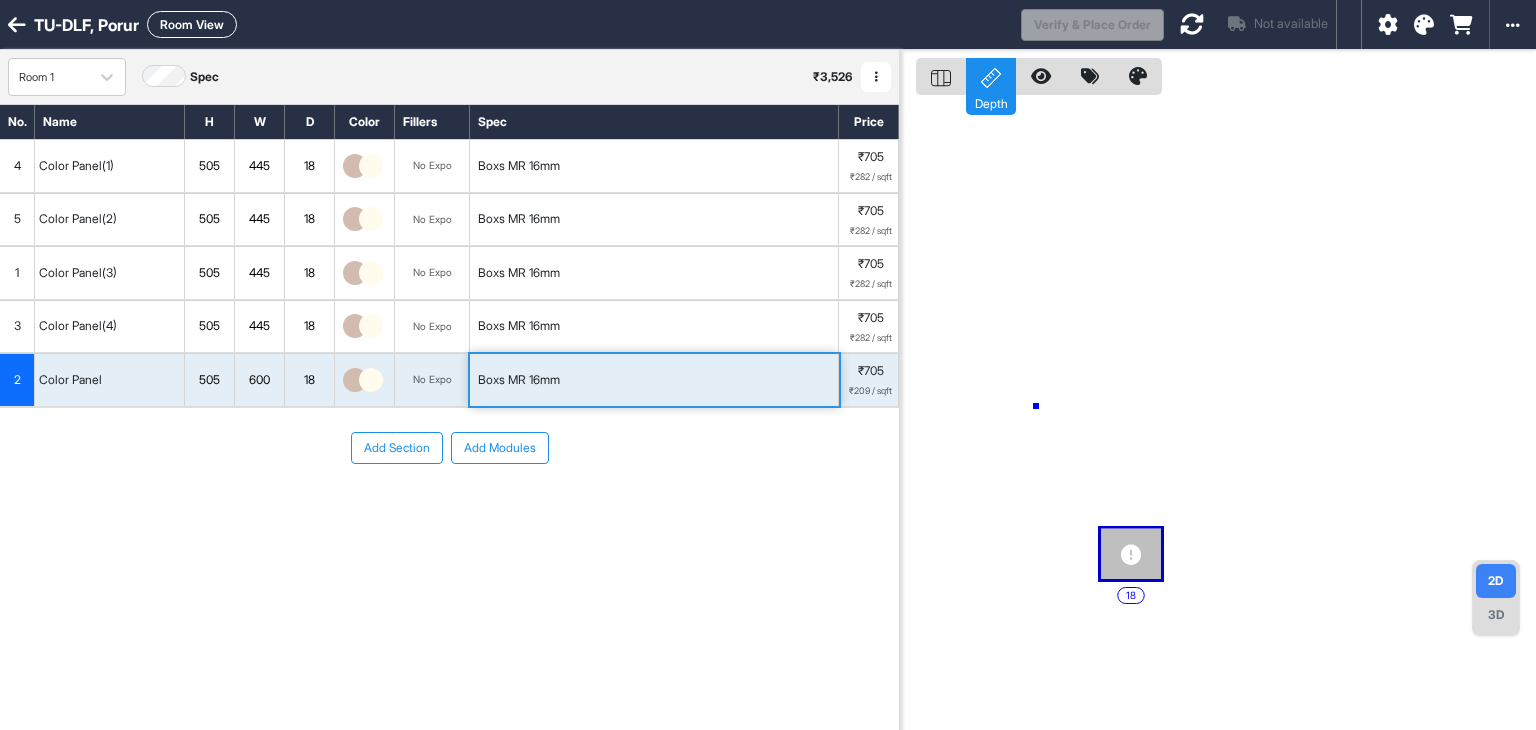 click on "18" at bounding box center [1218, 415] 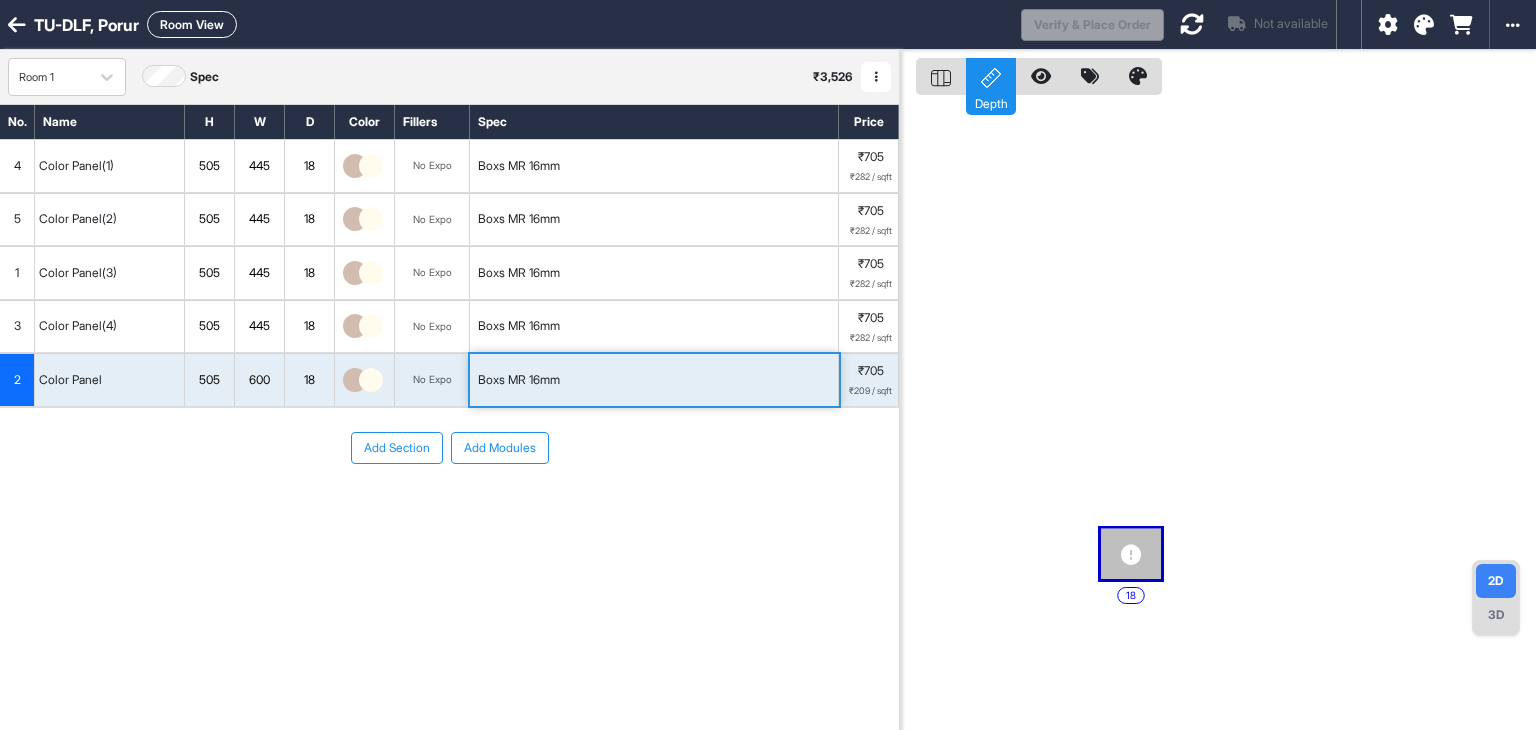 click 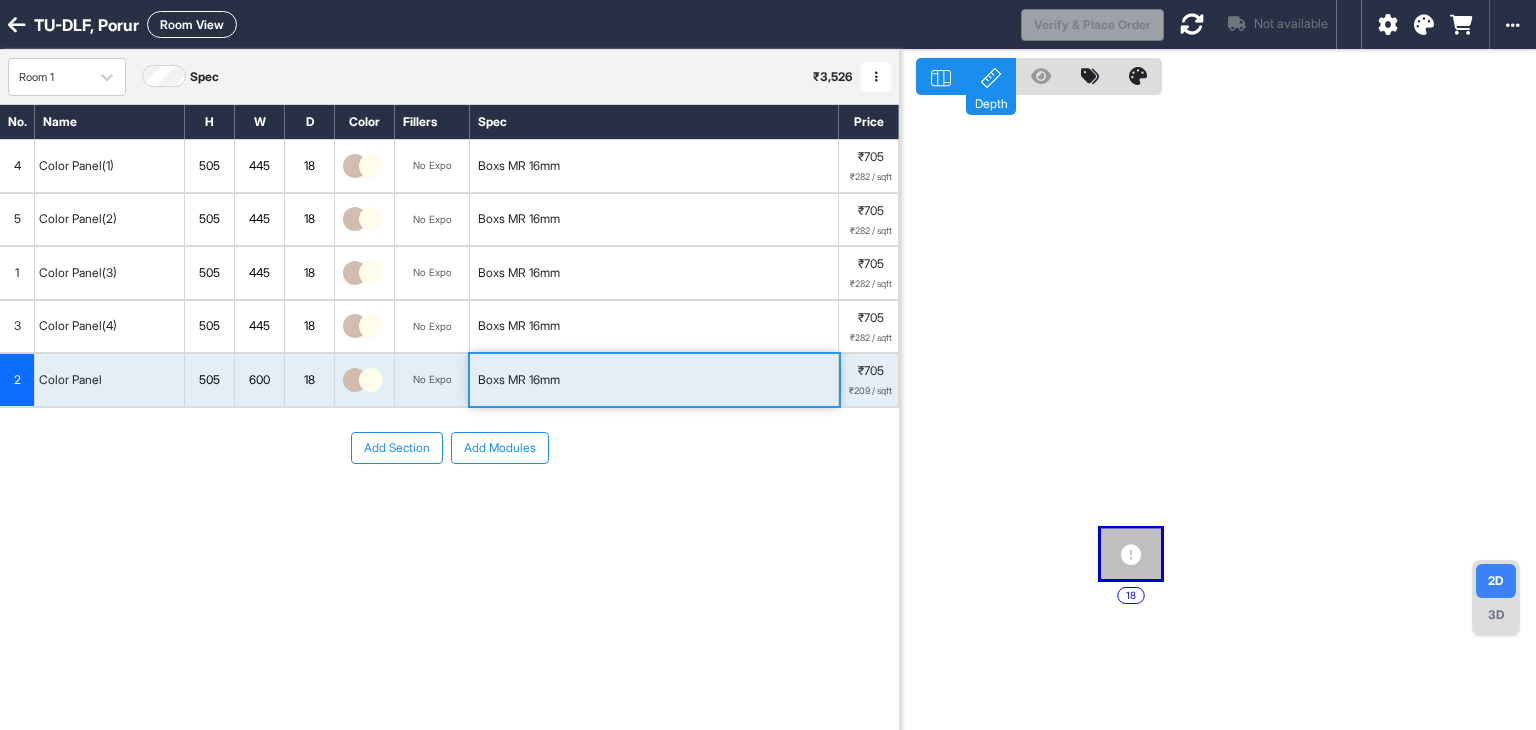 click on "18" at bounding box center [1218, 415] 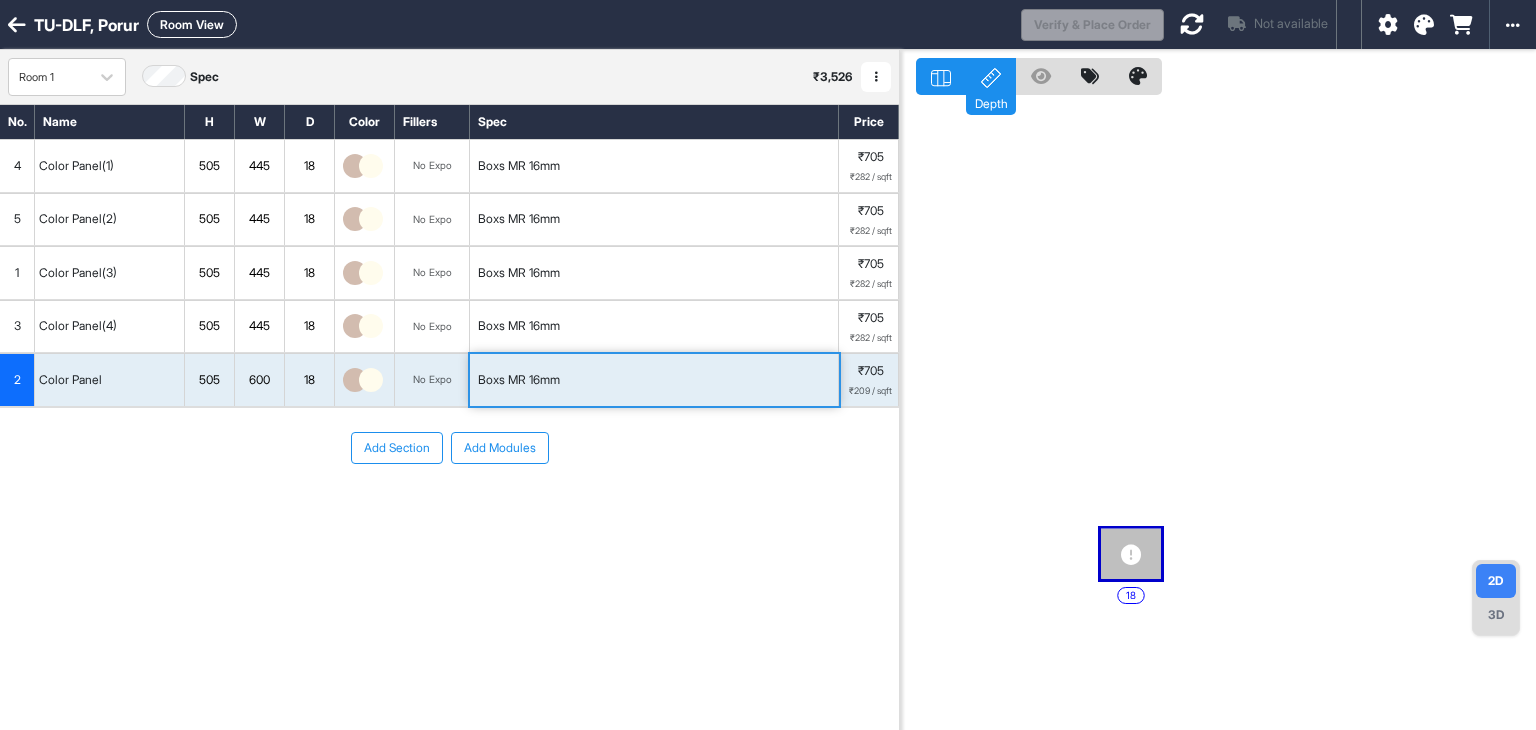click at bounding box center [1041, 76] 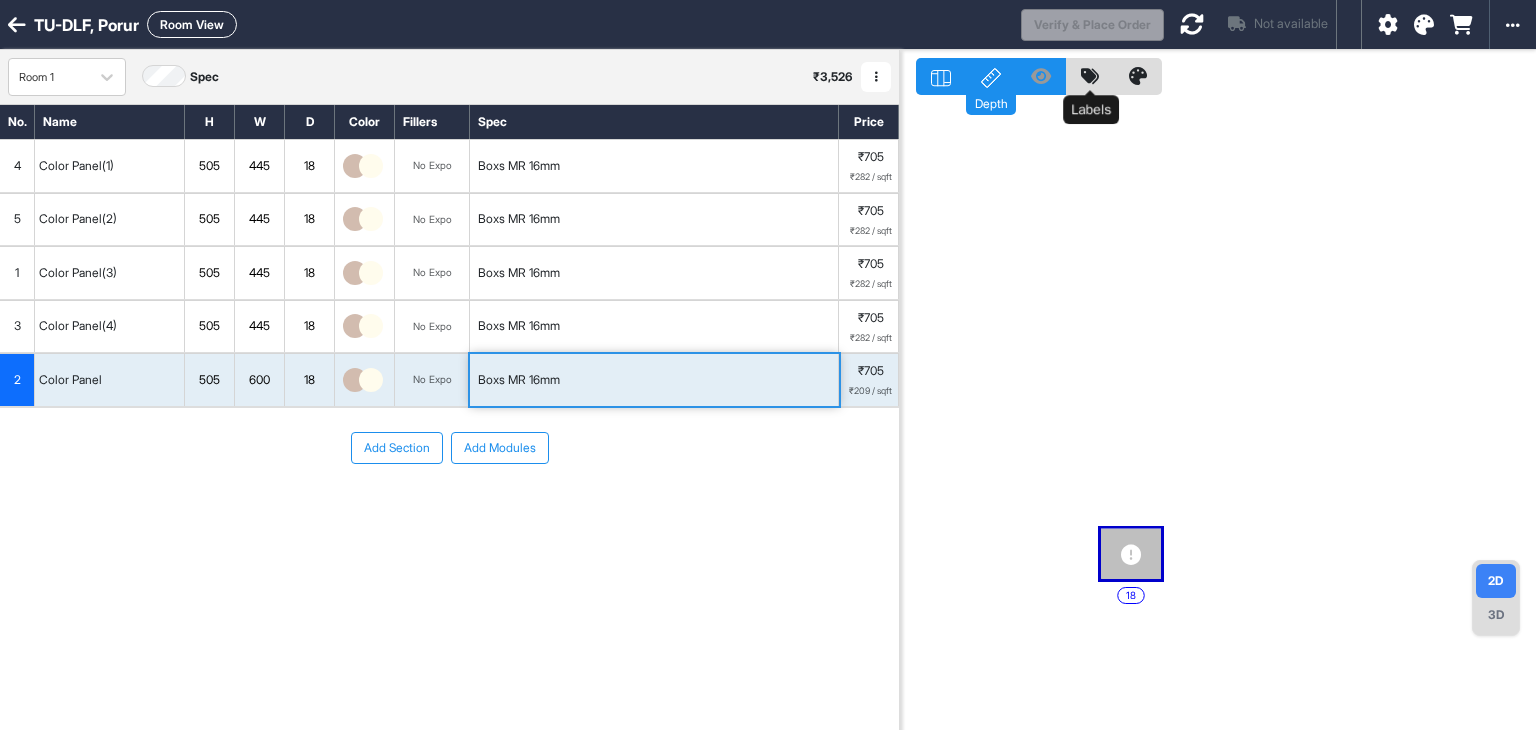 click at bounding box center [1090, 76] 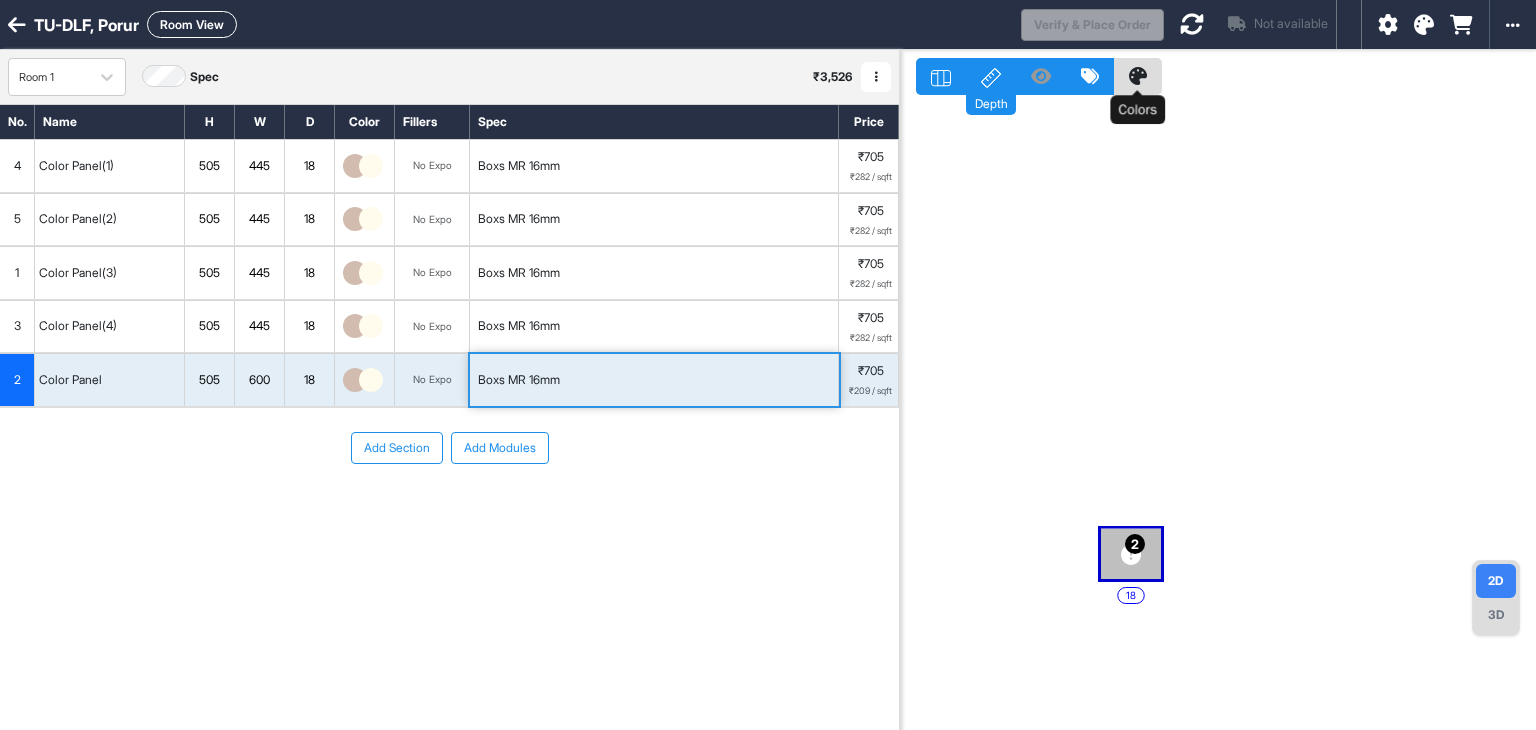 click at bounding box center [1138, 76] 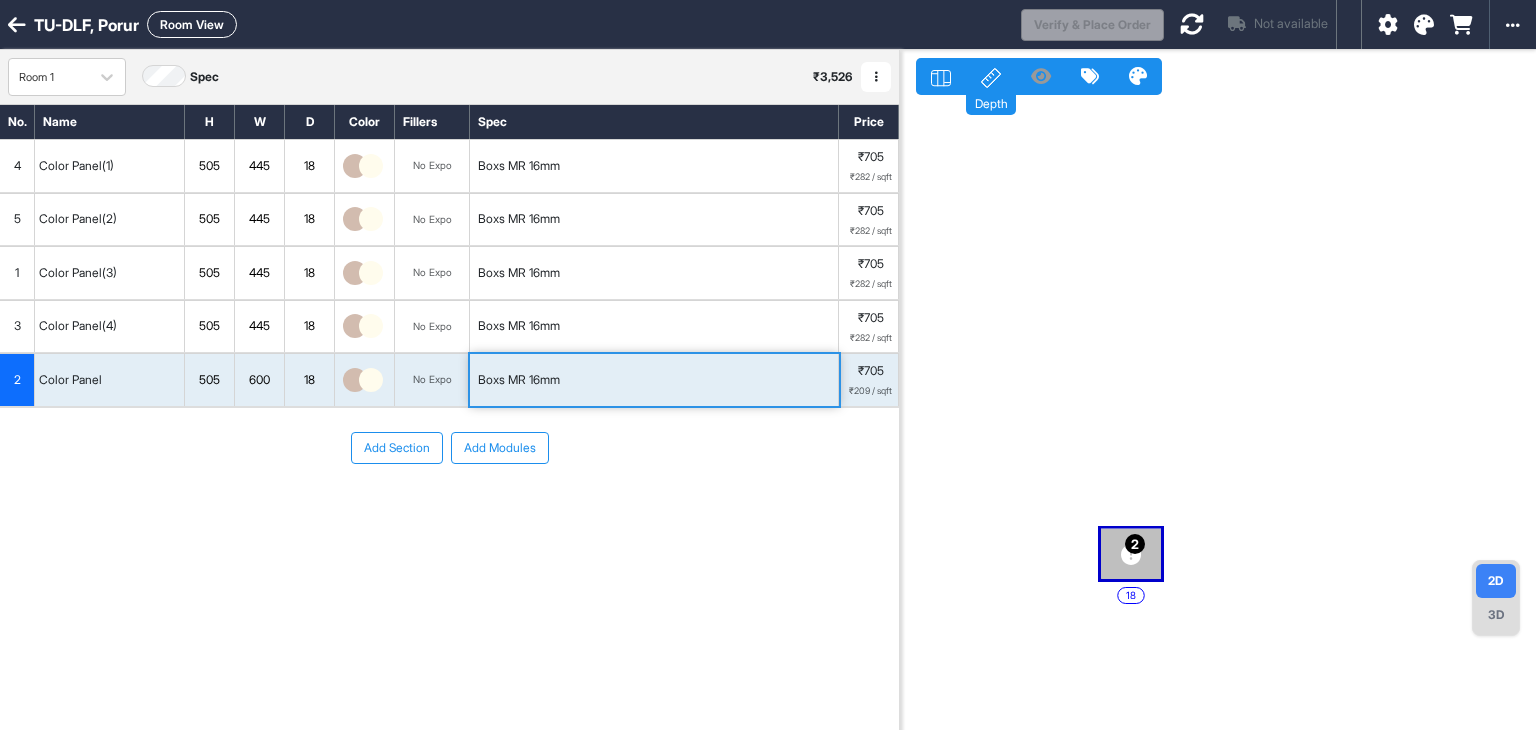 click 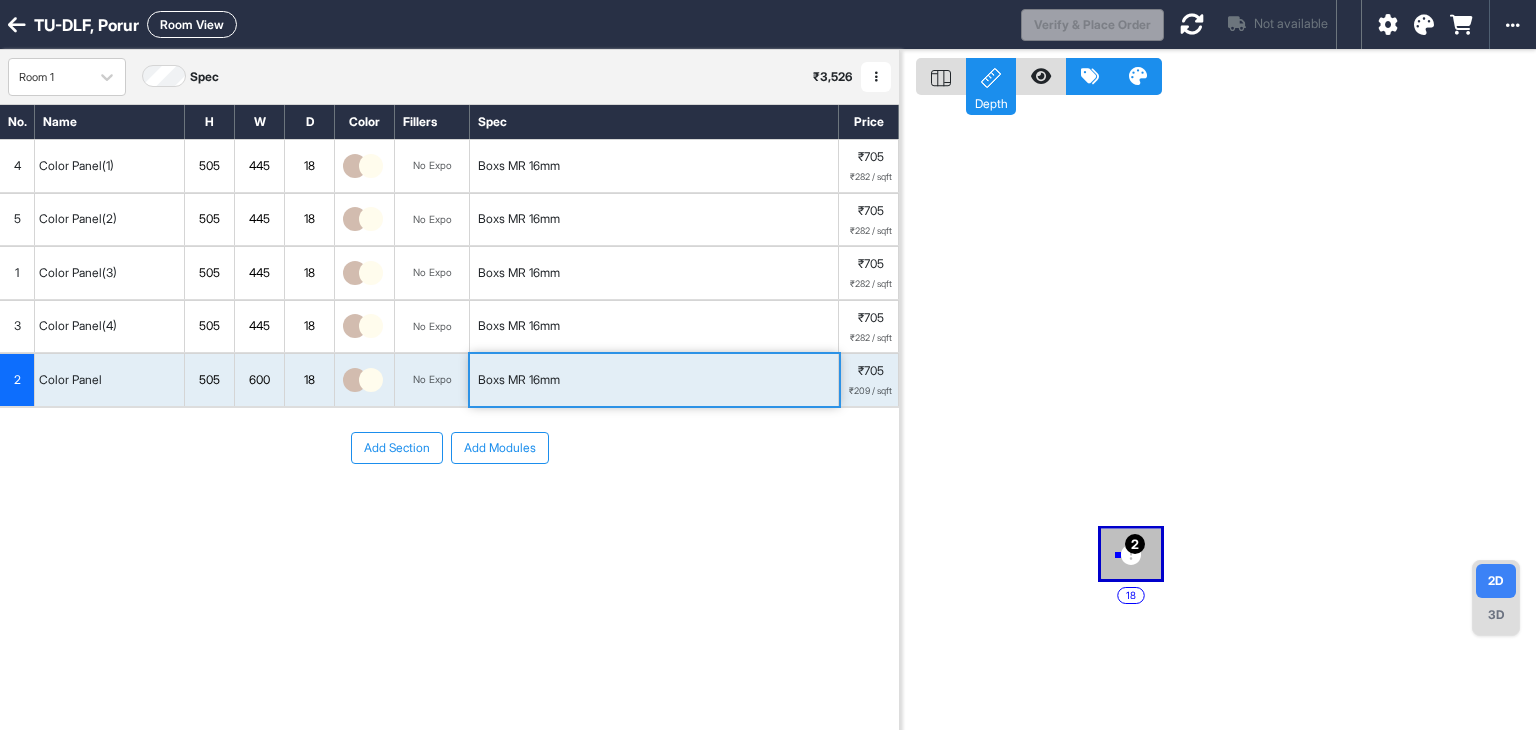 drag, startPoint x: 1118, startPoint y: 555, endPoint x: 1067, endPoint y: 527, distance: 58.18075 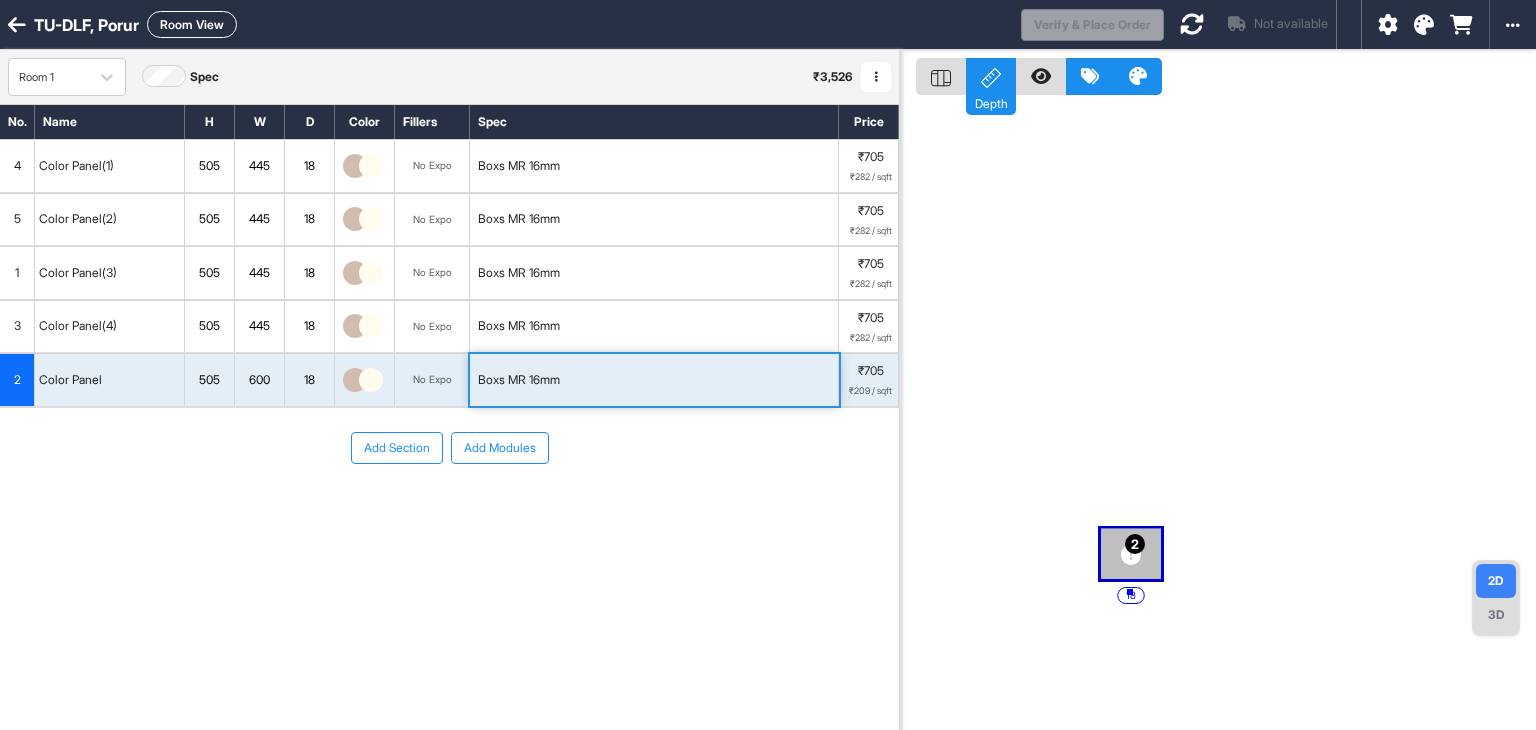 drag, startPoint x: 1130, startPoint y: 592, endPoint x: 1036, endPoint y: 498, distance: 132.93608 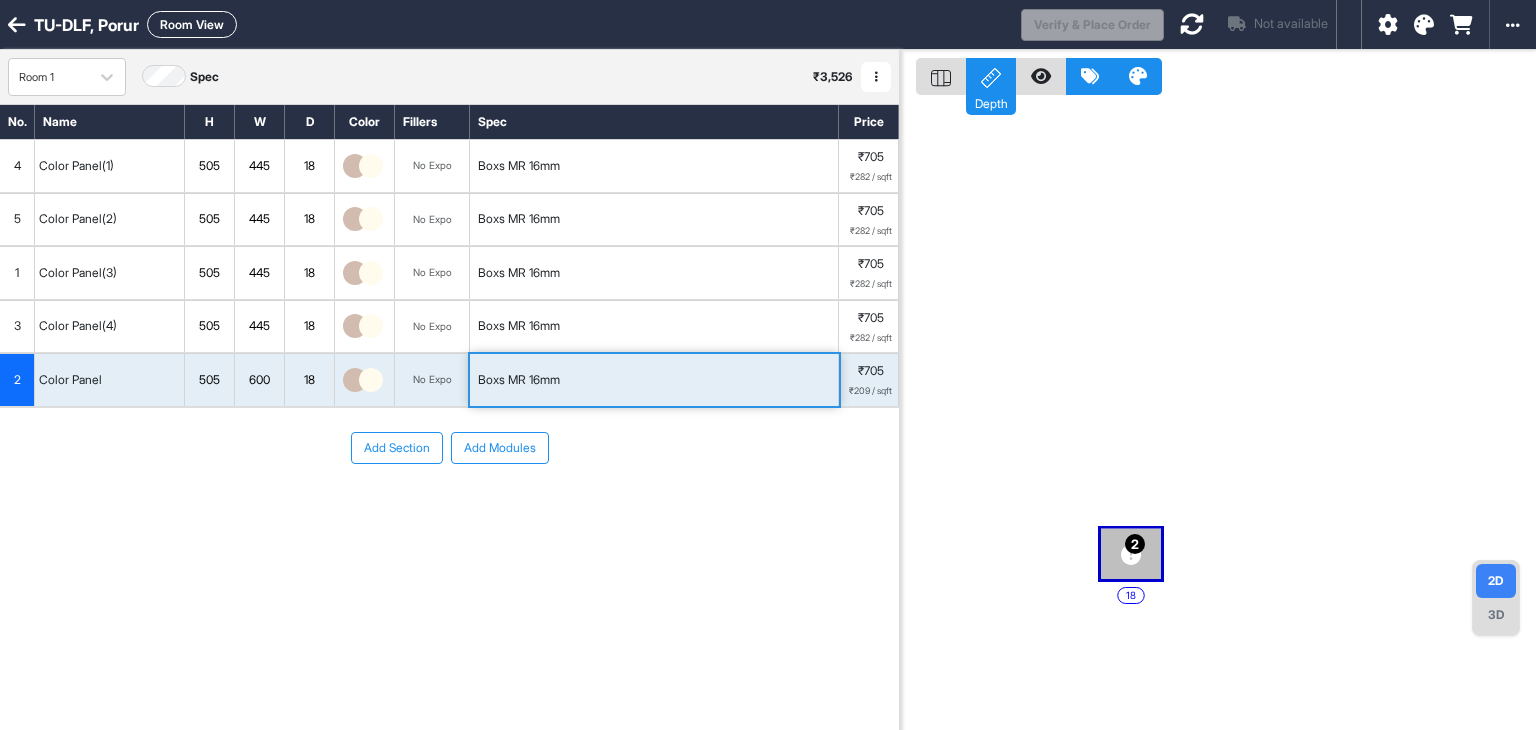 click on "3D" at bounding box center [1496, 615] 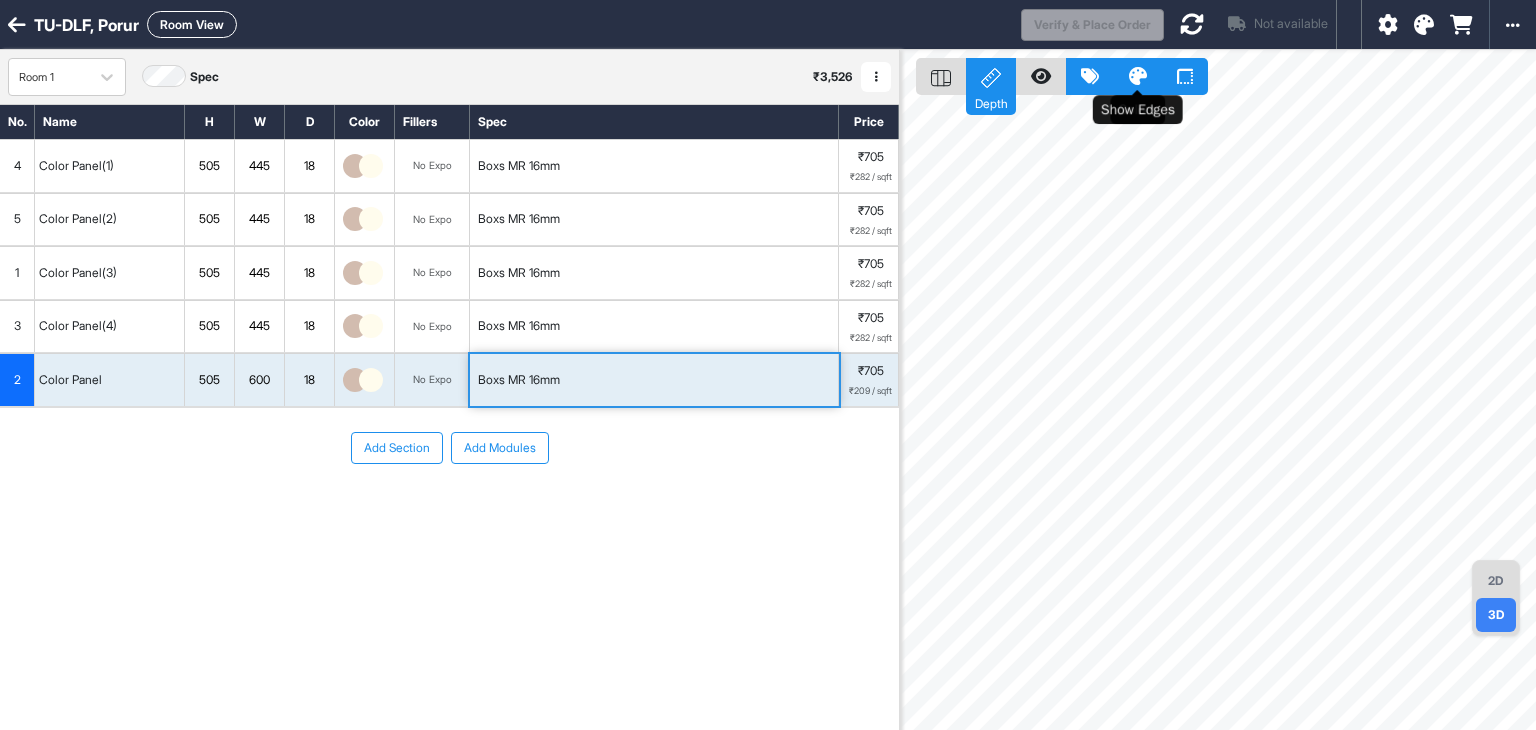click at bounding box center (1185, 76) 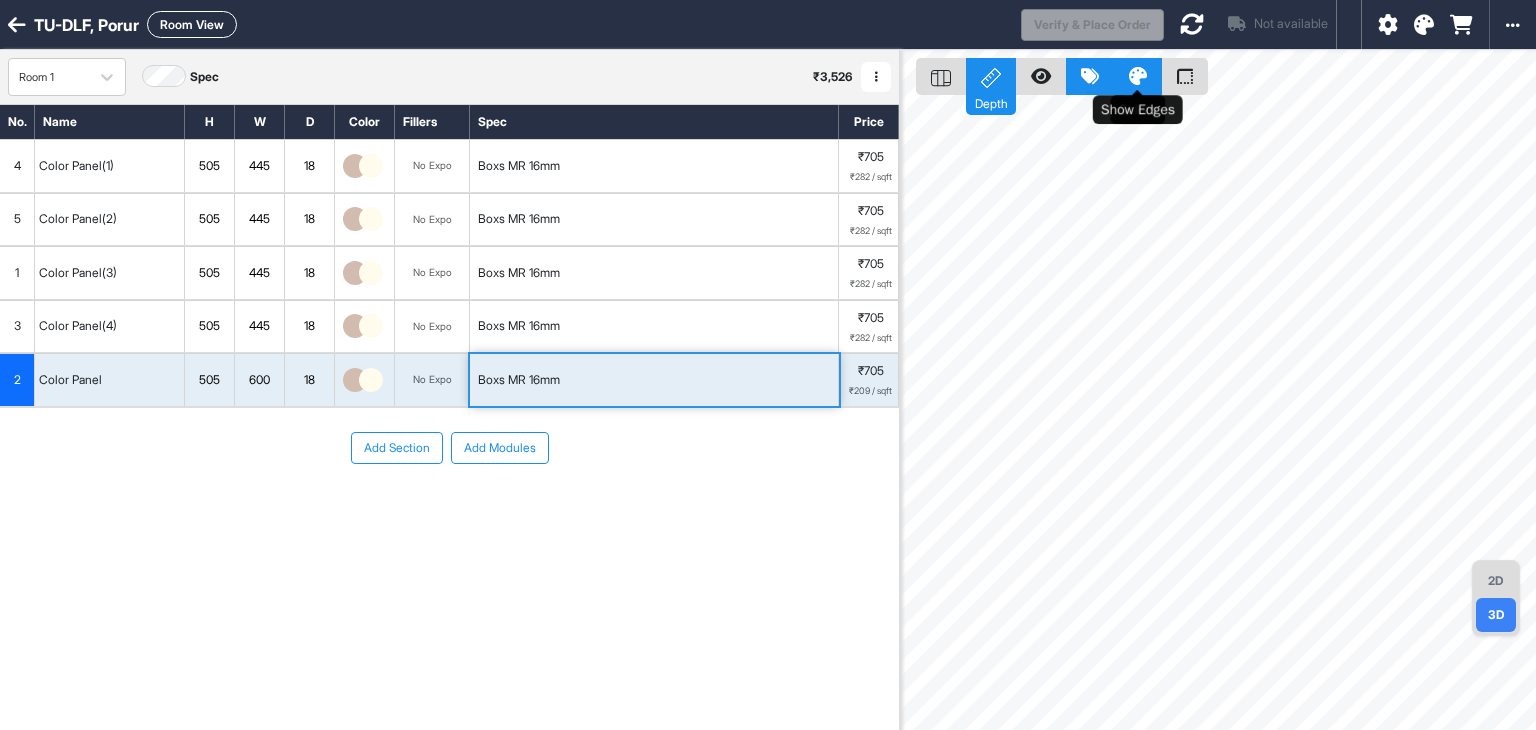 click at bounding box center [1138, 76] 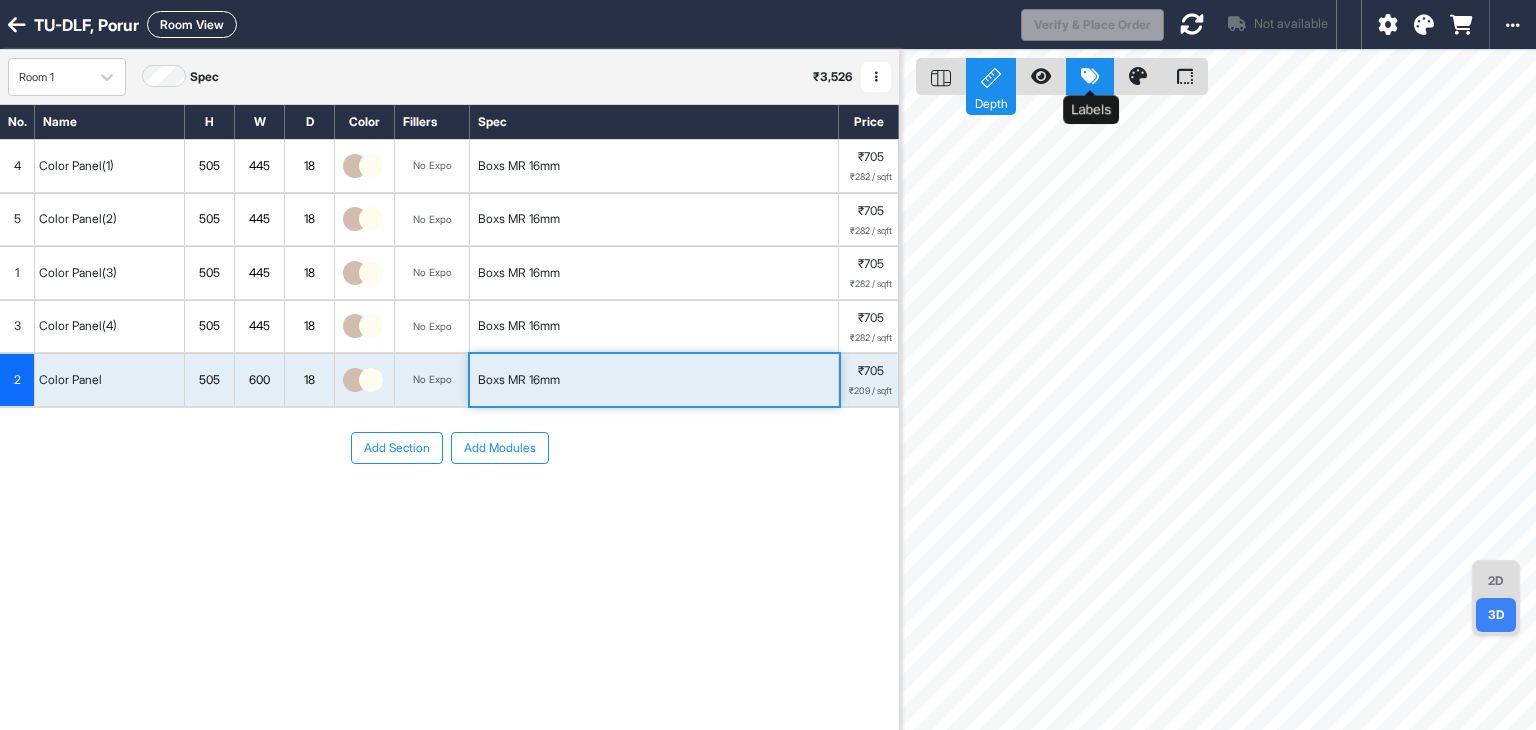 click at bounding box center [1090, 76] 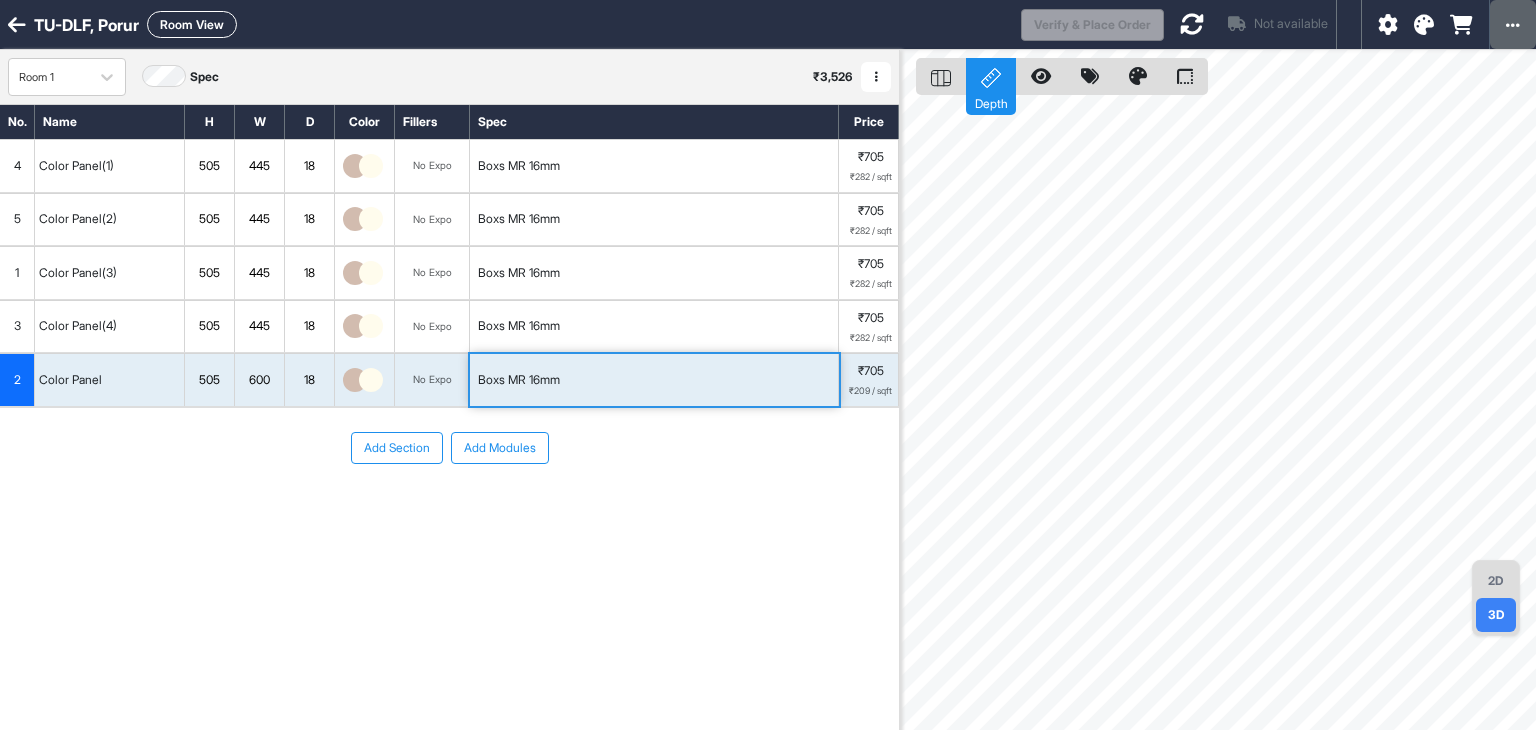 click at bounding box center [1513, 25] 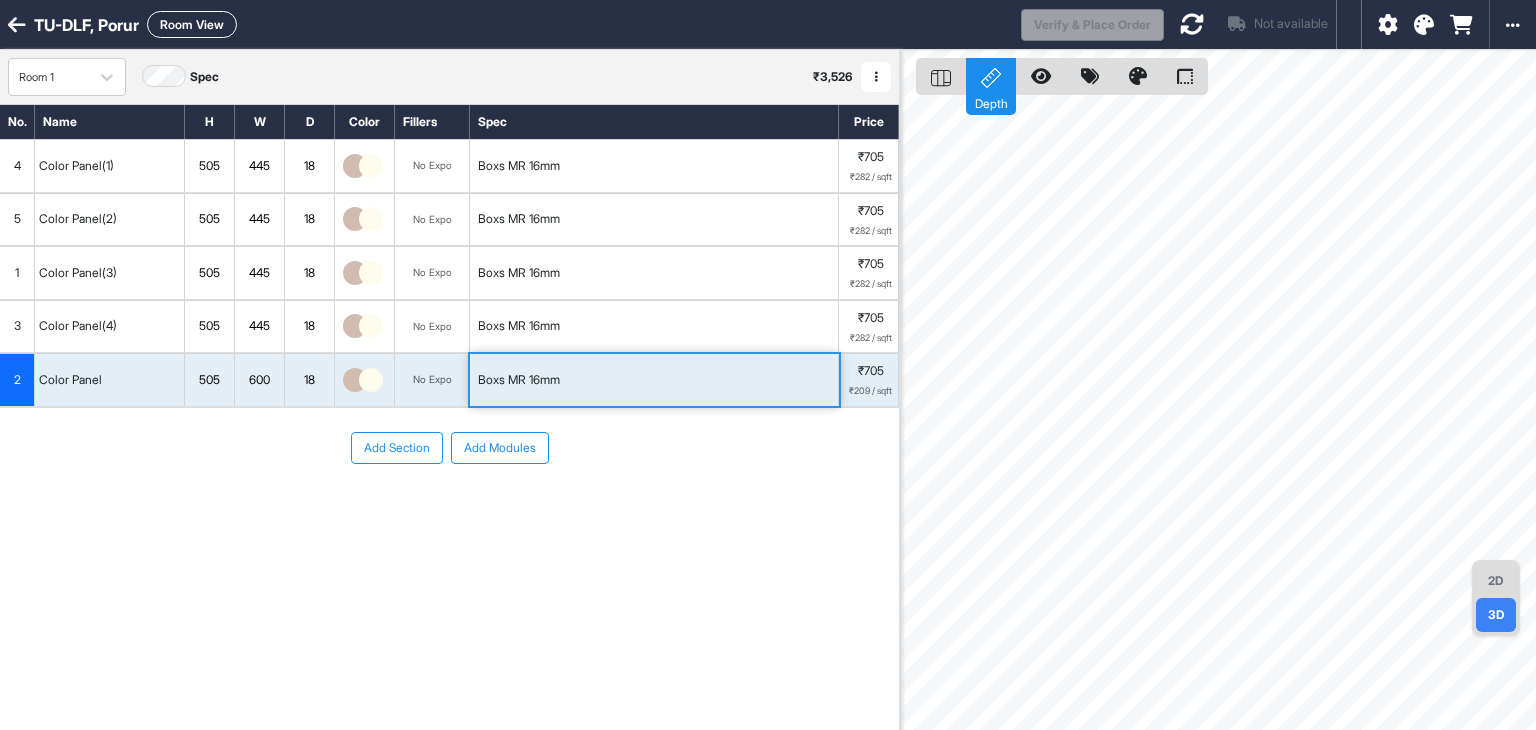 click on "Color Panel(1)" at bounding box center (110, 166) 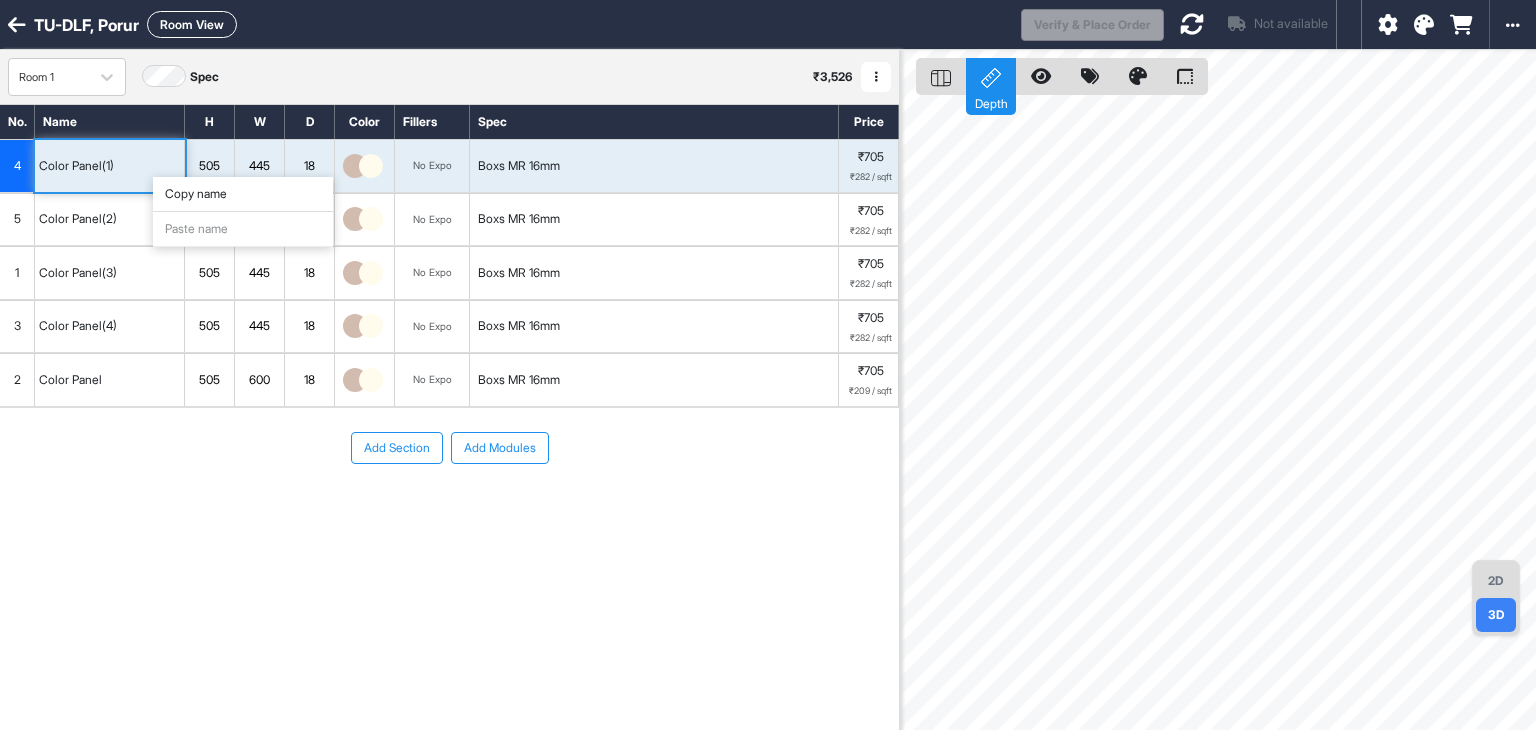 click on "Color Panel(1)" at bounding box center [110, 166] 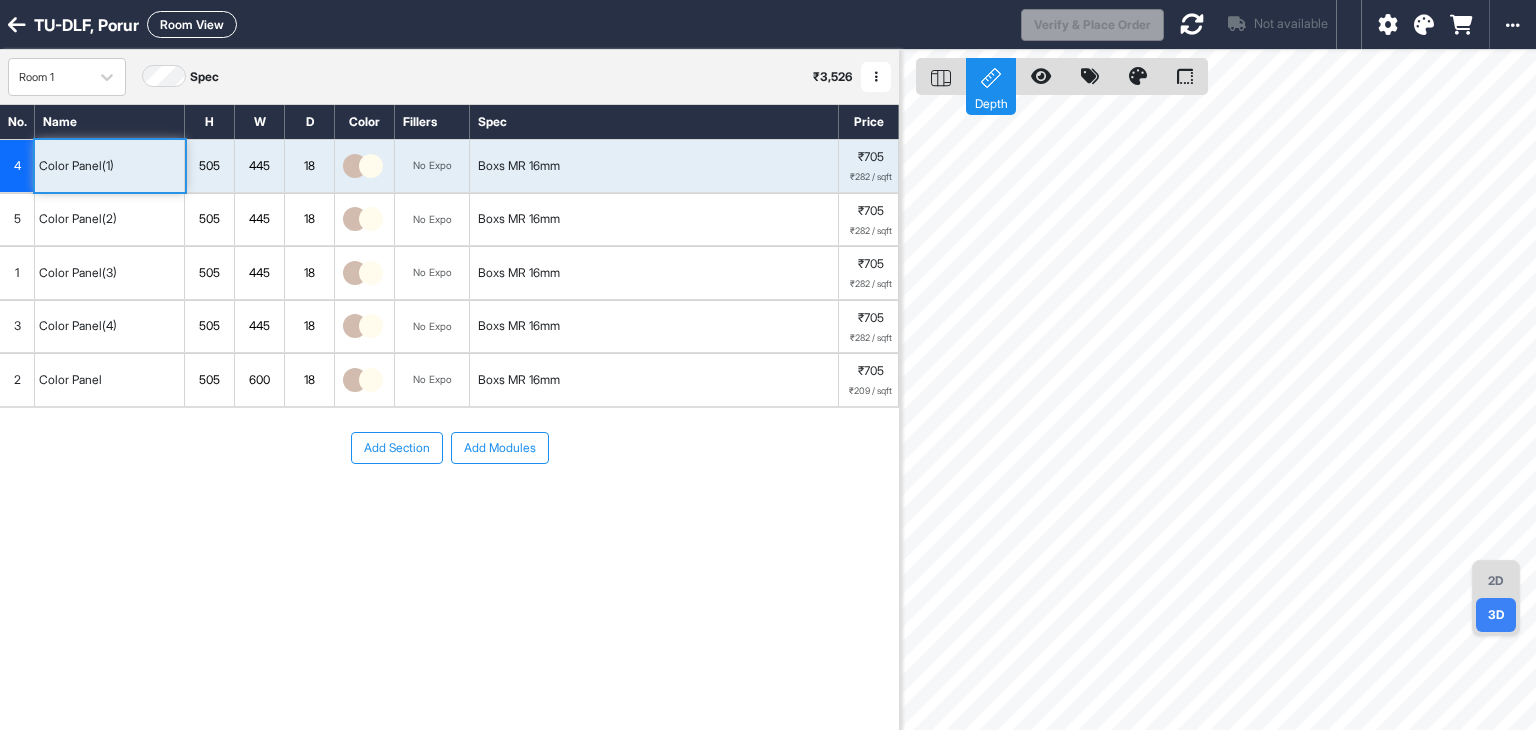 click on "Color Panel(1)" at bounding box center [110, 166] 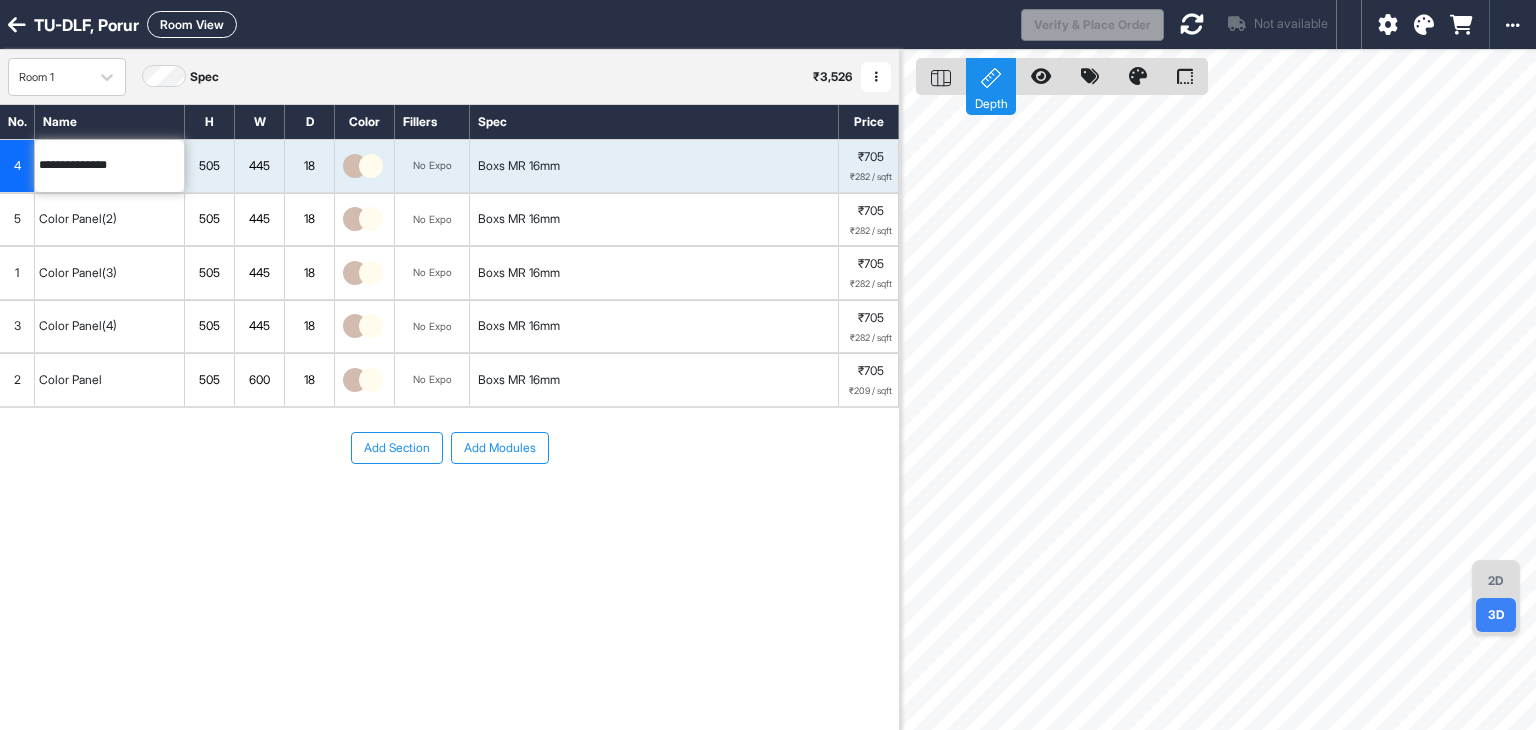 click on "₹705" at bounding box center (871, 157) 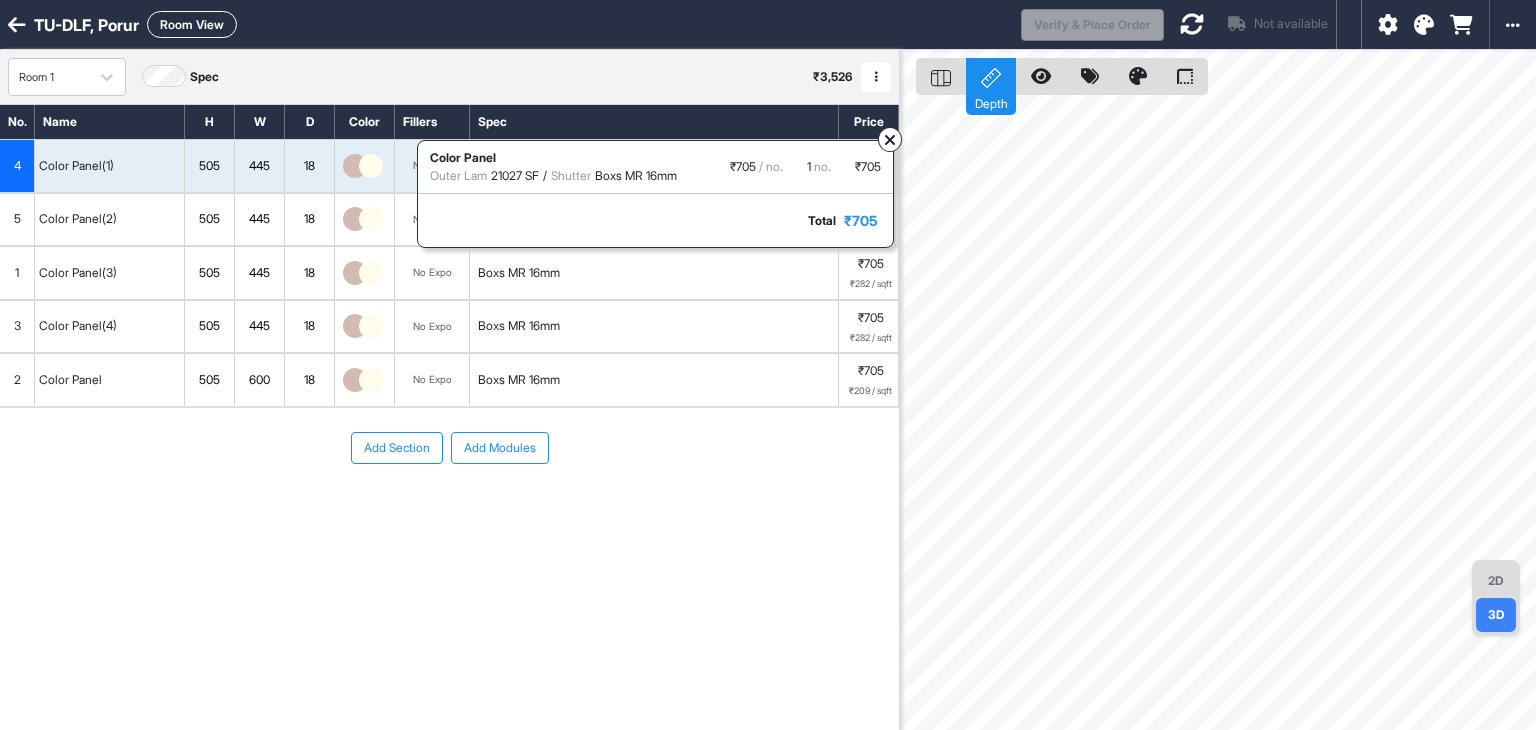click at bounding box center [890, 140] 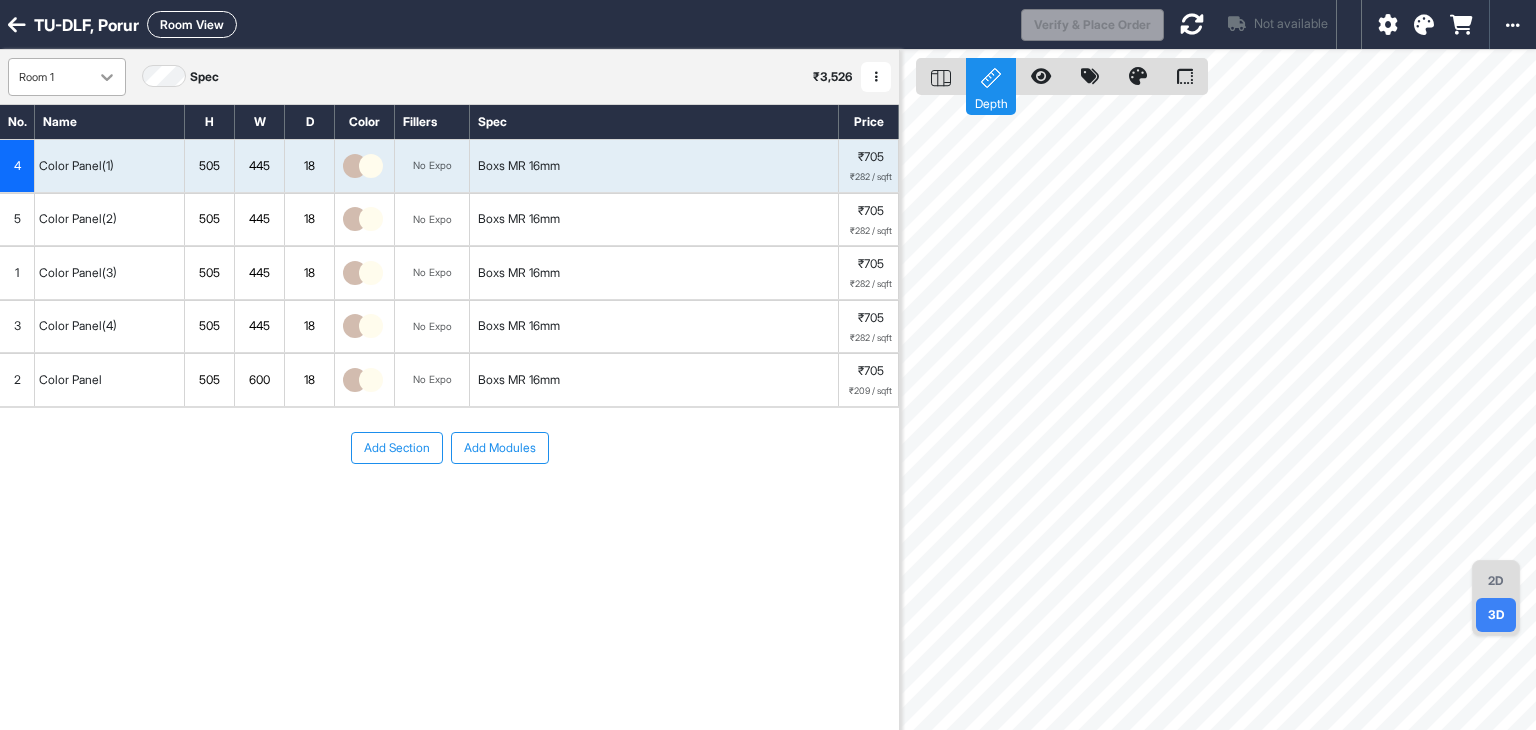 click 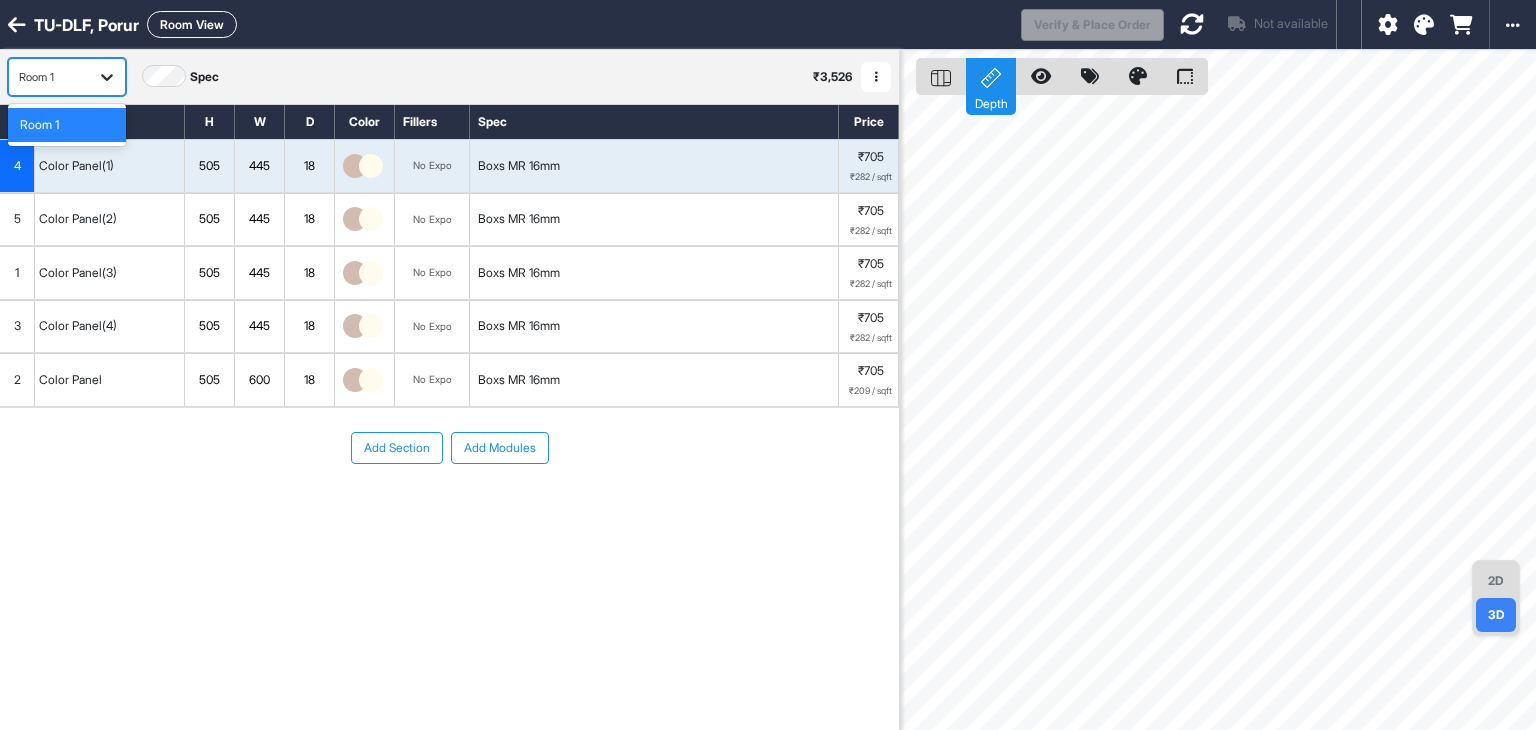 click 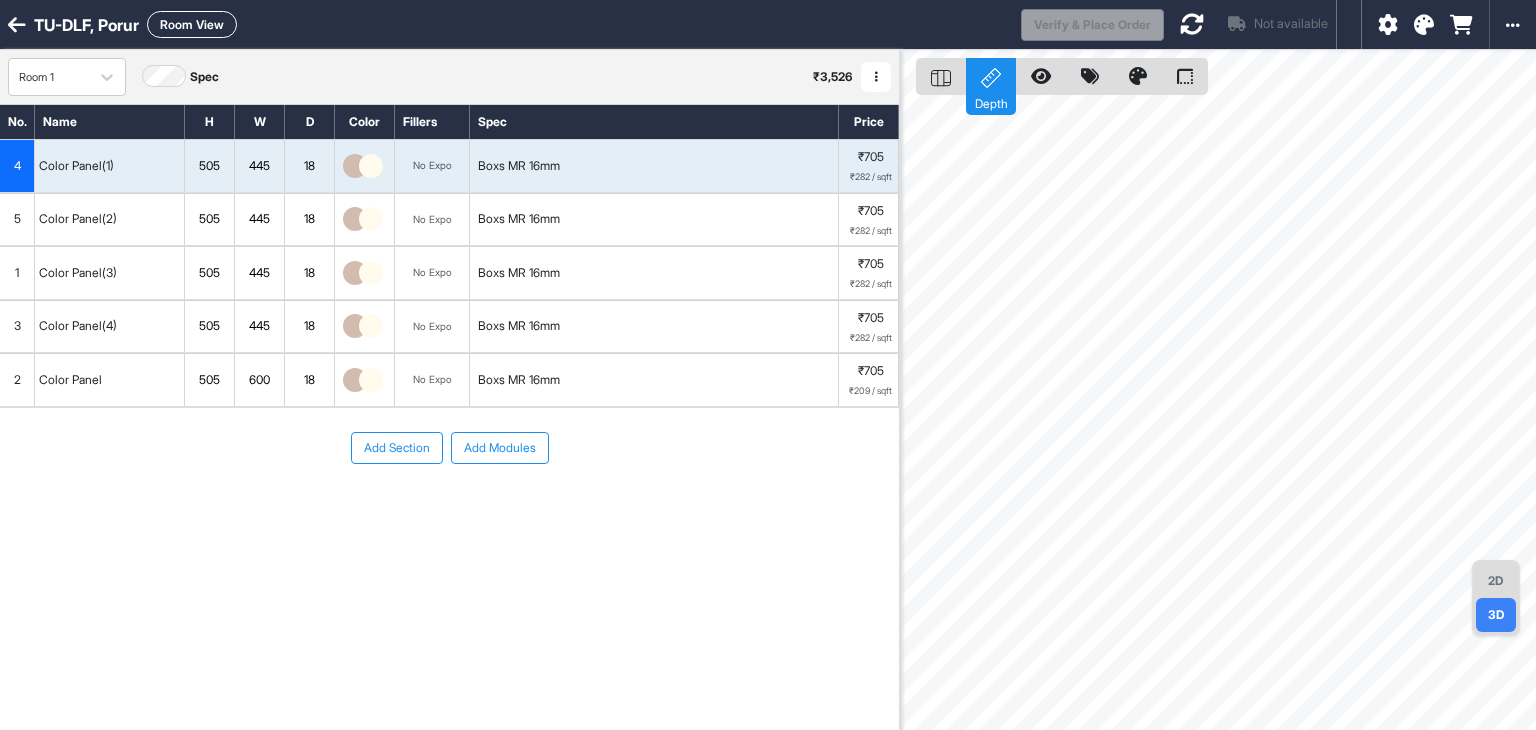 click on "Room View" at bounding box center (192, 24) 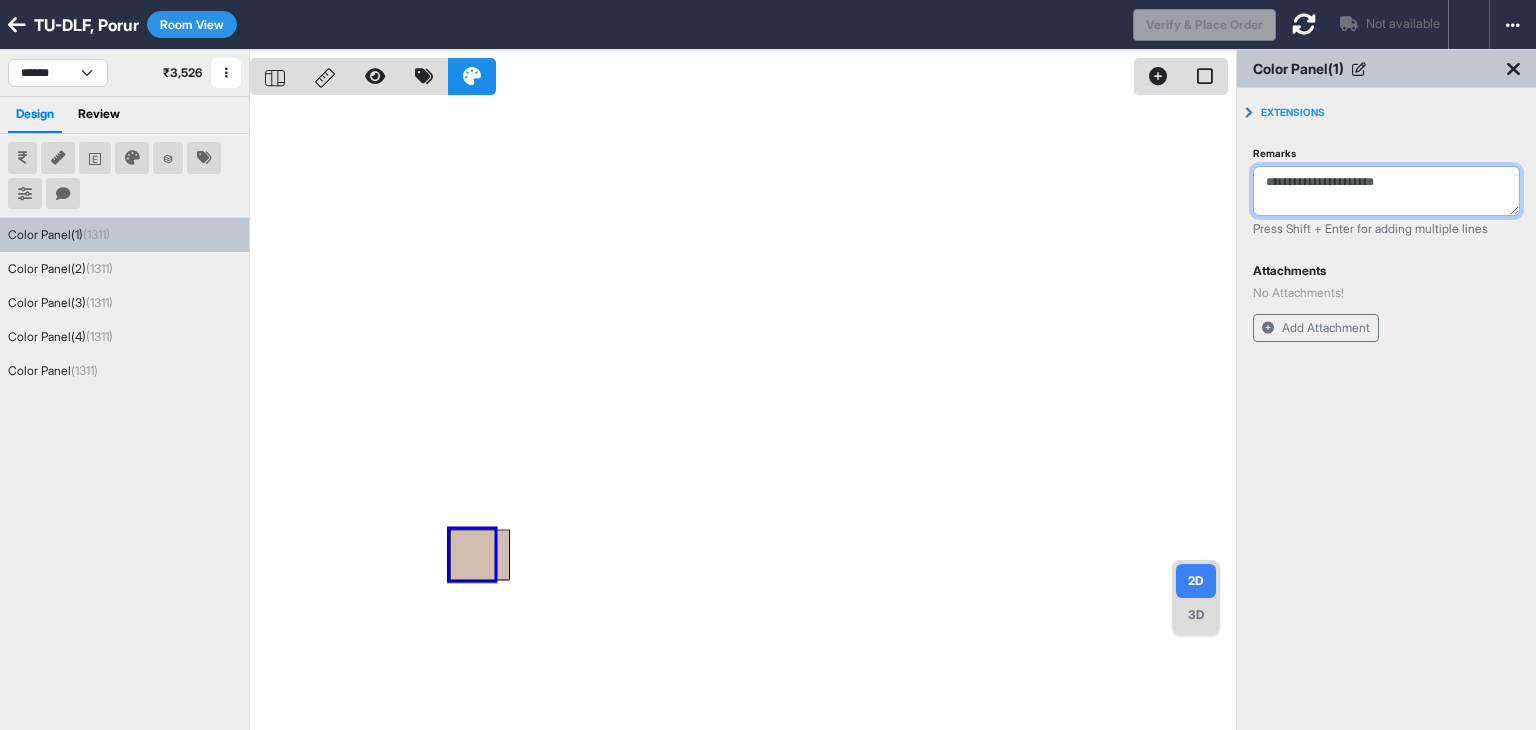 click on "Remarks" at bounding box center (1386, 191) 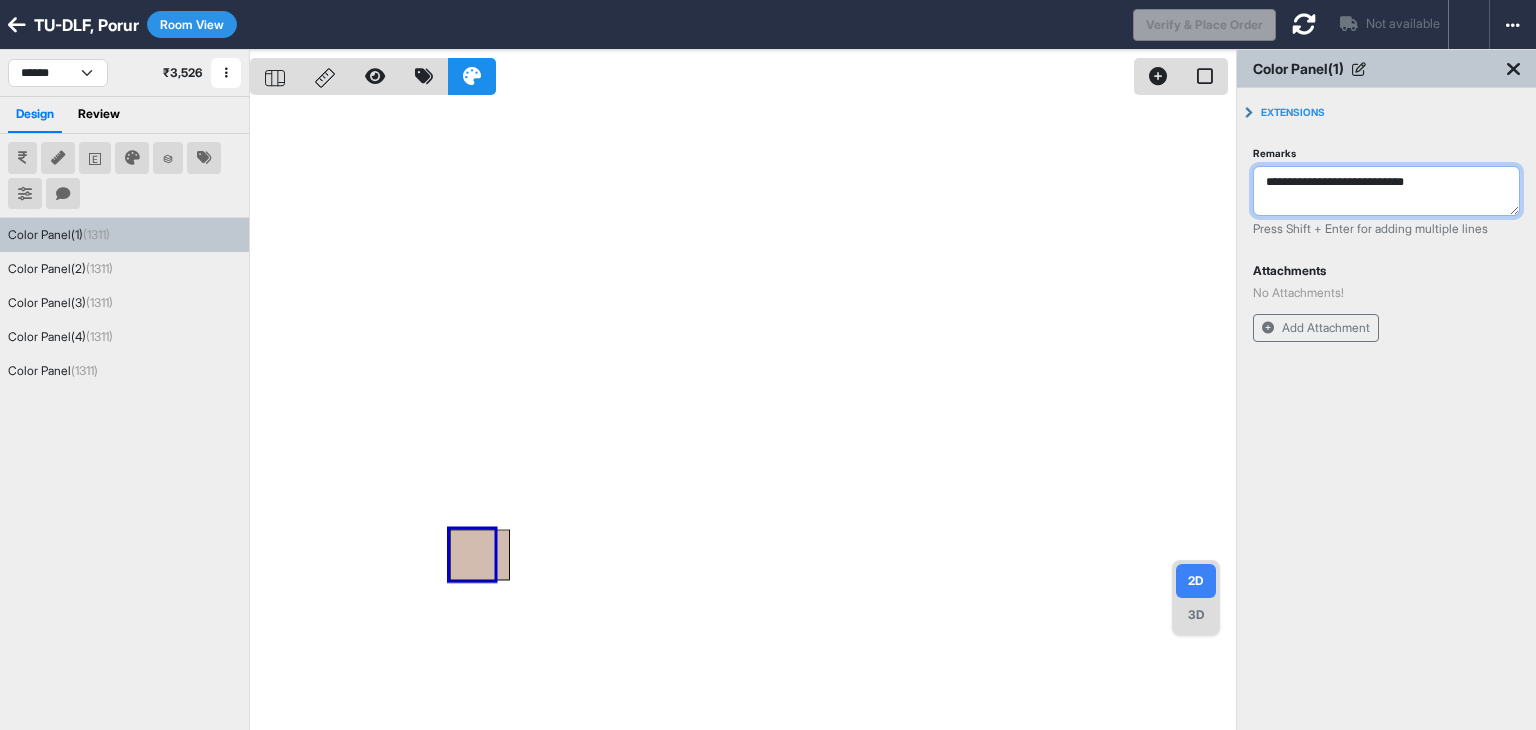 type on "**********" 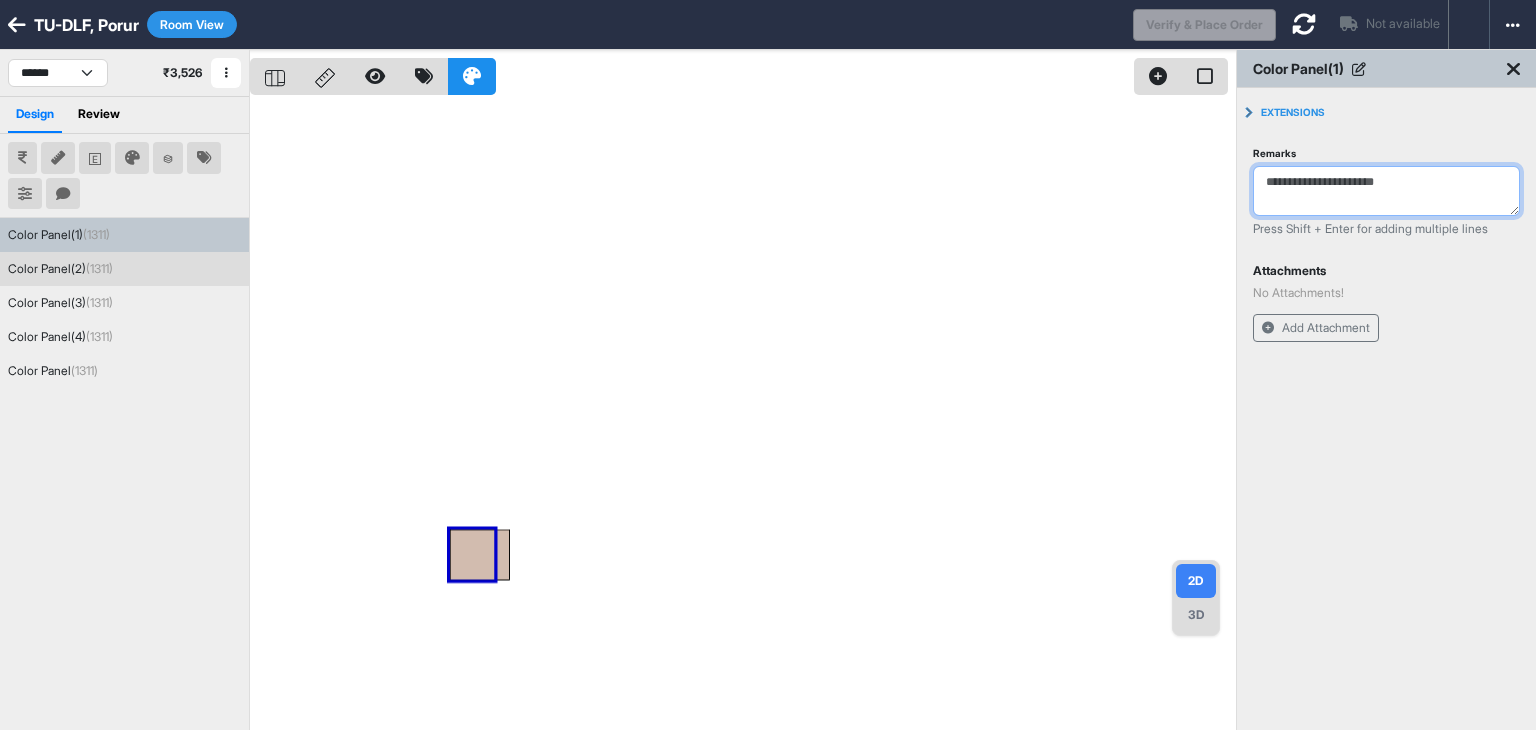 click on "(1311)" at bounding box center (99, 268) 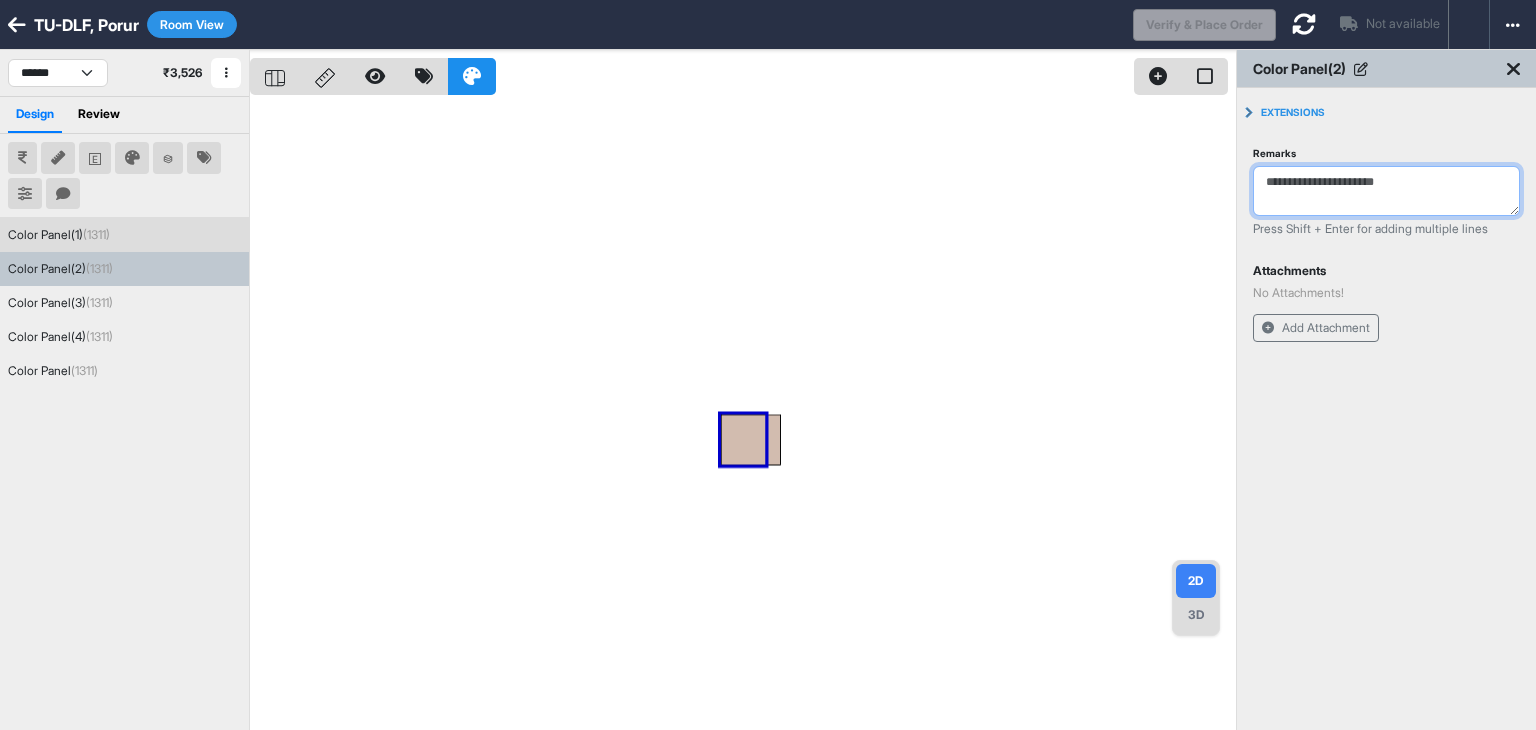 click on "Color Panel(1)  (1311)" at bounding box center [124, 235] 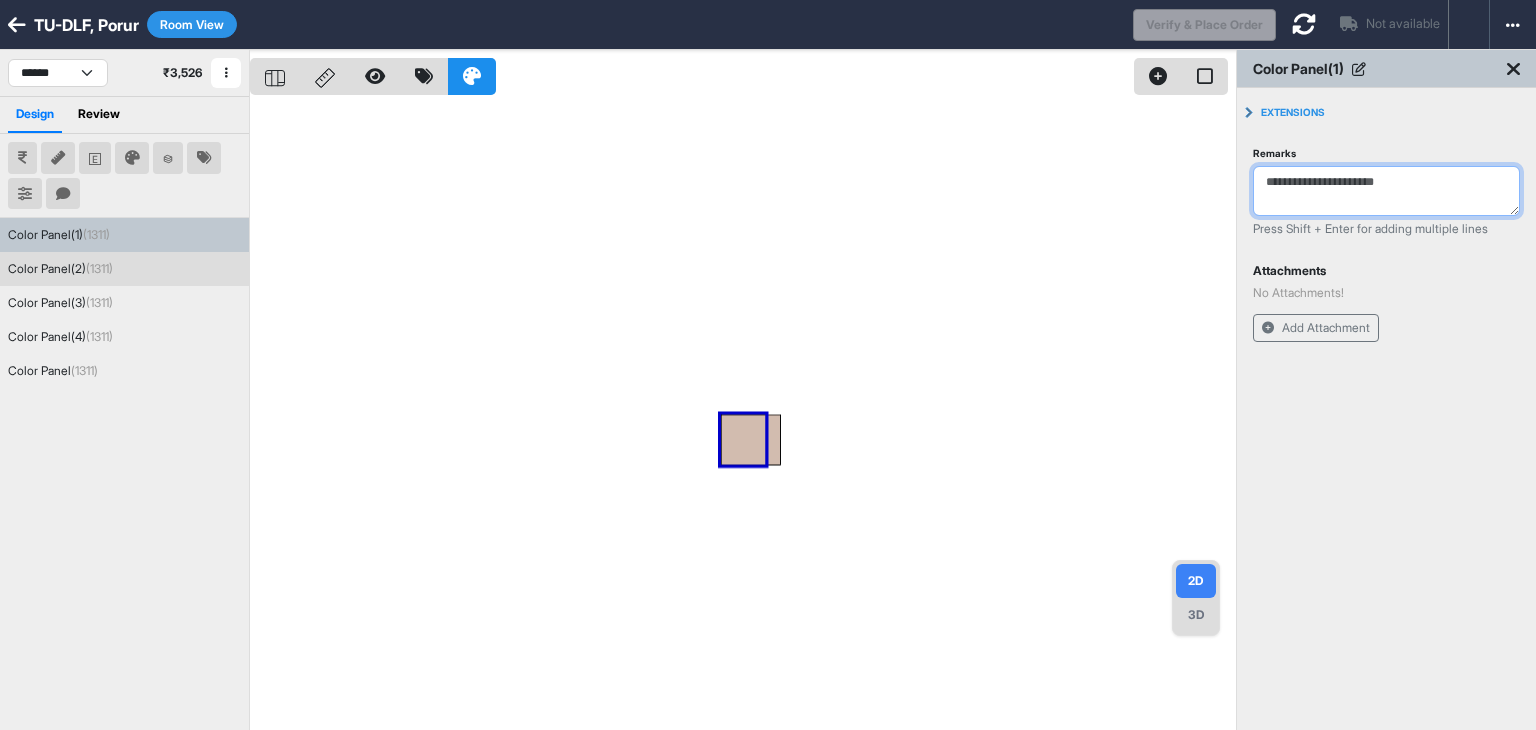 click on "(1311)" at bounding box center [99, 268] 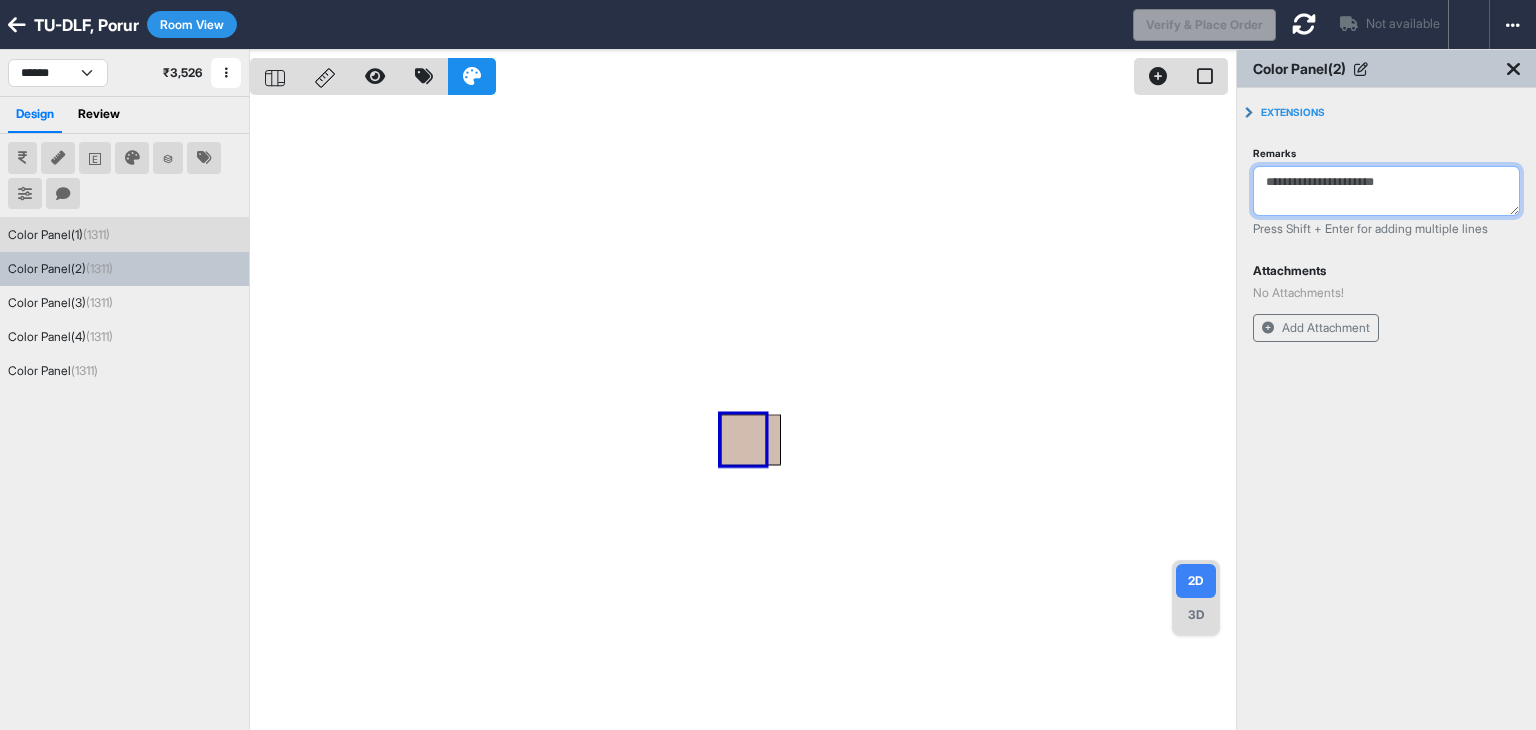 click on "(1311)" at bounding box center [96, 234] 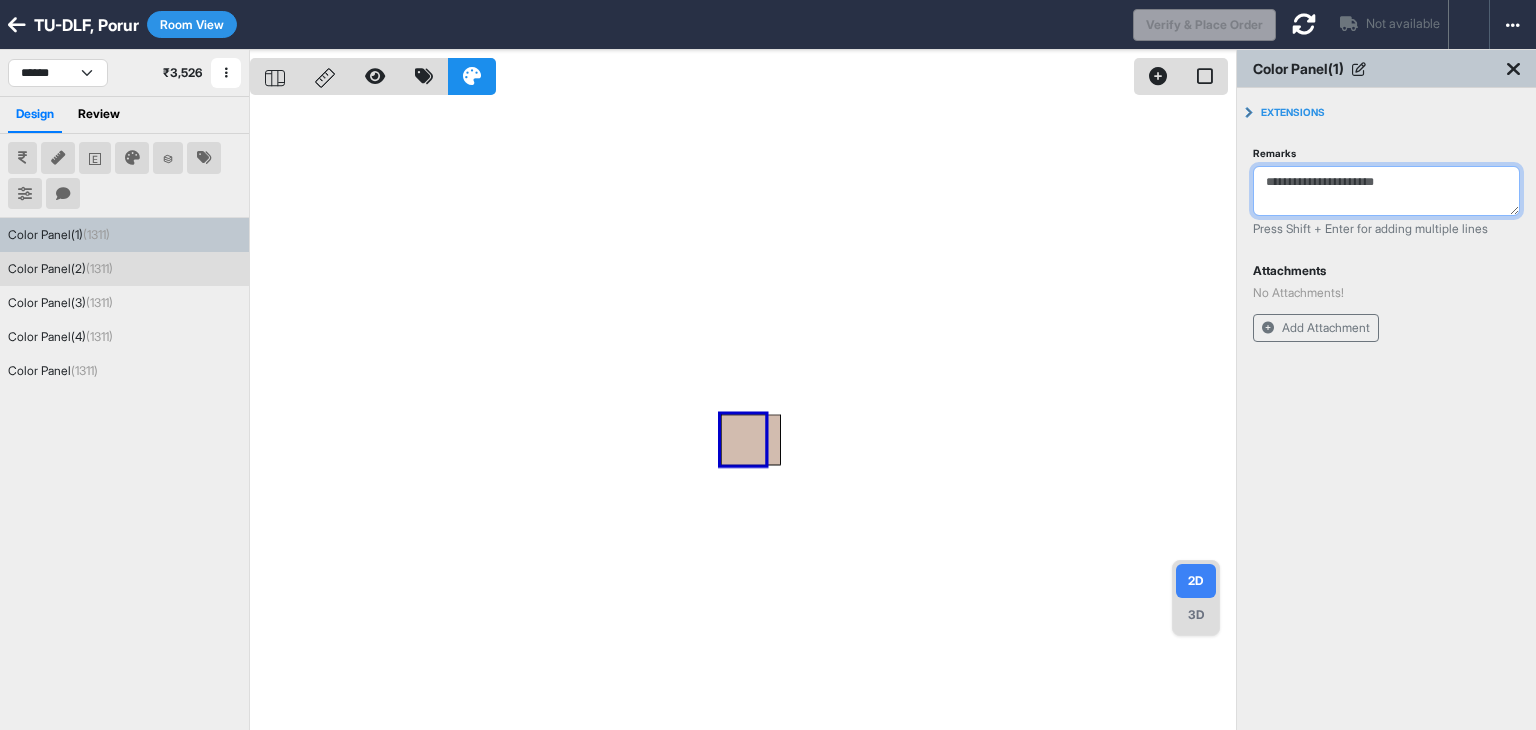 click on "Color Panel(2)  (1311)" at bounding box center (124, 269) 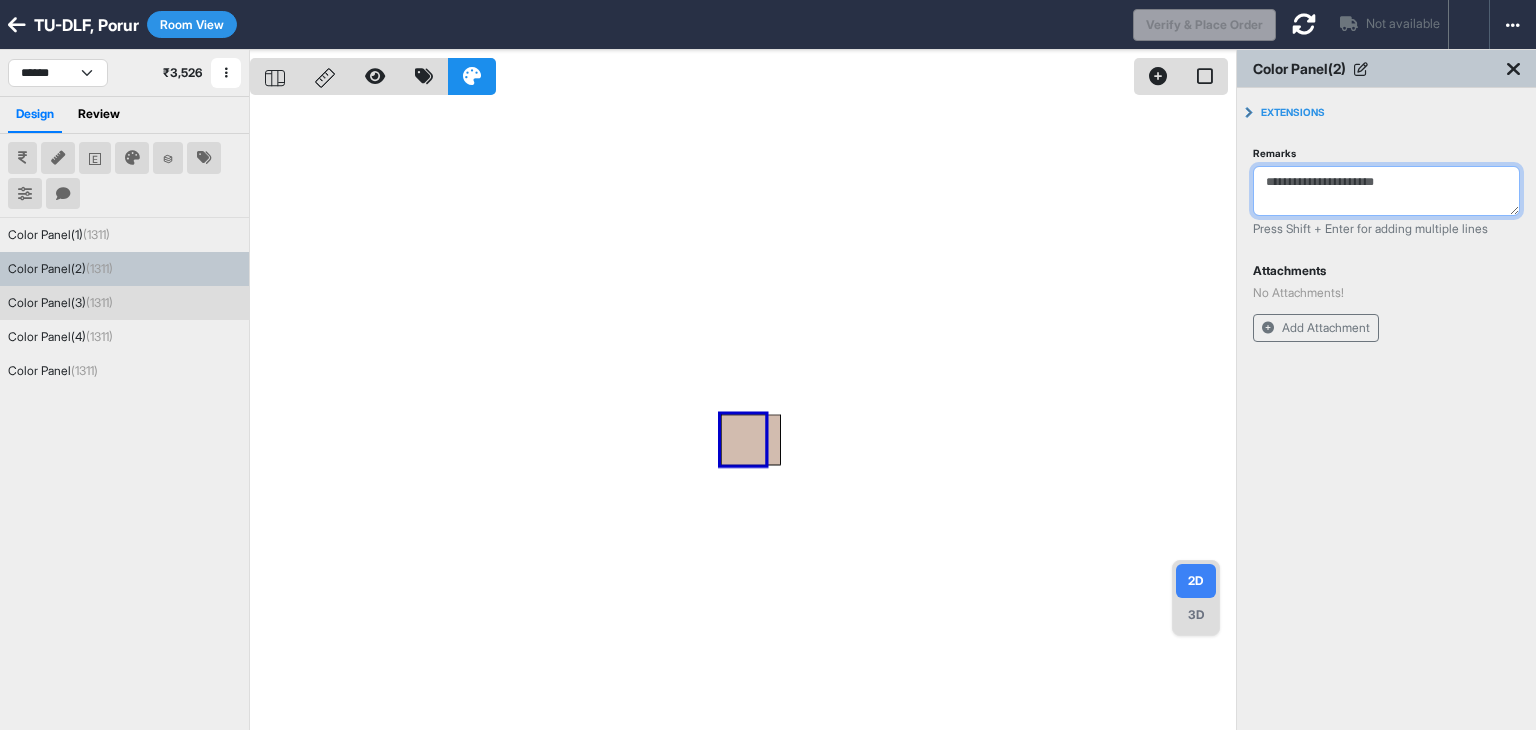 click on "Color Panel(3)  (1311)" at bounding box center [60, 303] 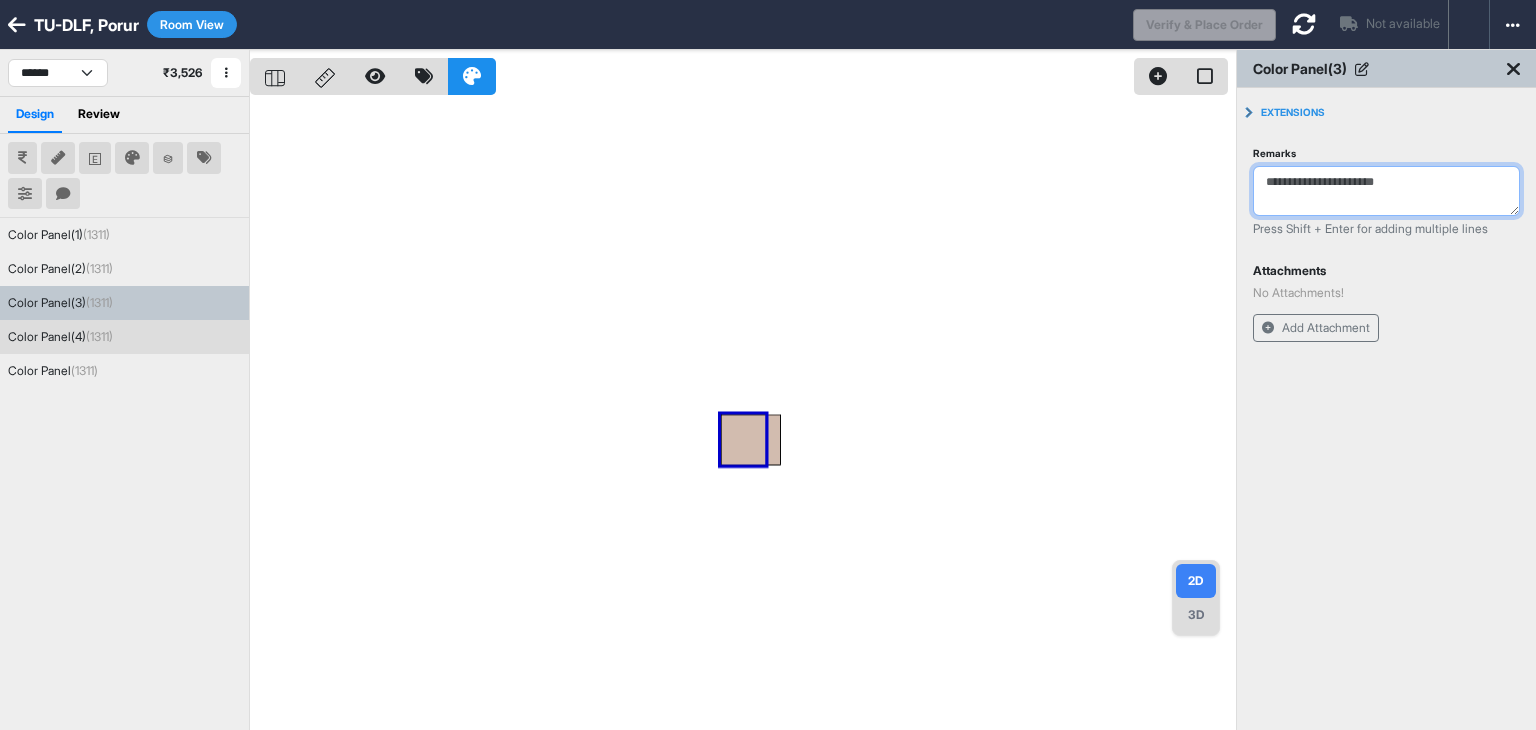 click on "Color Panel(4)  (1311)" at bounding box center (124, 337) 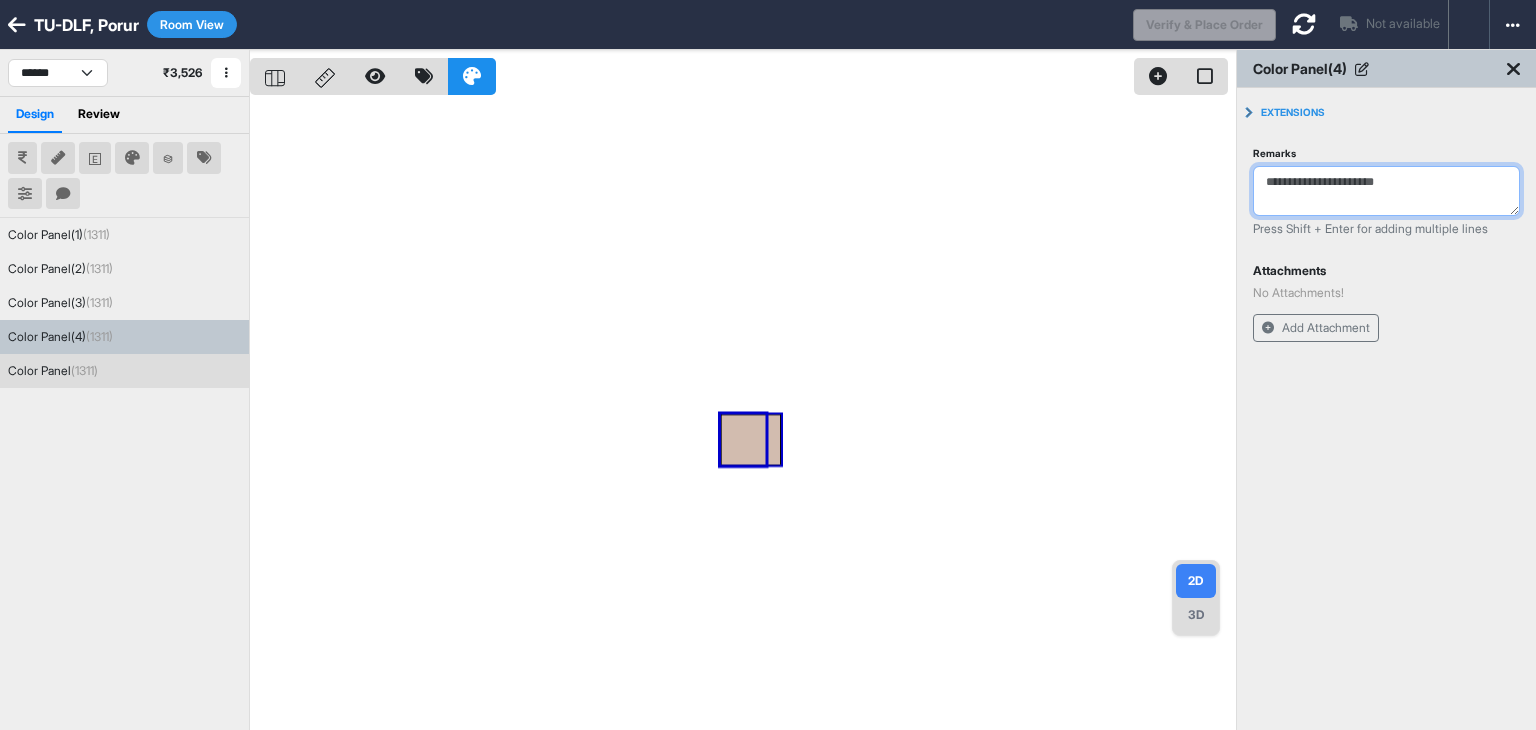 click on "(1311)" at bounding box center (84, 370) 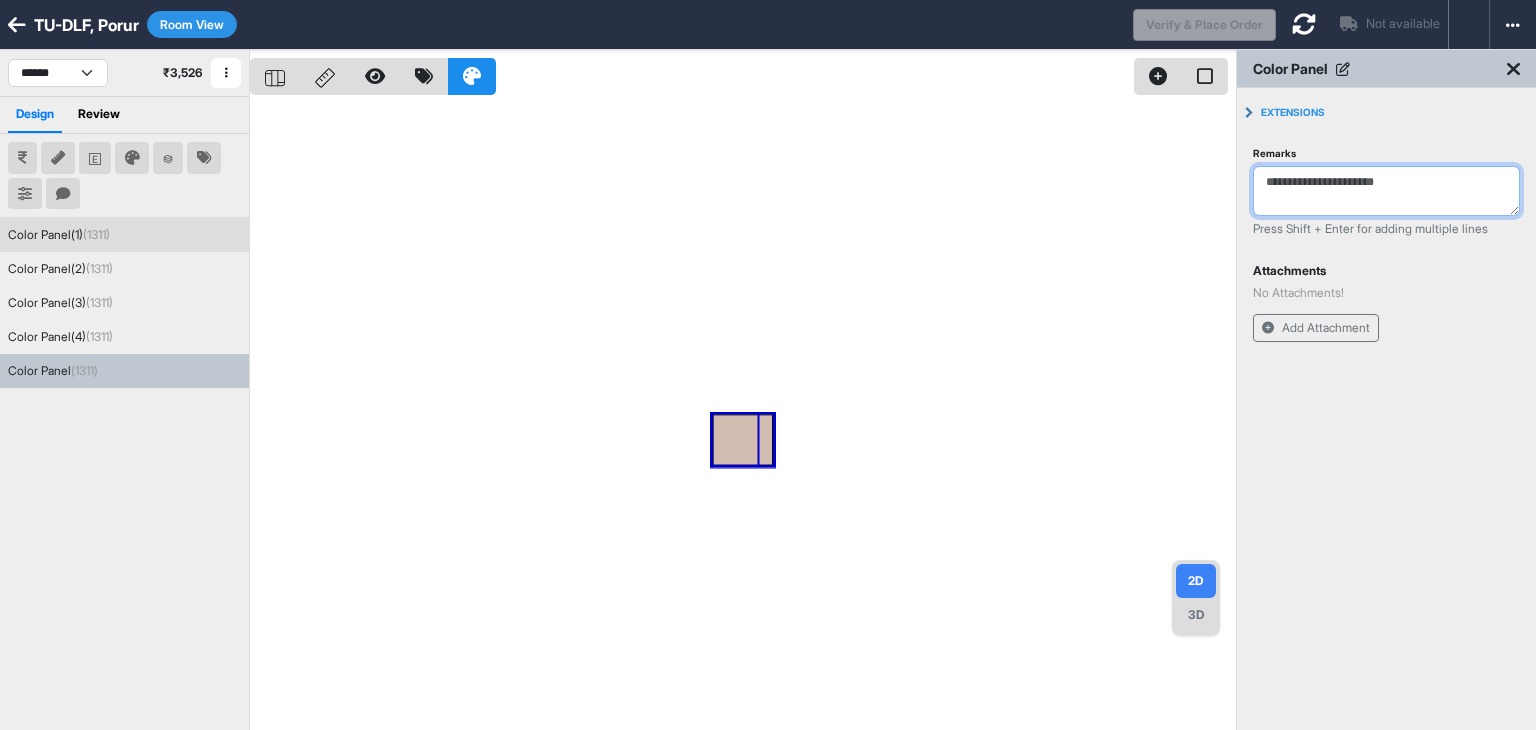 click on "(1311)" at bounding box center (96, 234) 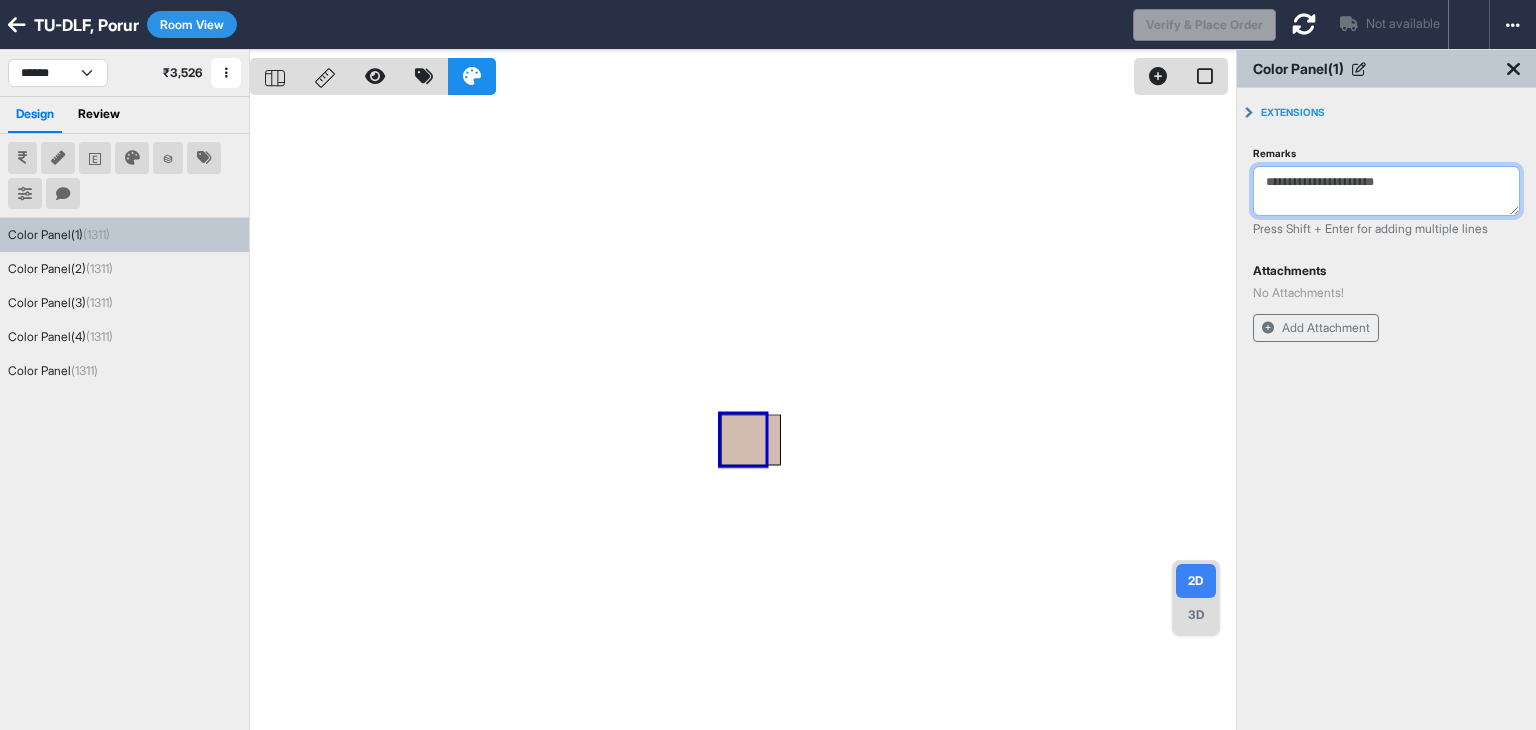 click on "Remarks" at bounding box center [1386, 191] 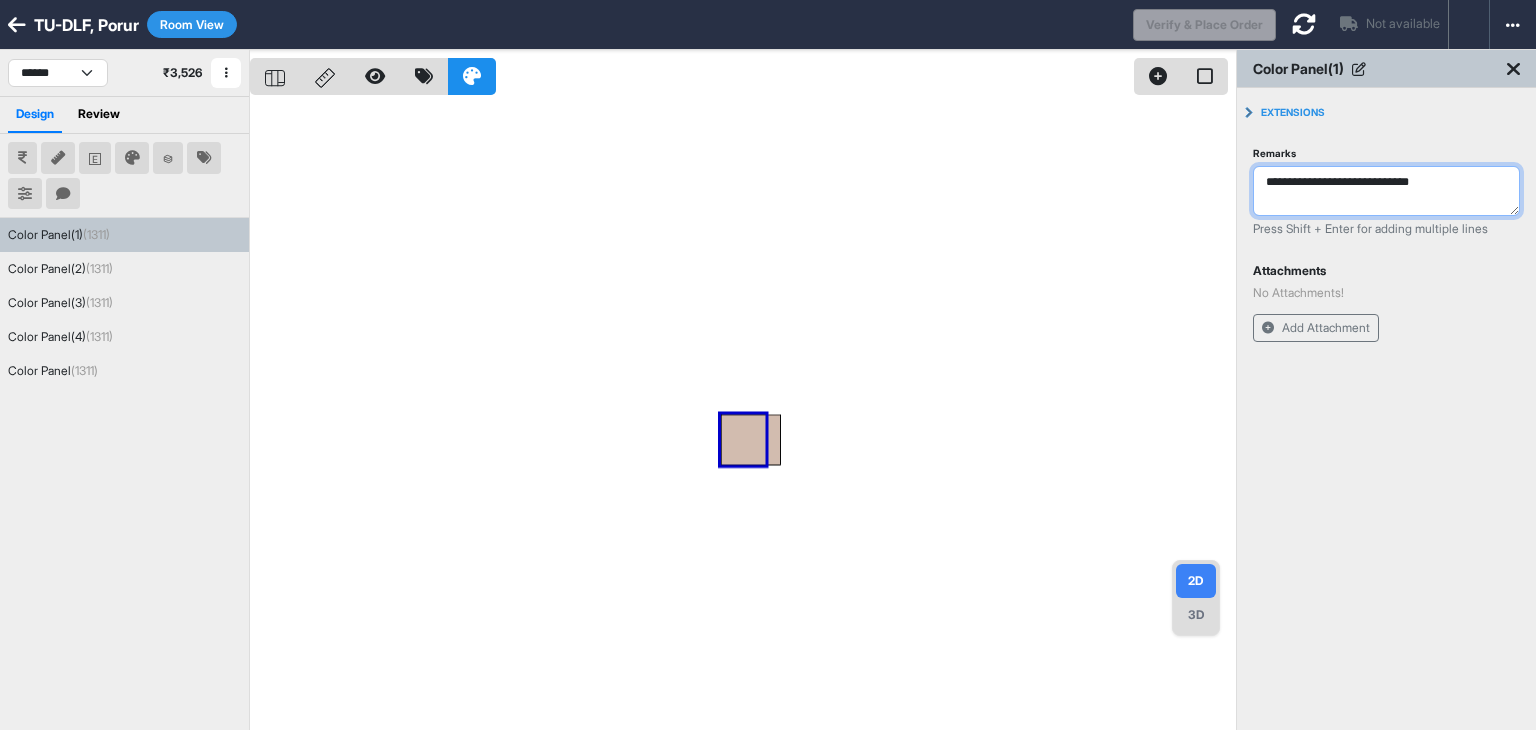 type on "**********" 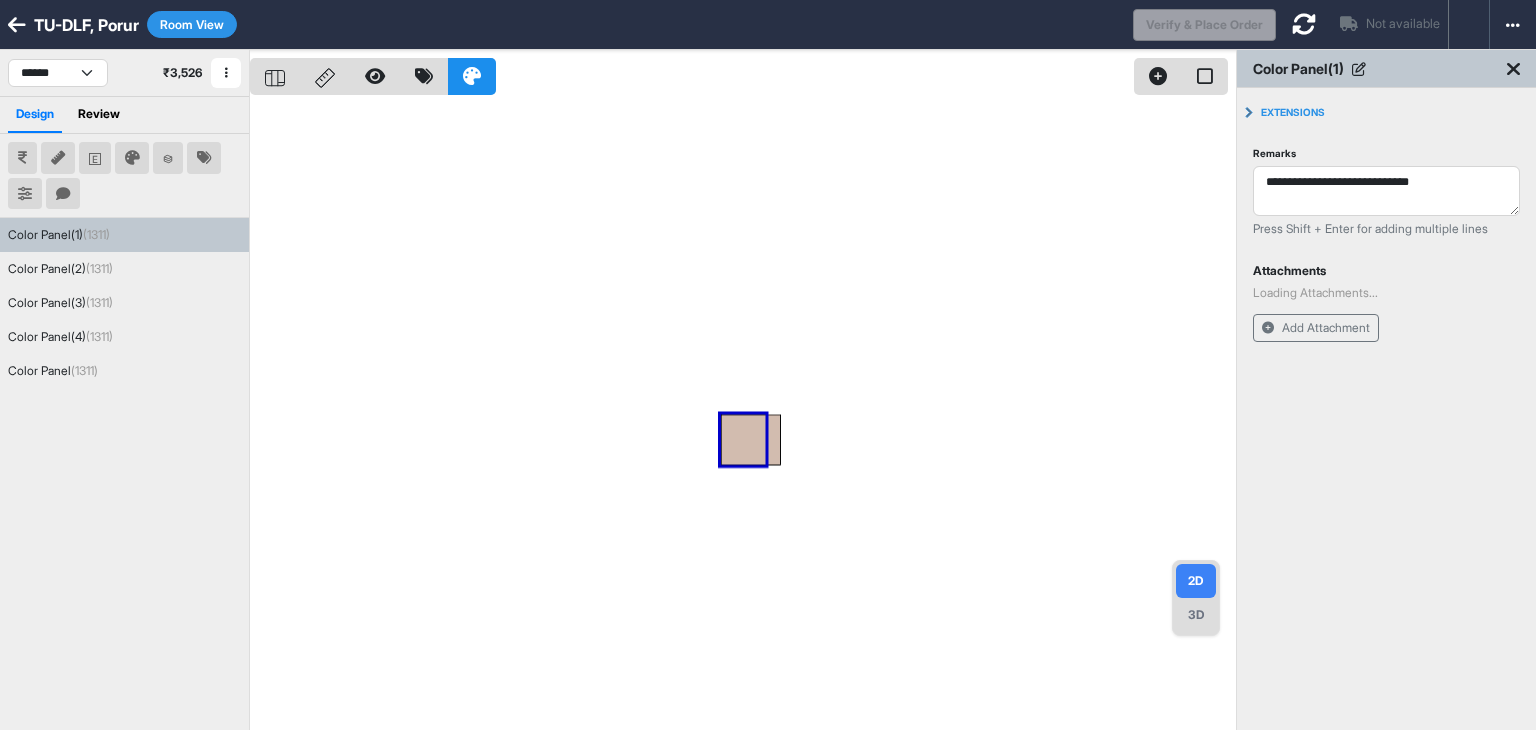 type 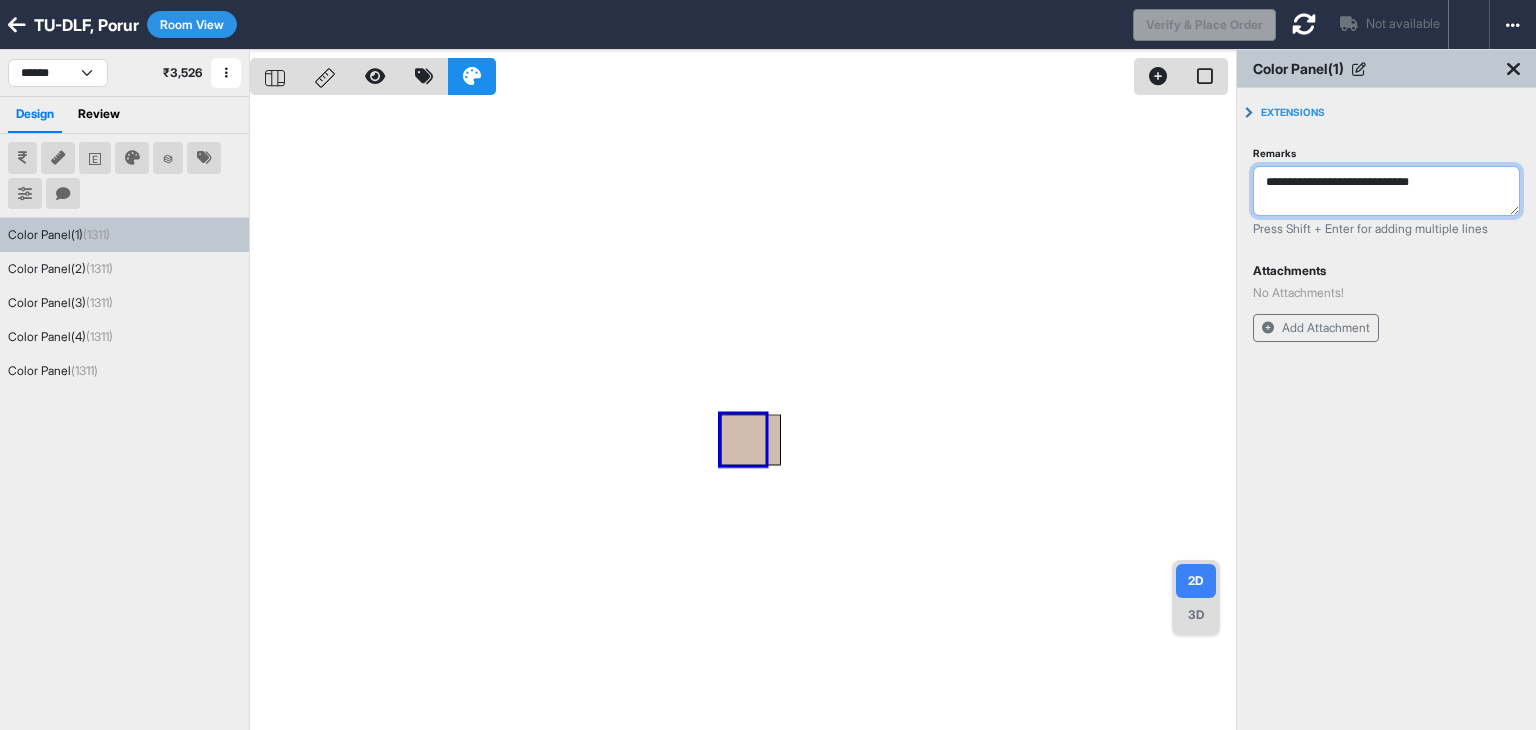 drag, startPoint x: 1436, startPoint y: 181, endPoint x: 1227, endPoint y: 169, distance: 209.34421 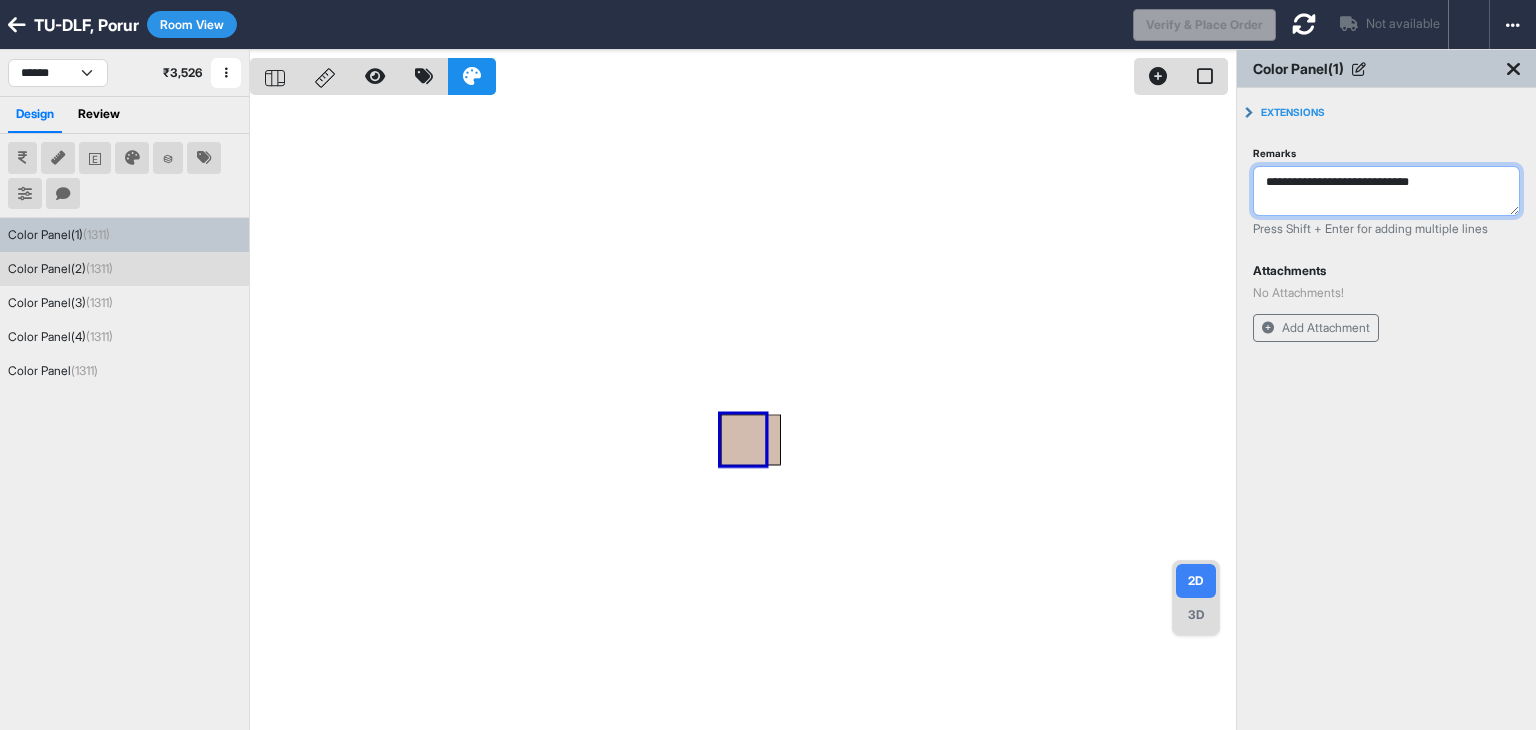 click on "(1311)" at bounding box center (99, 268) 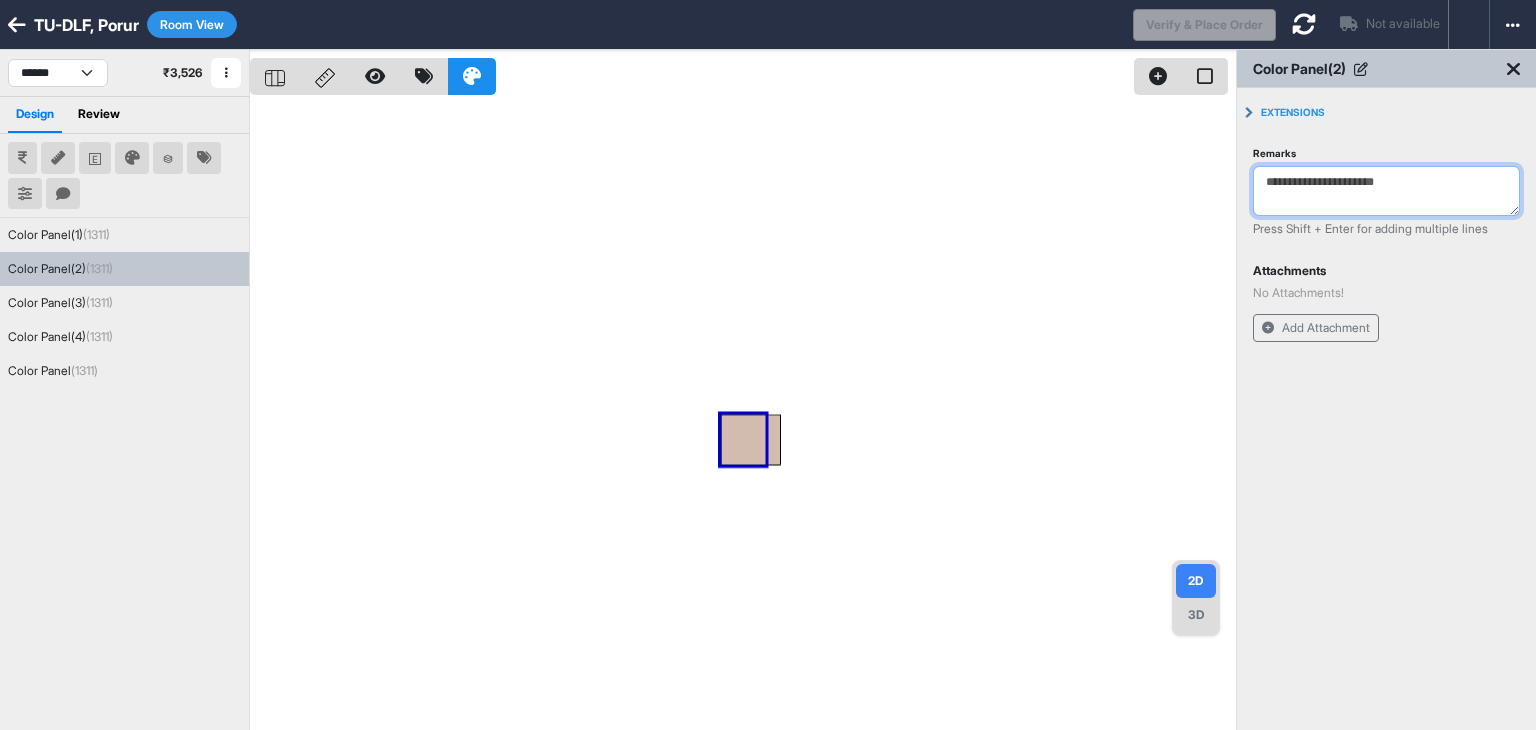 click on "Remarks" at bounding box center (1386, 191) 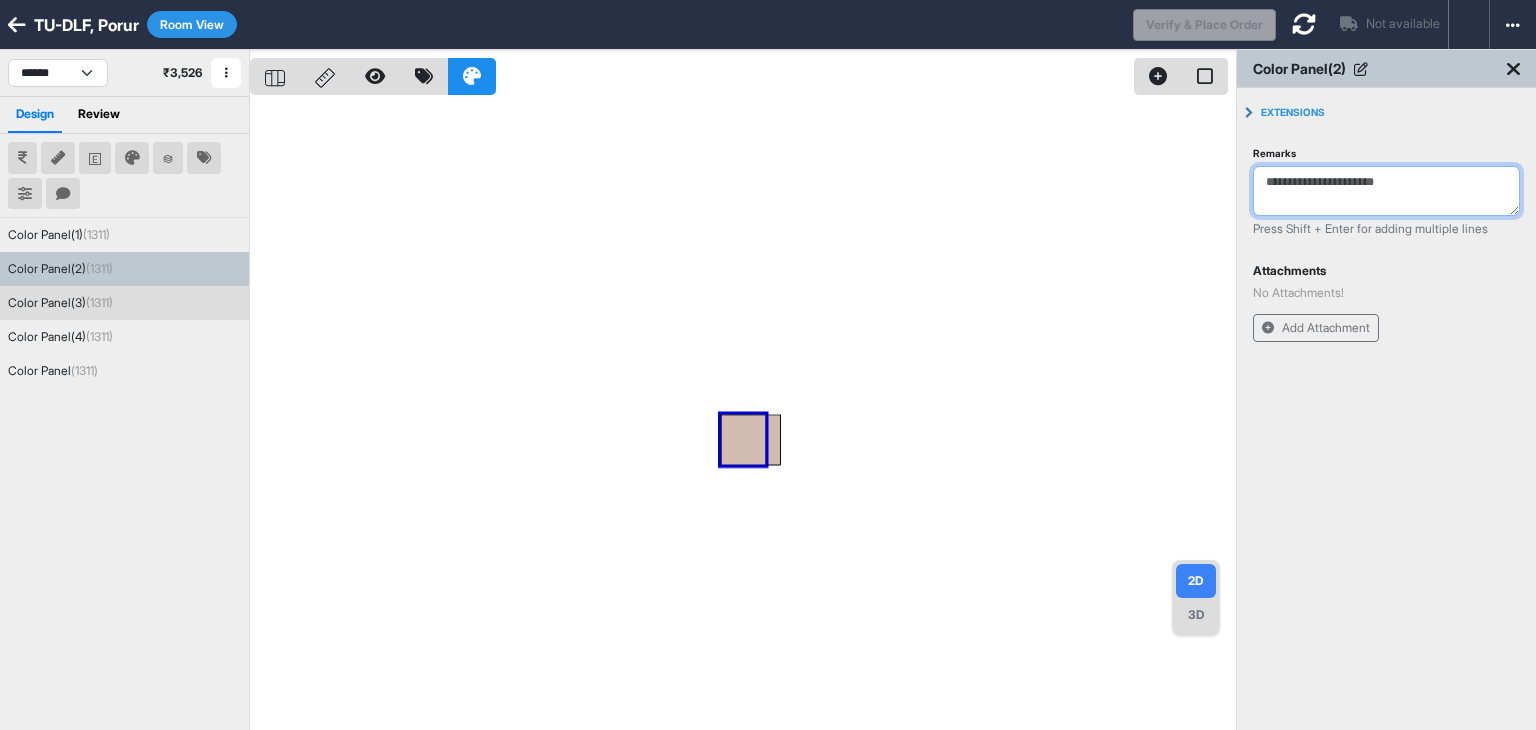 click on "(1311)" at bounding box center (99, 302) 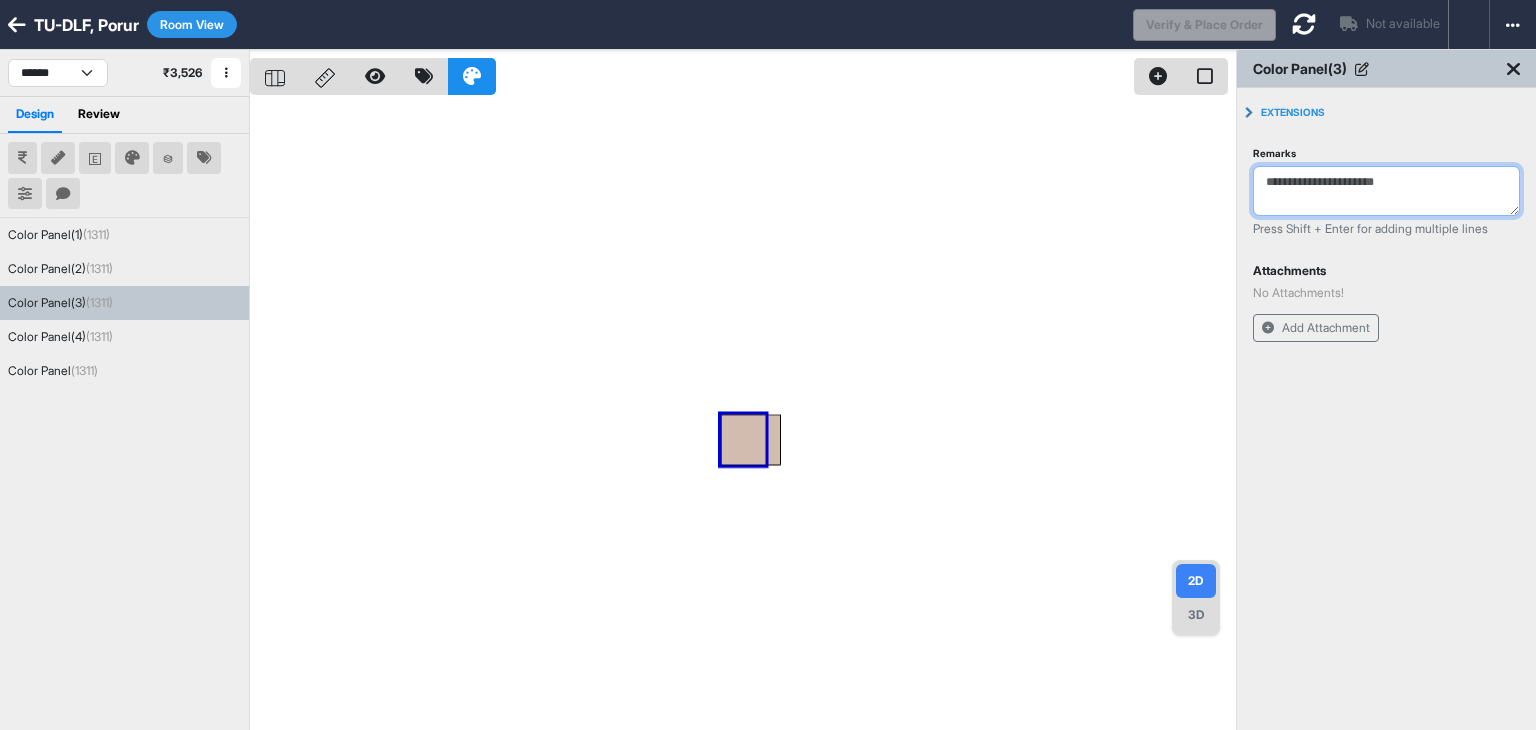 click on "Remarks" at bounding box center [1386, 191] 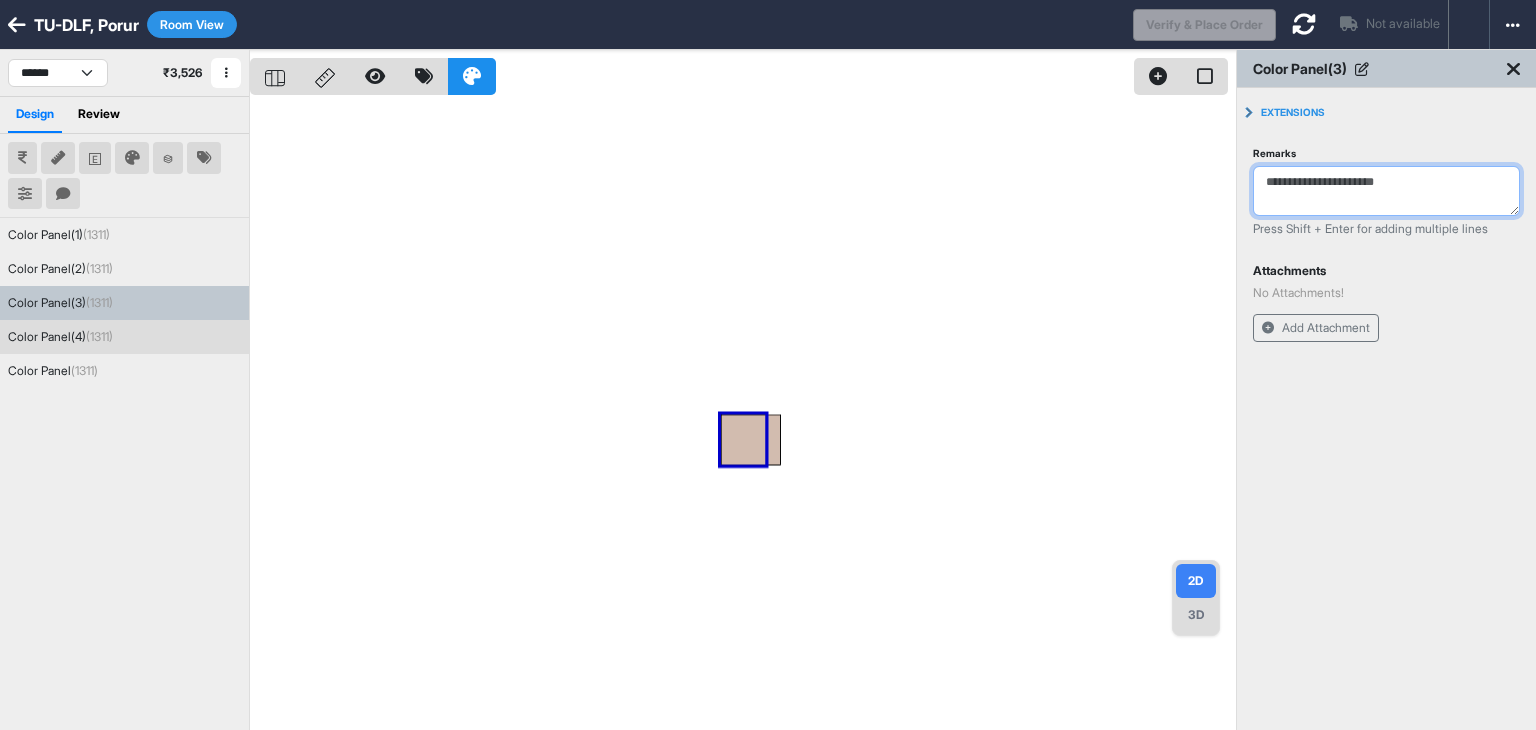 click on "Color Panel(4)  (1311)" at bounding box center (60, 337) 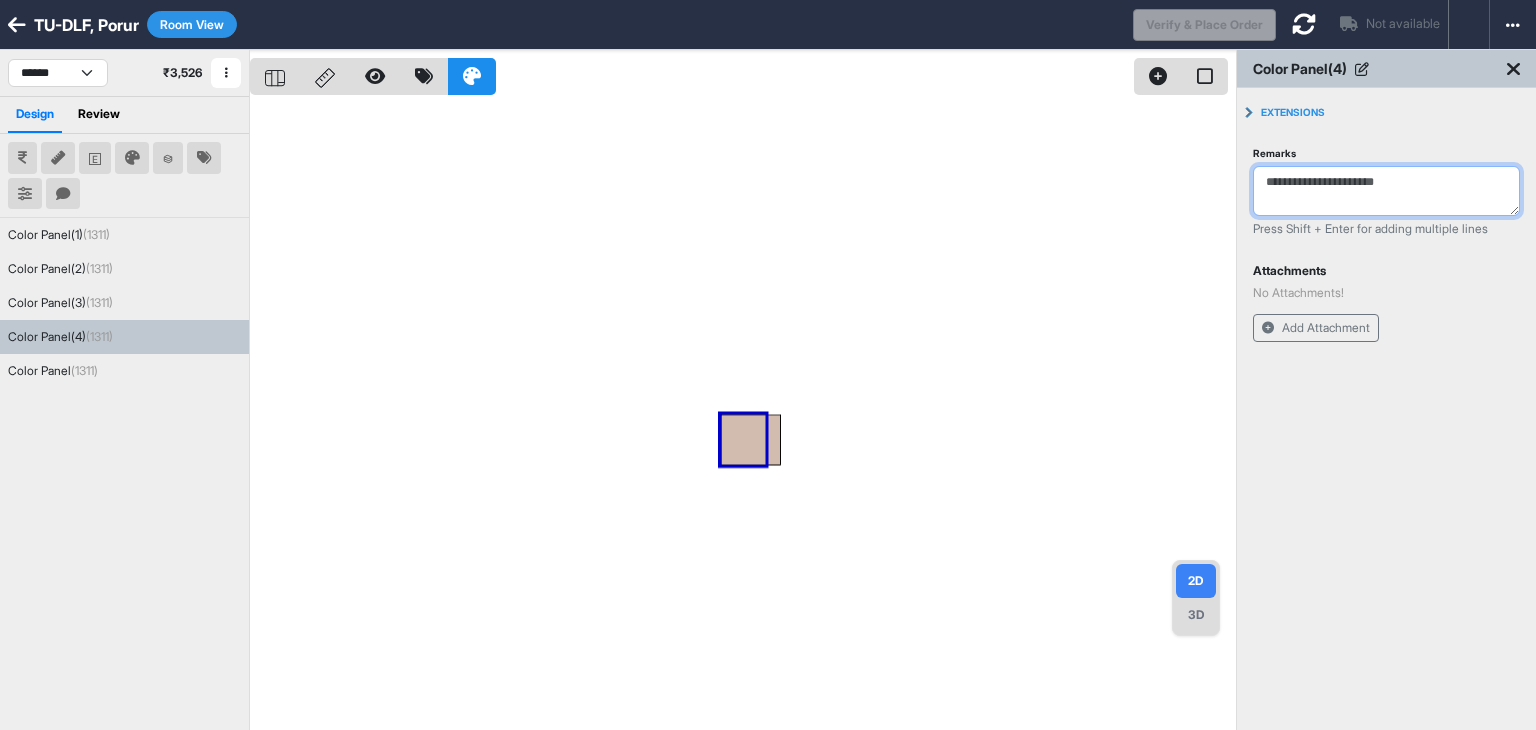 click on "Remarks" at bounding box center (1386, 191) 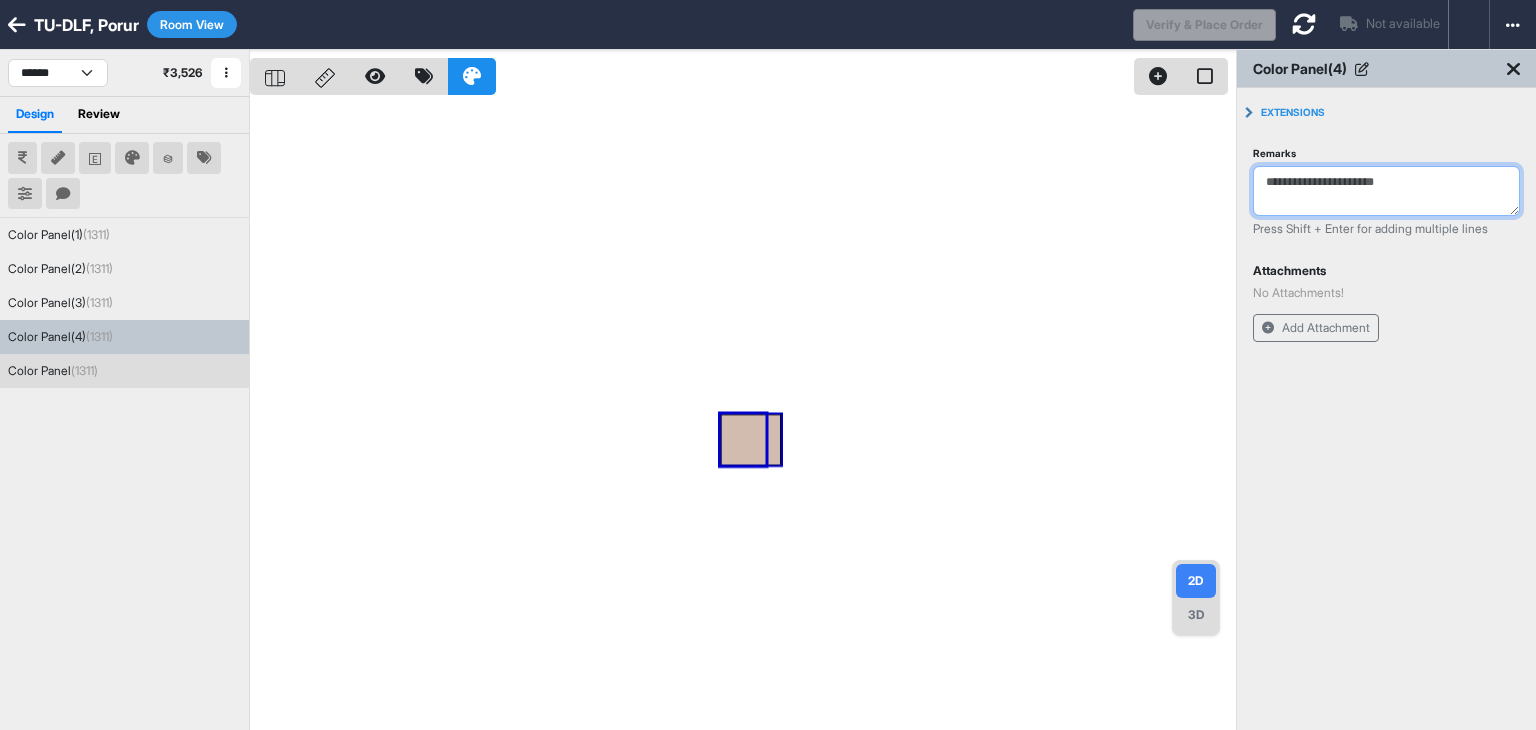 click on "Color Panel  (1311)" at bounding box center [124, 371] 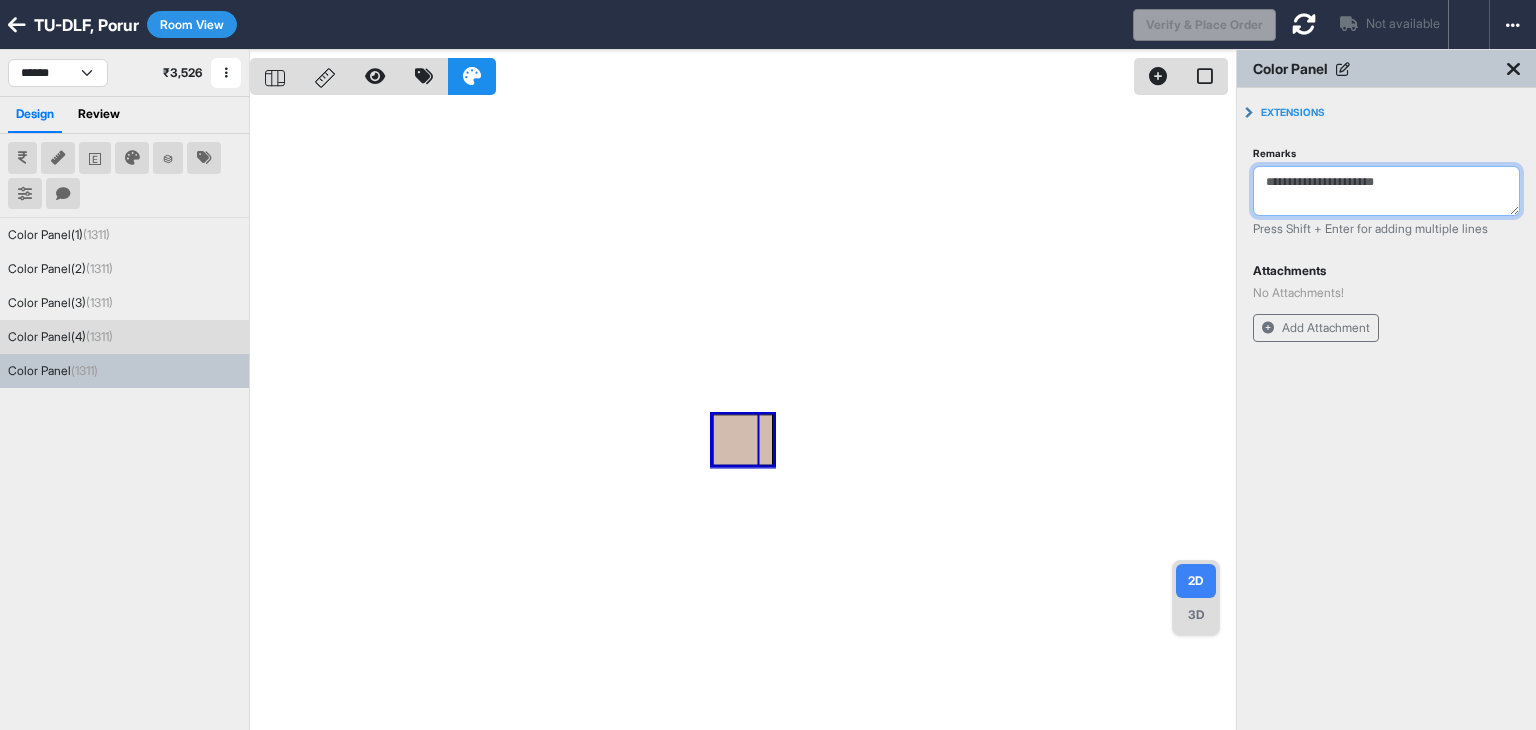 click on "Remarks" at bounding box center [1386, 191] 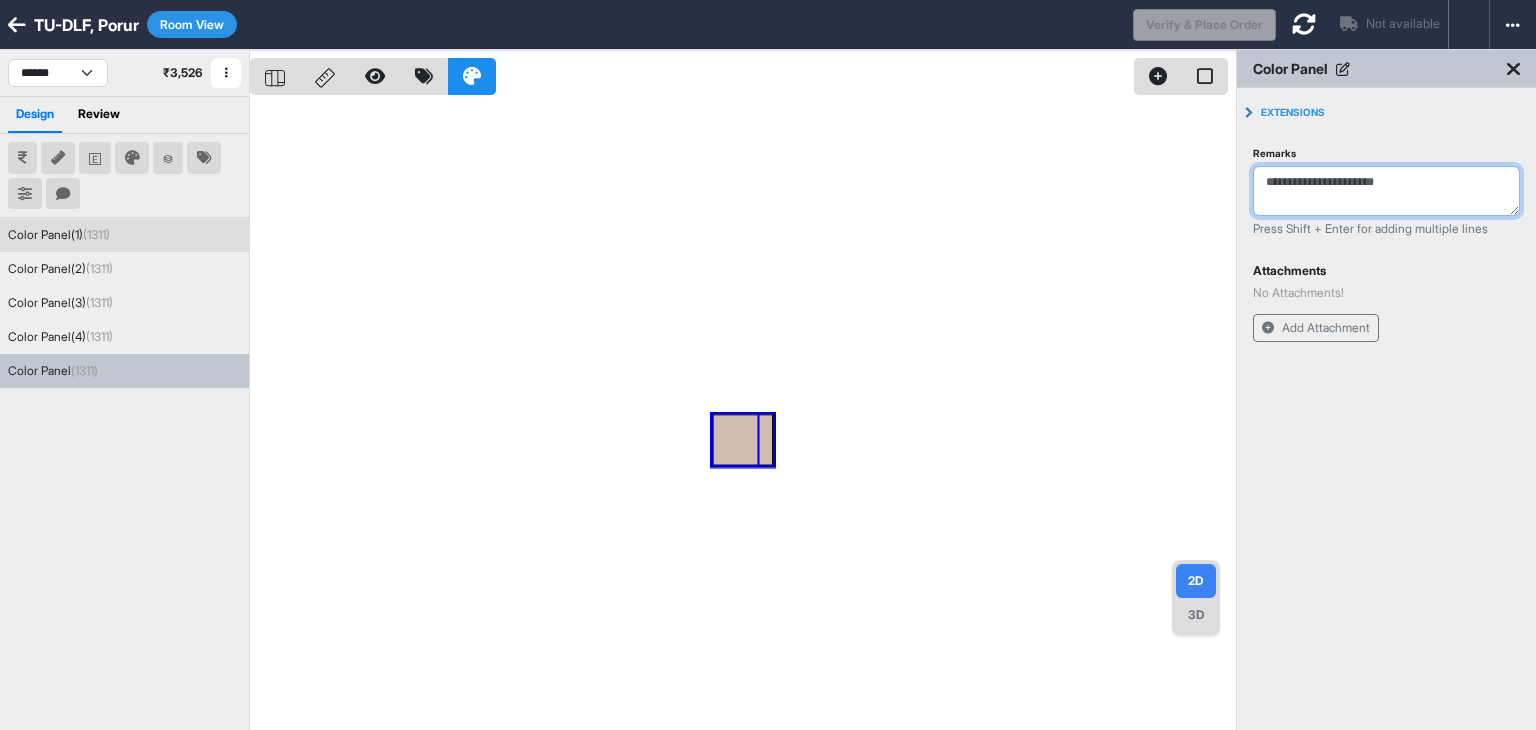 click on "Color Panel(1)  (1311)" at bounding box center [59, 235] 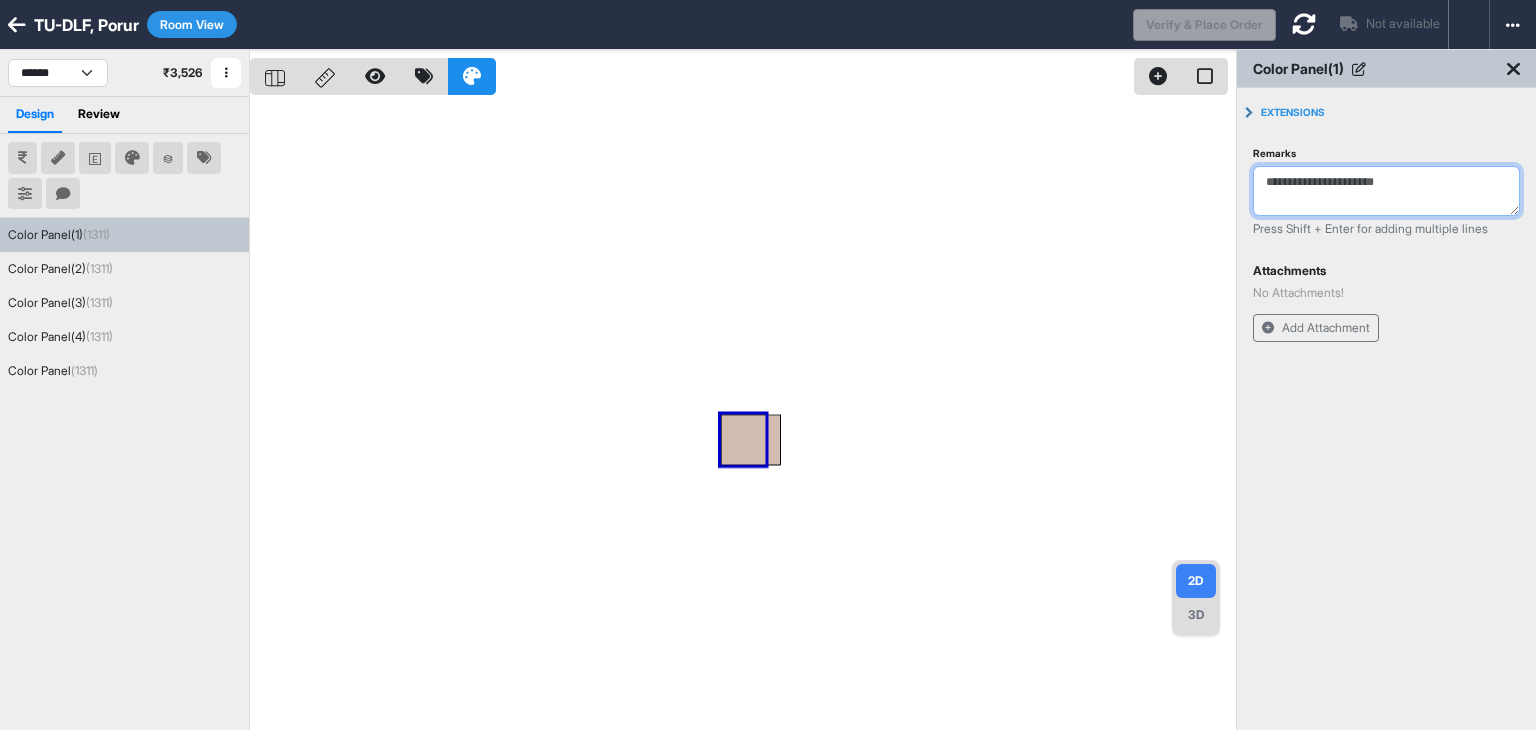 type on "**********" 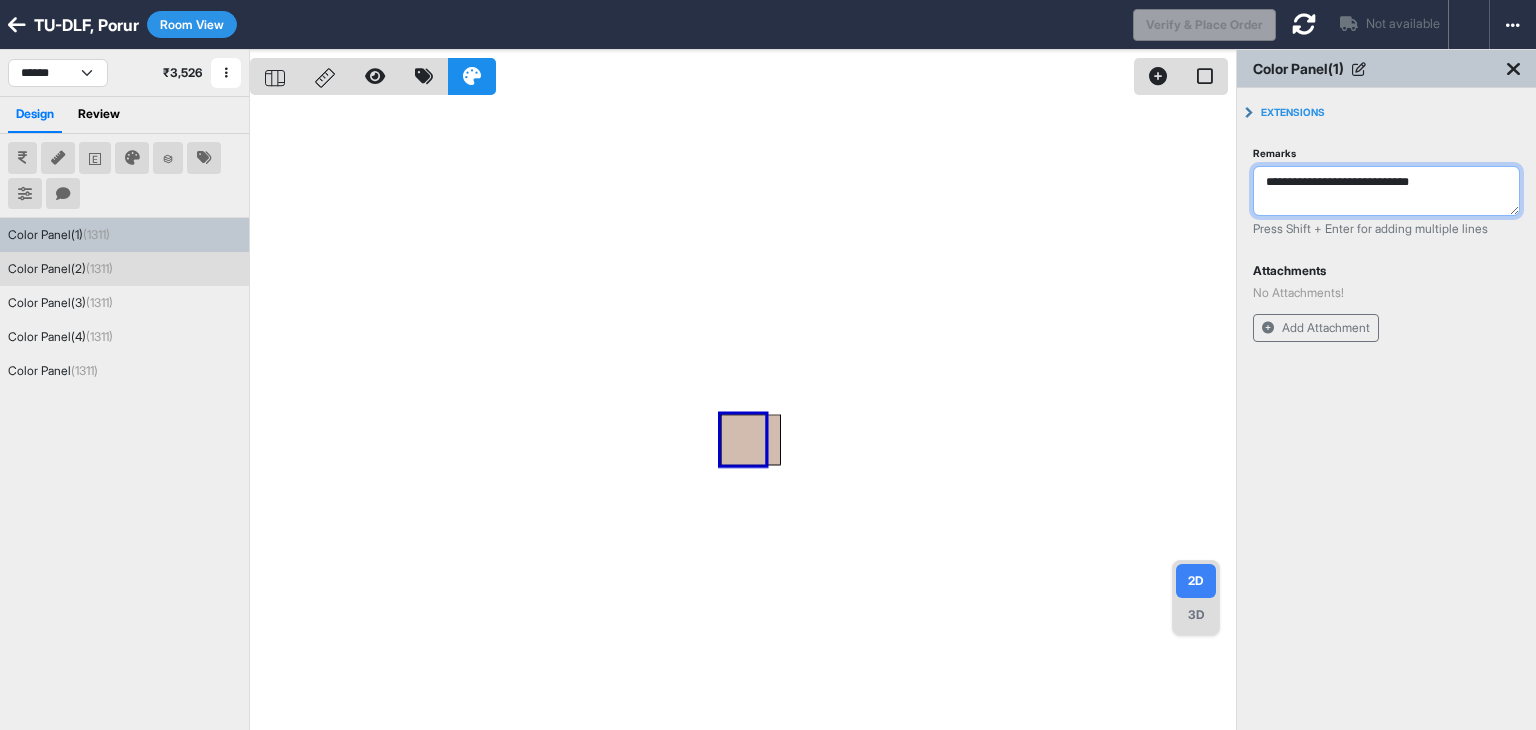 drag, startPoint x: 125, startPoint y: 281, endPoint x: 121, endPoint y: 270, distance: 11.7046995 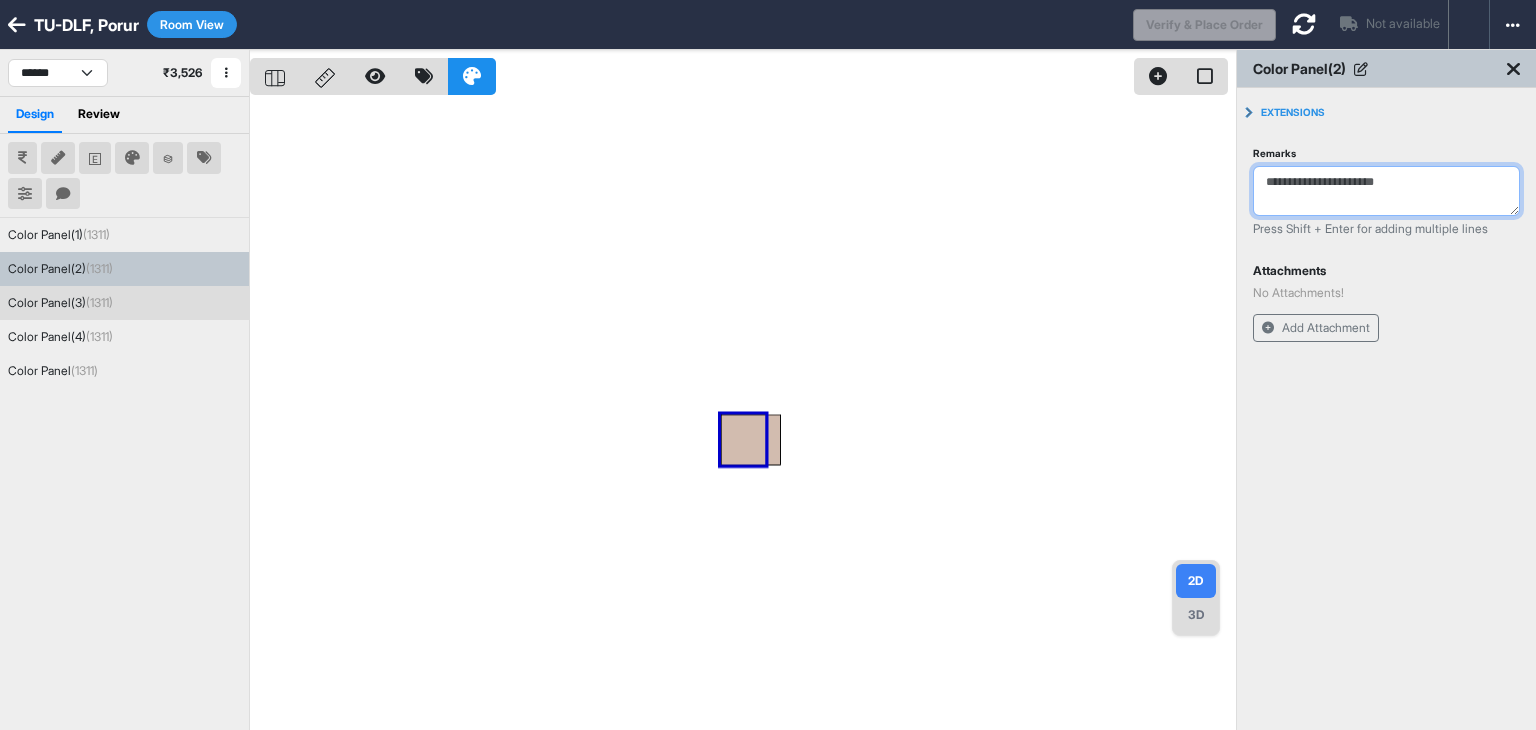 click on "(1311)" at bounding box center [99, 302] 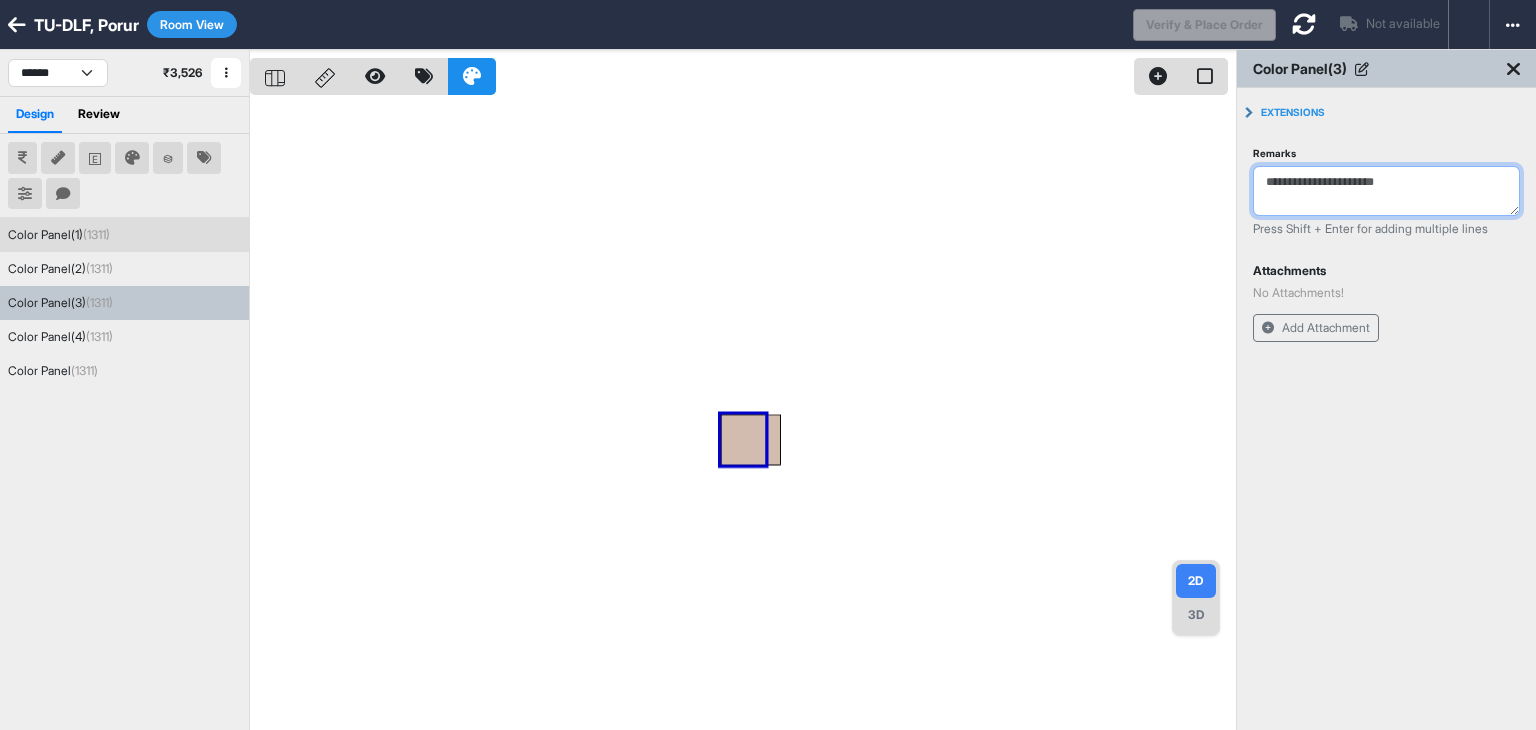 click on "(1311)" at bounding box center [96, 234] 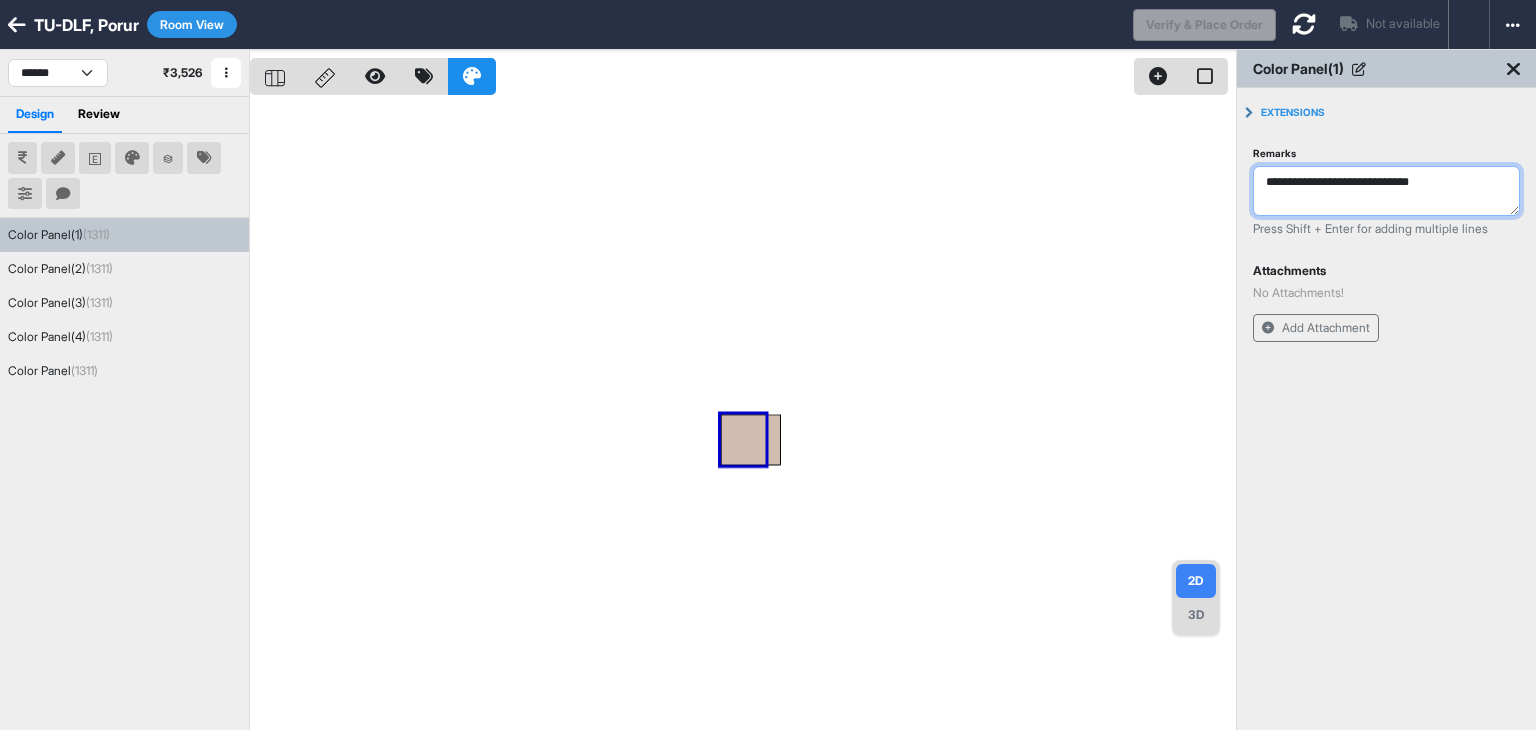 drag, startPoint x: 1445, startPoint y: 183, endPoint x: 1239, endPoint y: 185, distance: 206.0097 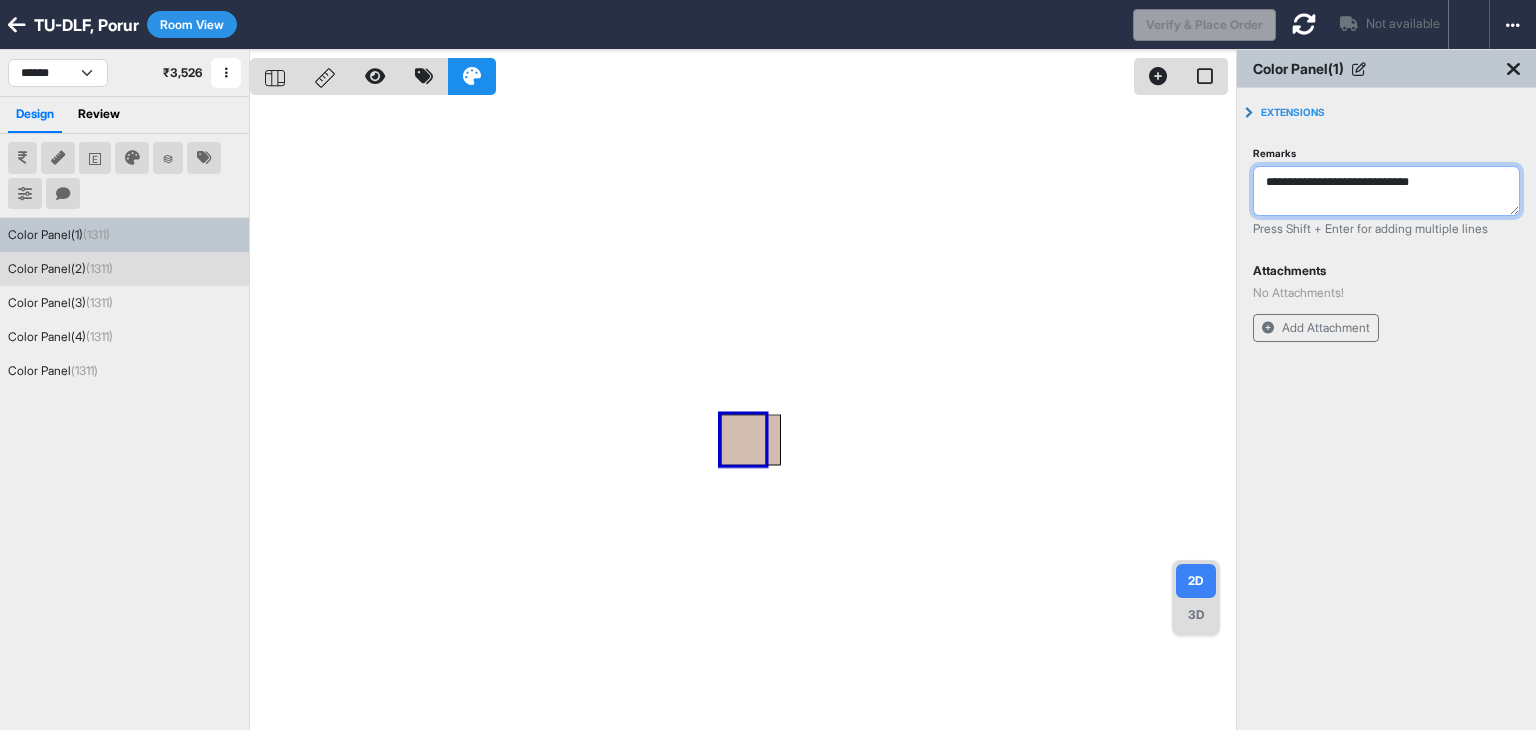 drag, startPoint x: 111, startPoint y: 267, endPoint x: 764, endPoint y: 275, distance: 653.049 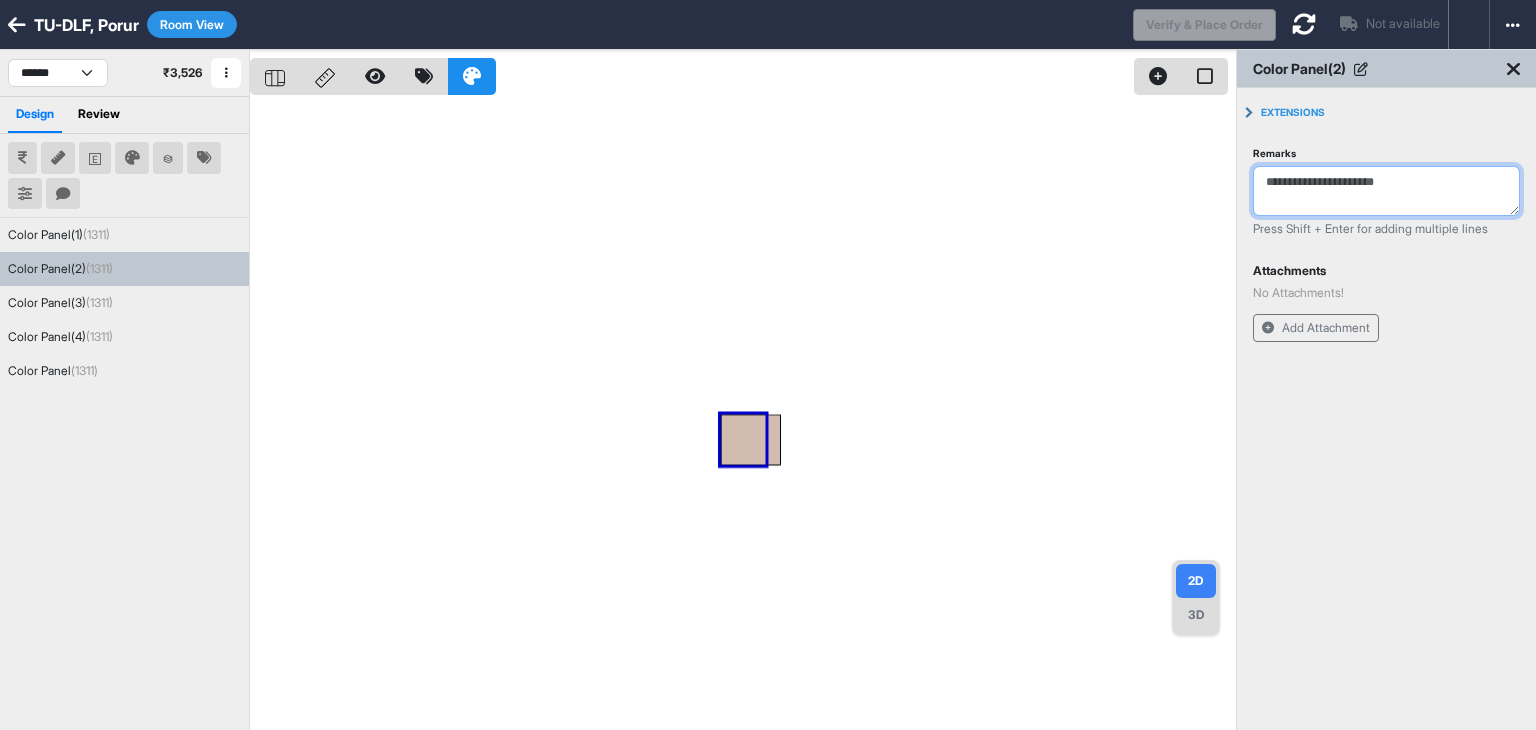 click on "Remarks" at bounding box center (1386, 191) 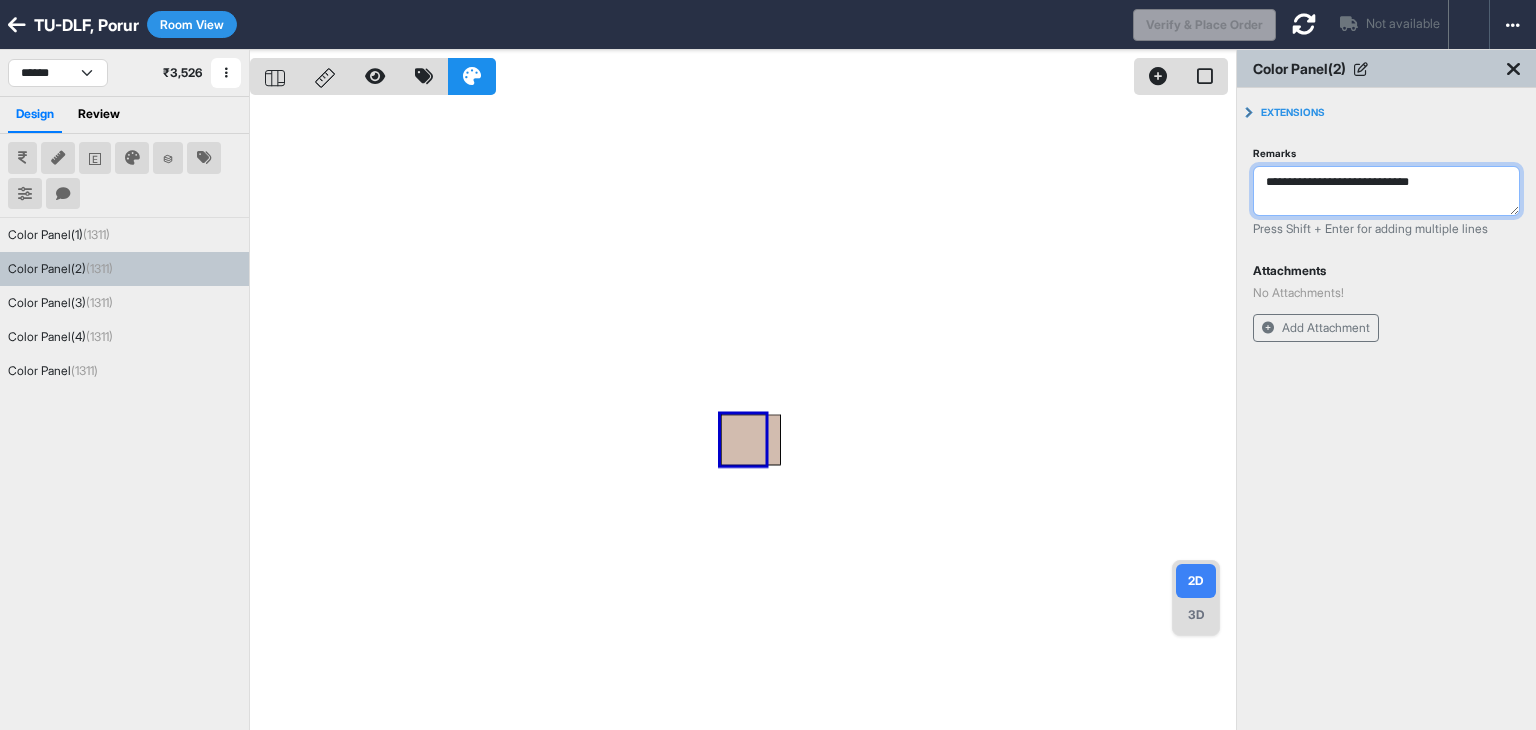 type on "**********" 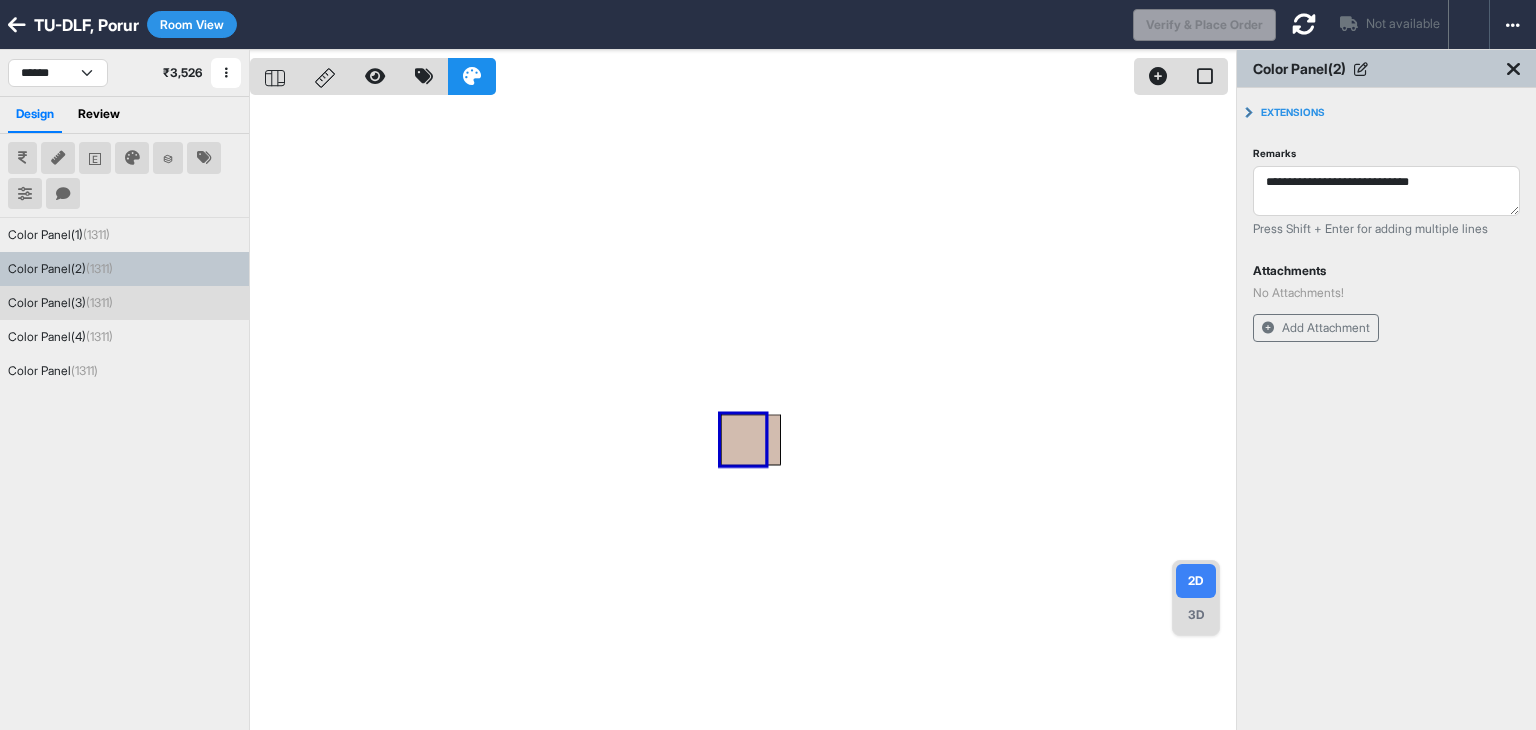 click on "Color Panel(3)  (1311)" at bounding box center [60, 303] 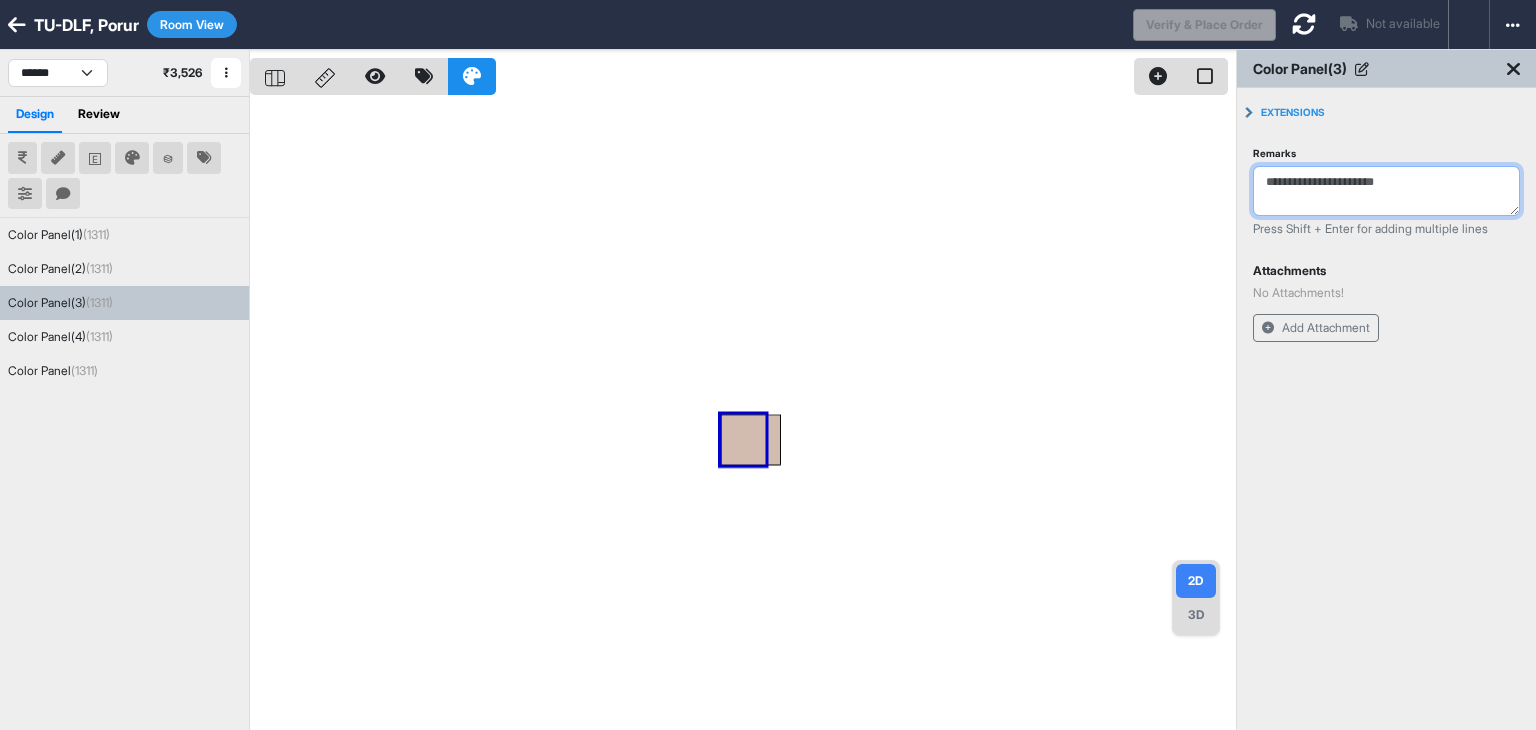 click on "Remarks" at bounding box center [1386, 191] 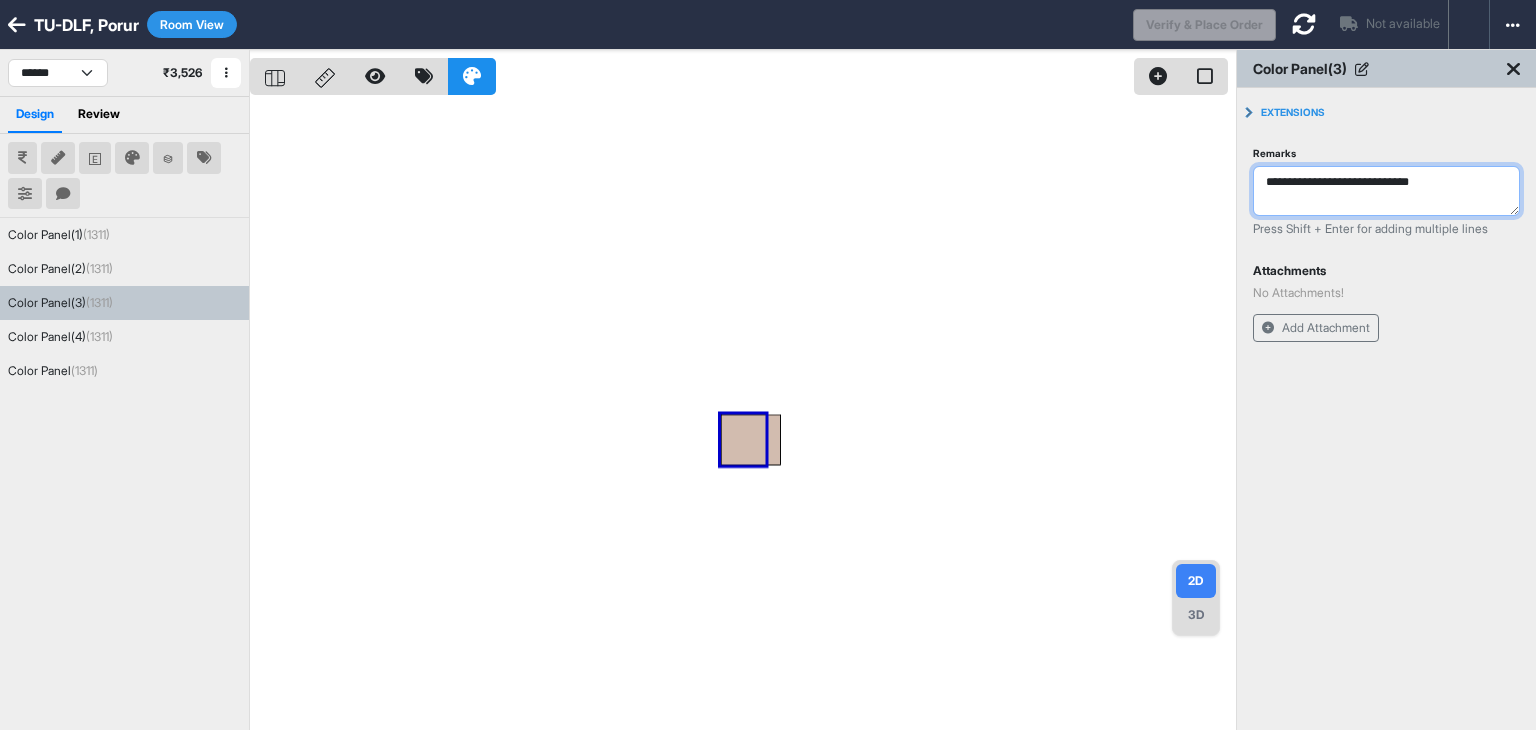 type on "**********" 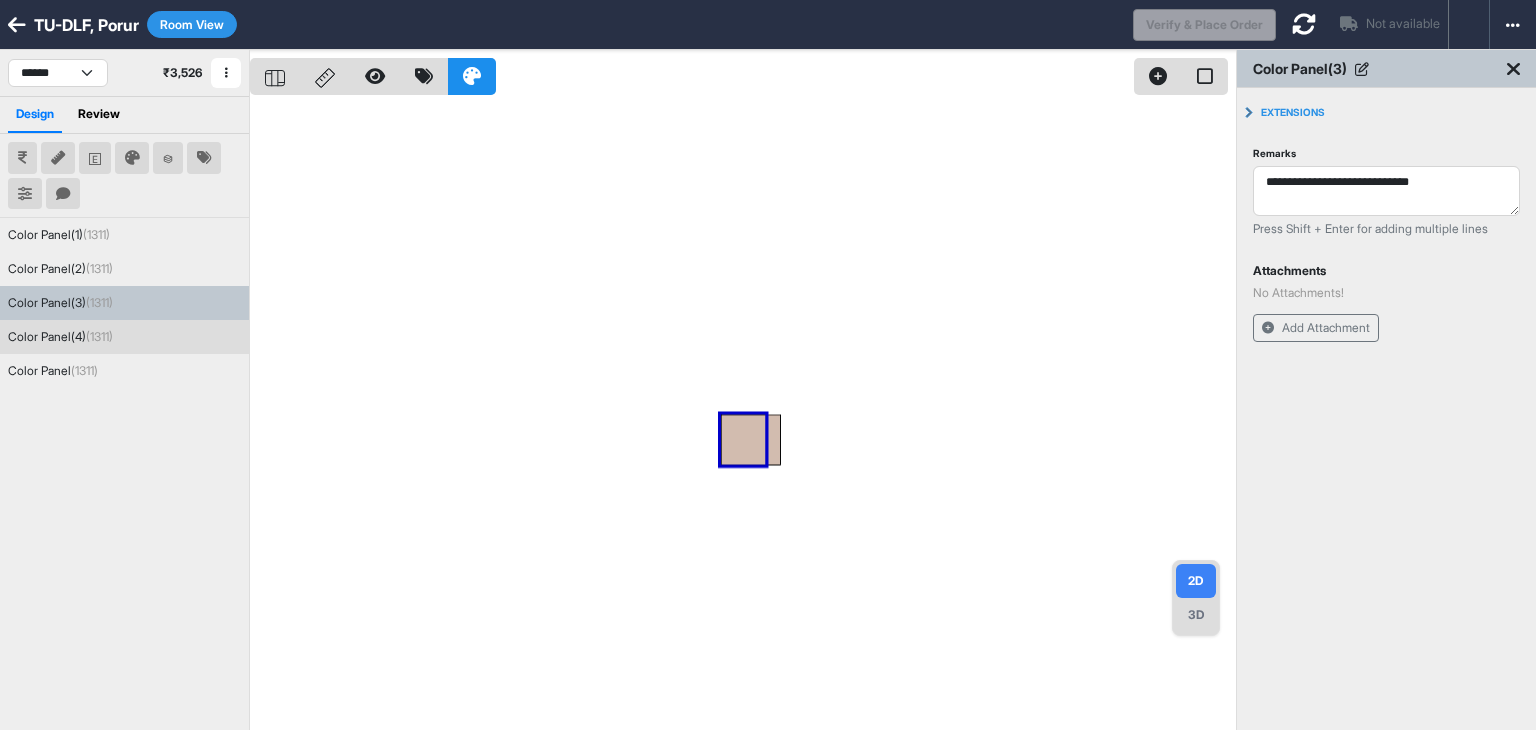 drag, startPoint x: 140, startPoint y: 339, endPoint x: 441, endPoint y: 305, distance: 302.91418 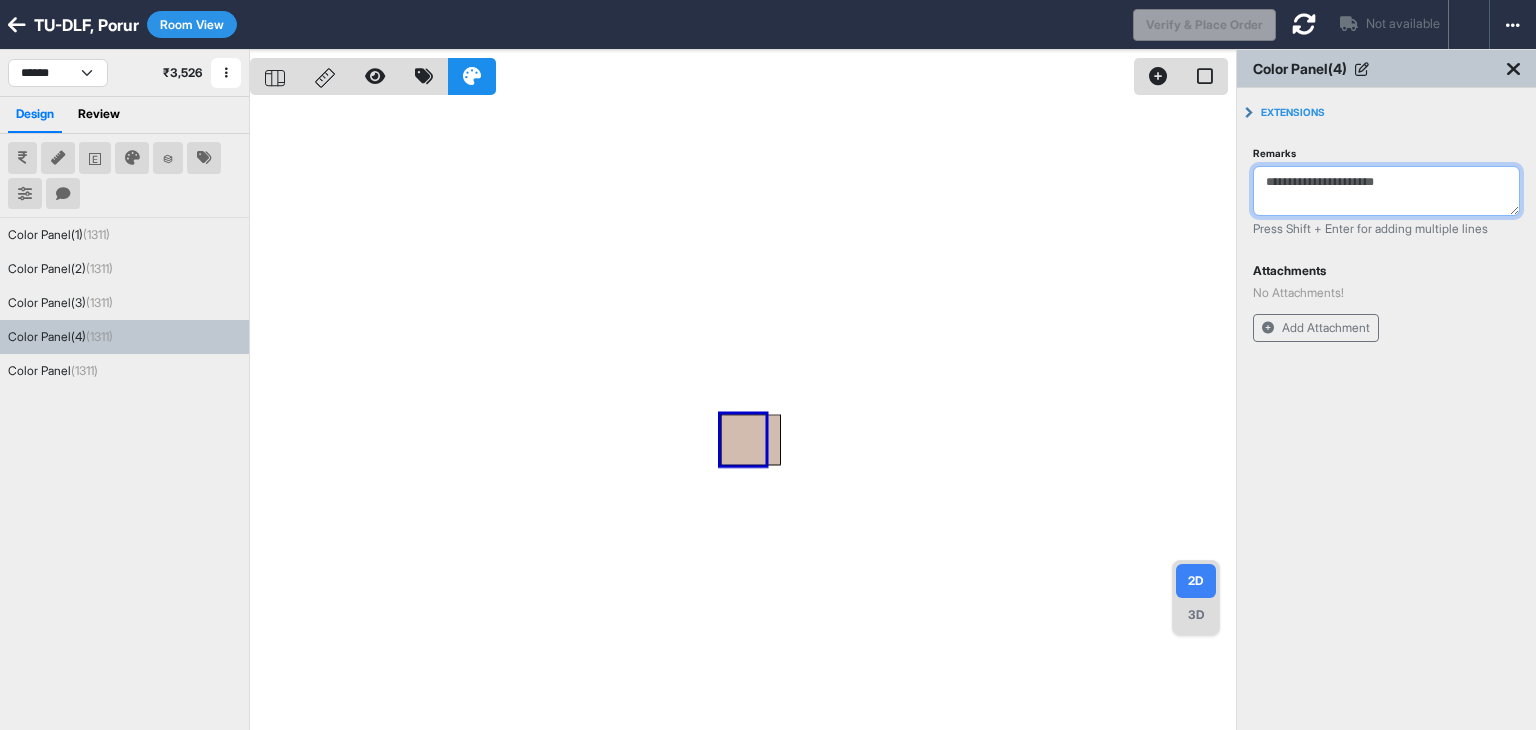 click on "Remarks" at bounding box center (1386, 191) 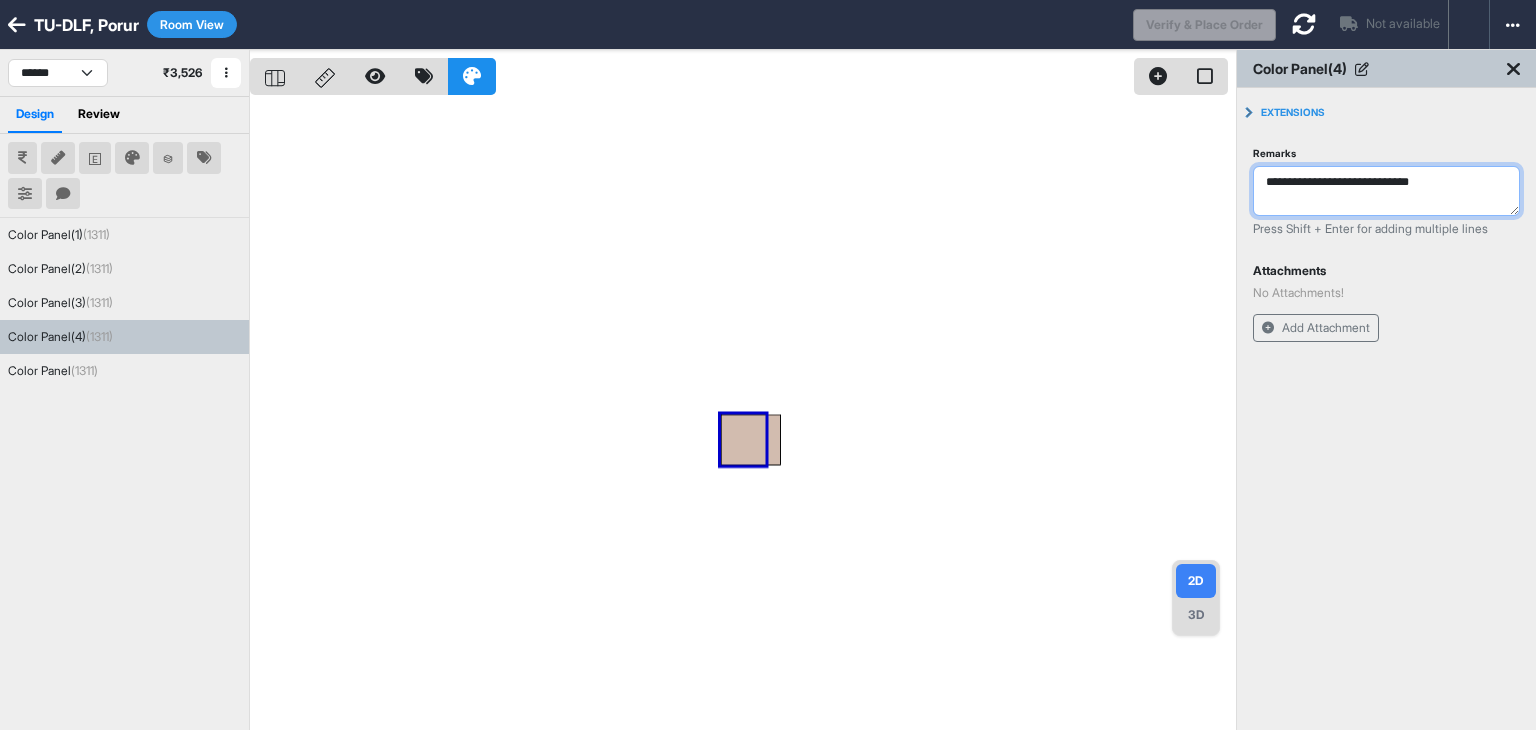 type on "**********" 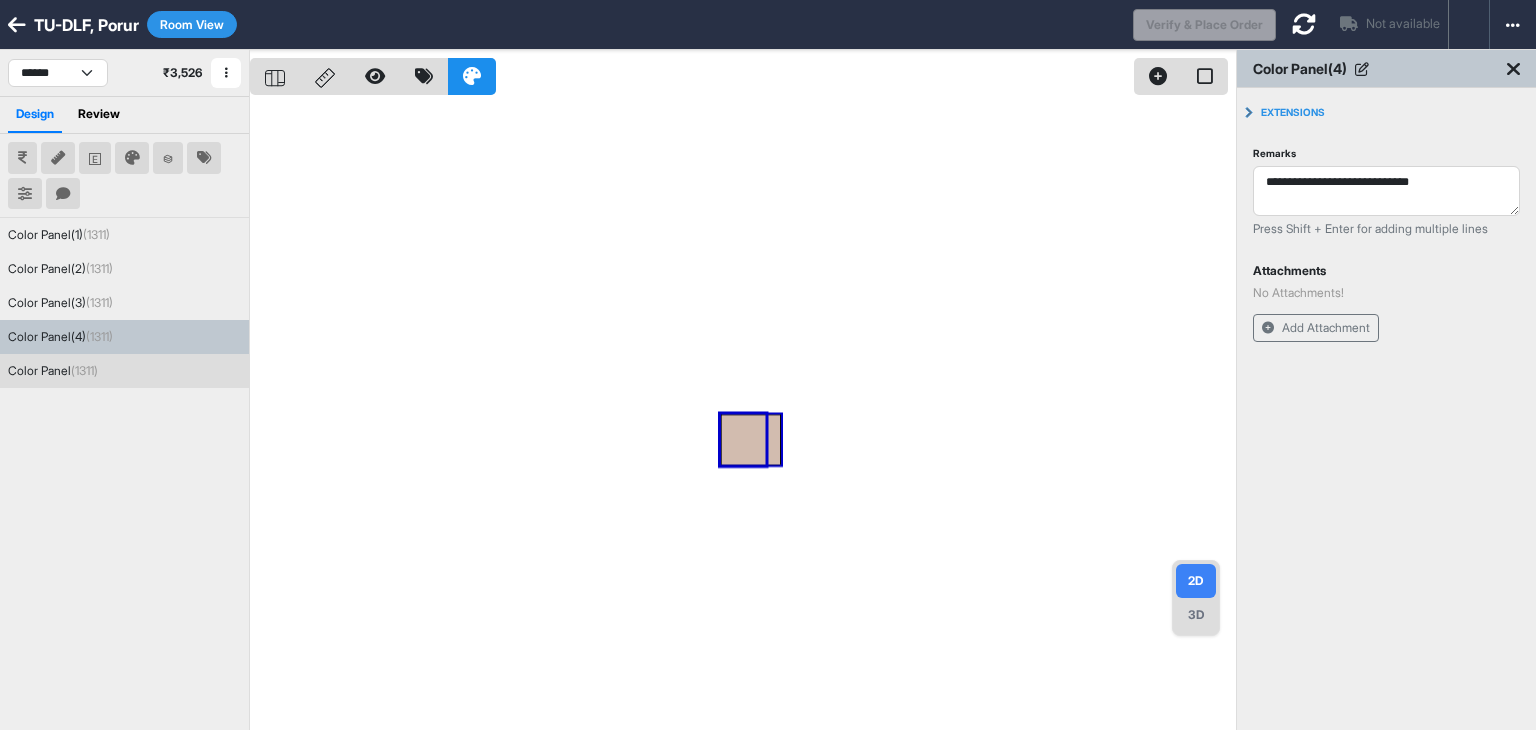 click on "Color Panel  (1311)" at bounding box center (124, 371) 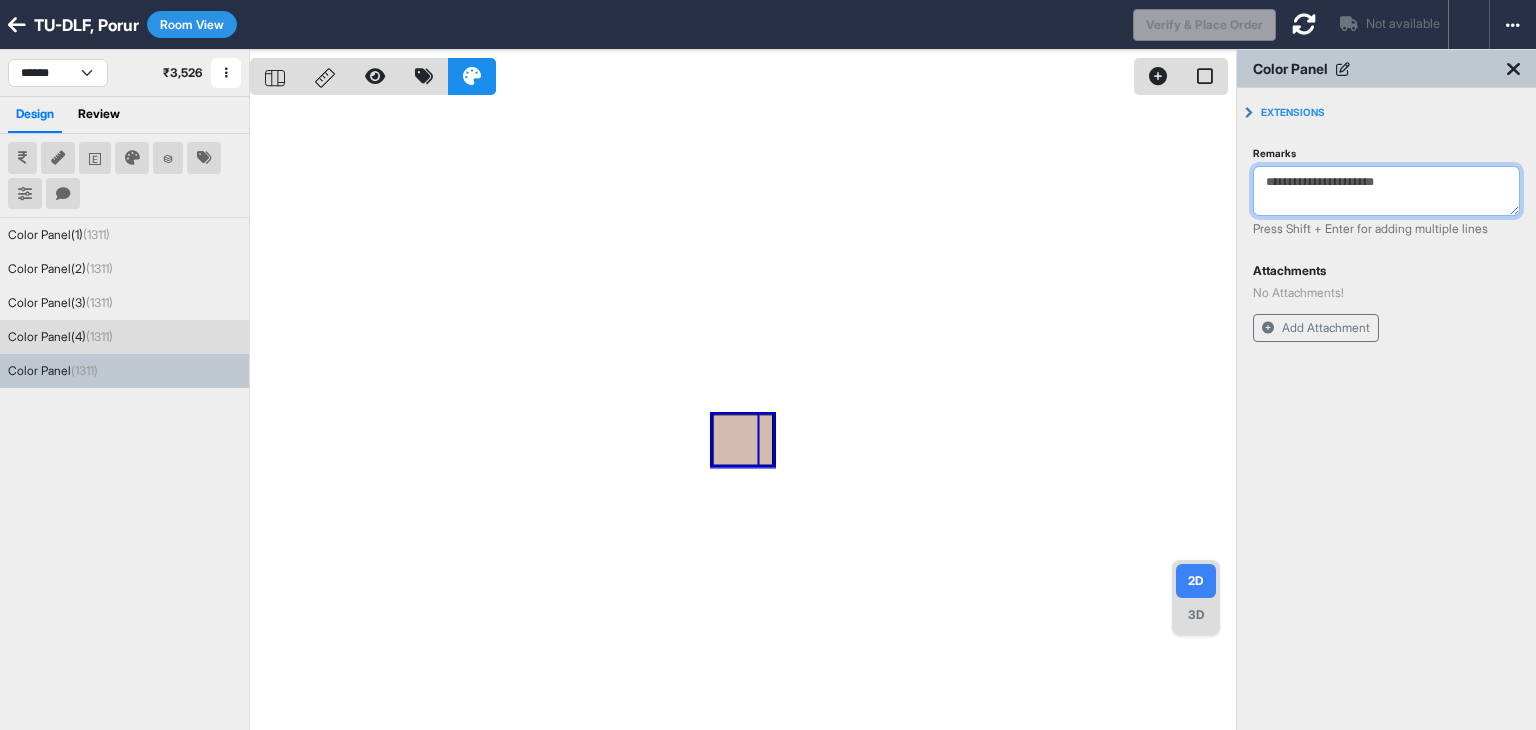 click on "Remarks" at bounding box center (1386, 191) 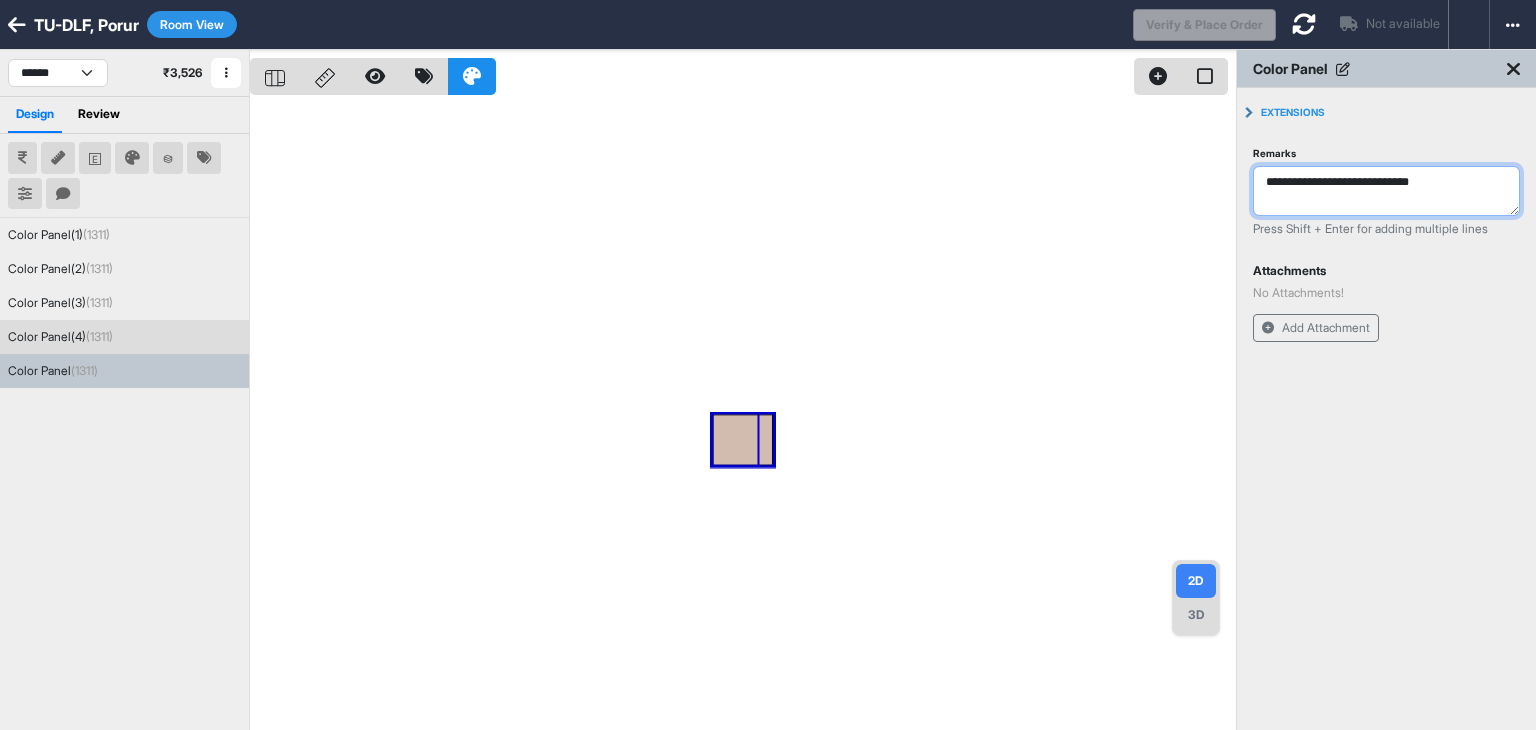 type on "**********" 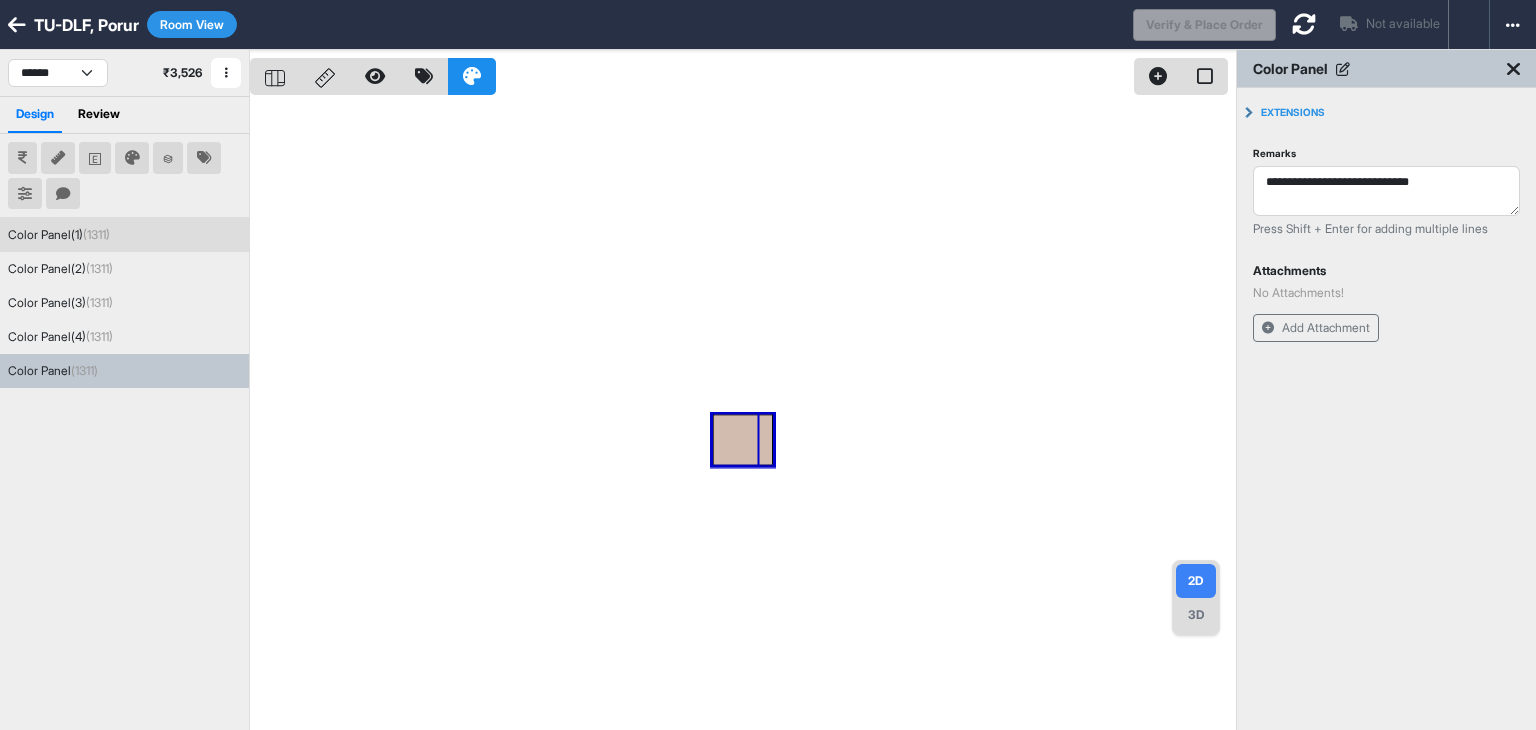 click on "Color Panel(1)  (1311)" at bounding box center [124, 235] 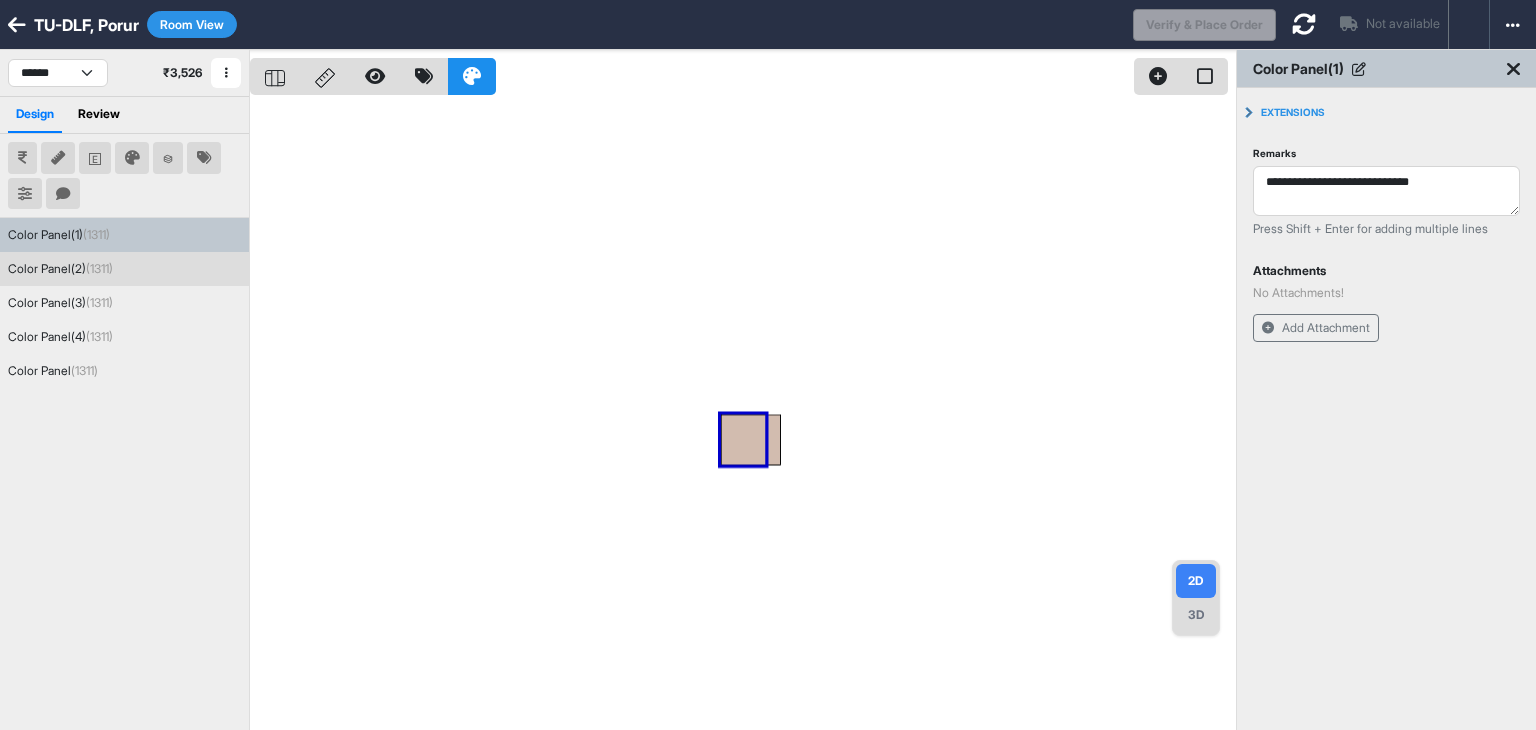 click on "Color Panel(2)  (1311)" at bounding box center (124, 269) 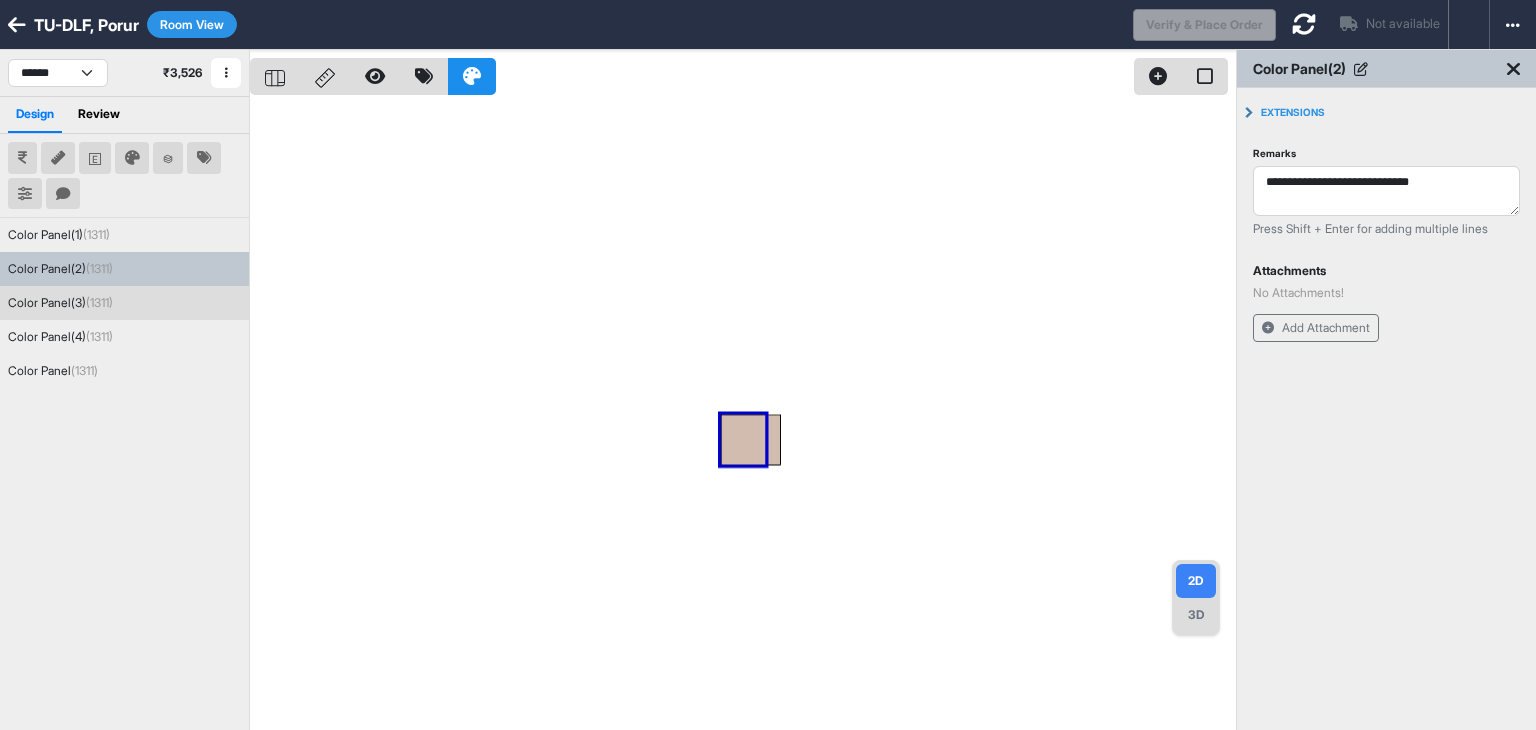 click on "Color Panel(3)  (1311)" at bounding box center [60, 303] 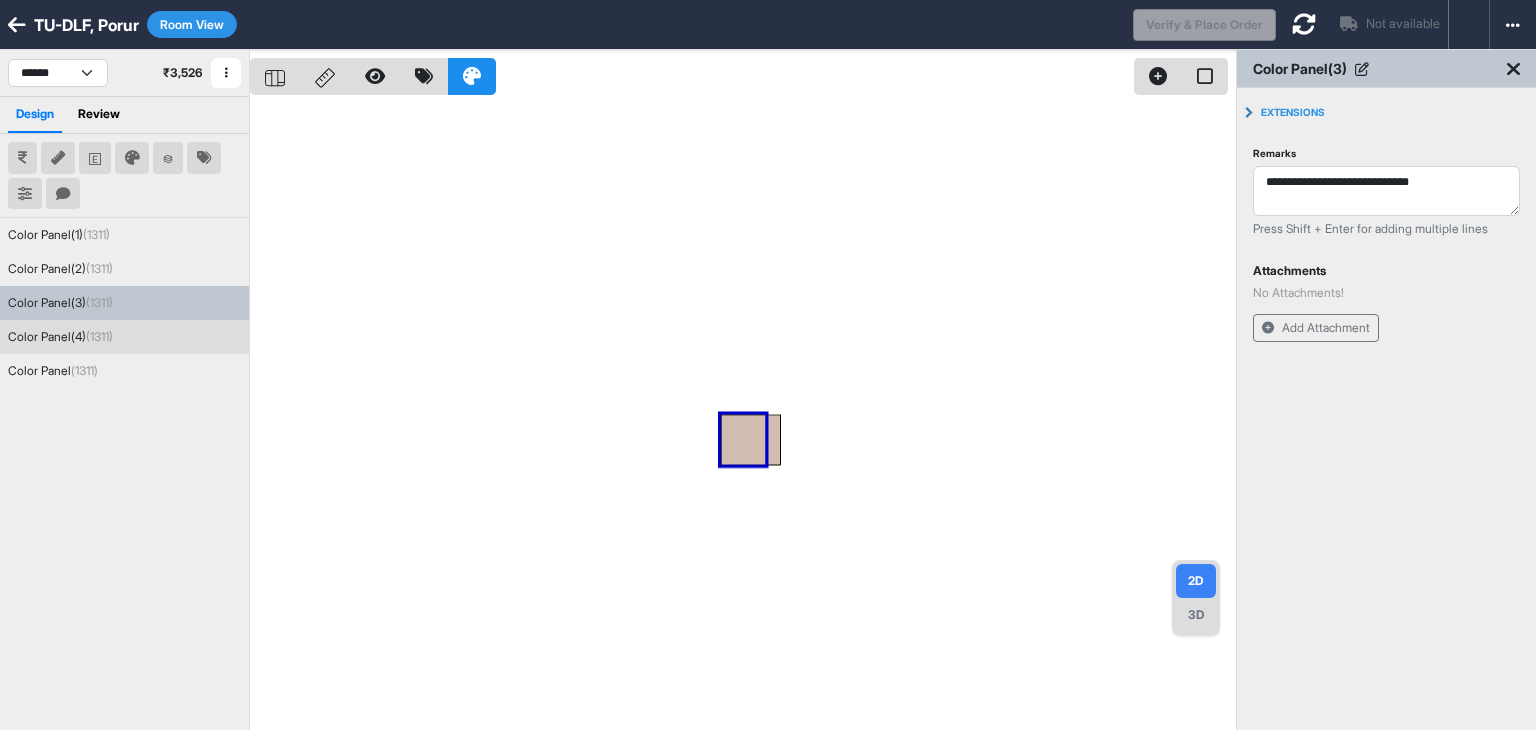 click on "Color Panel(4)  (1311)" at bounding box center (60, 337) 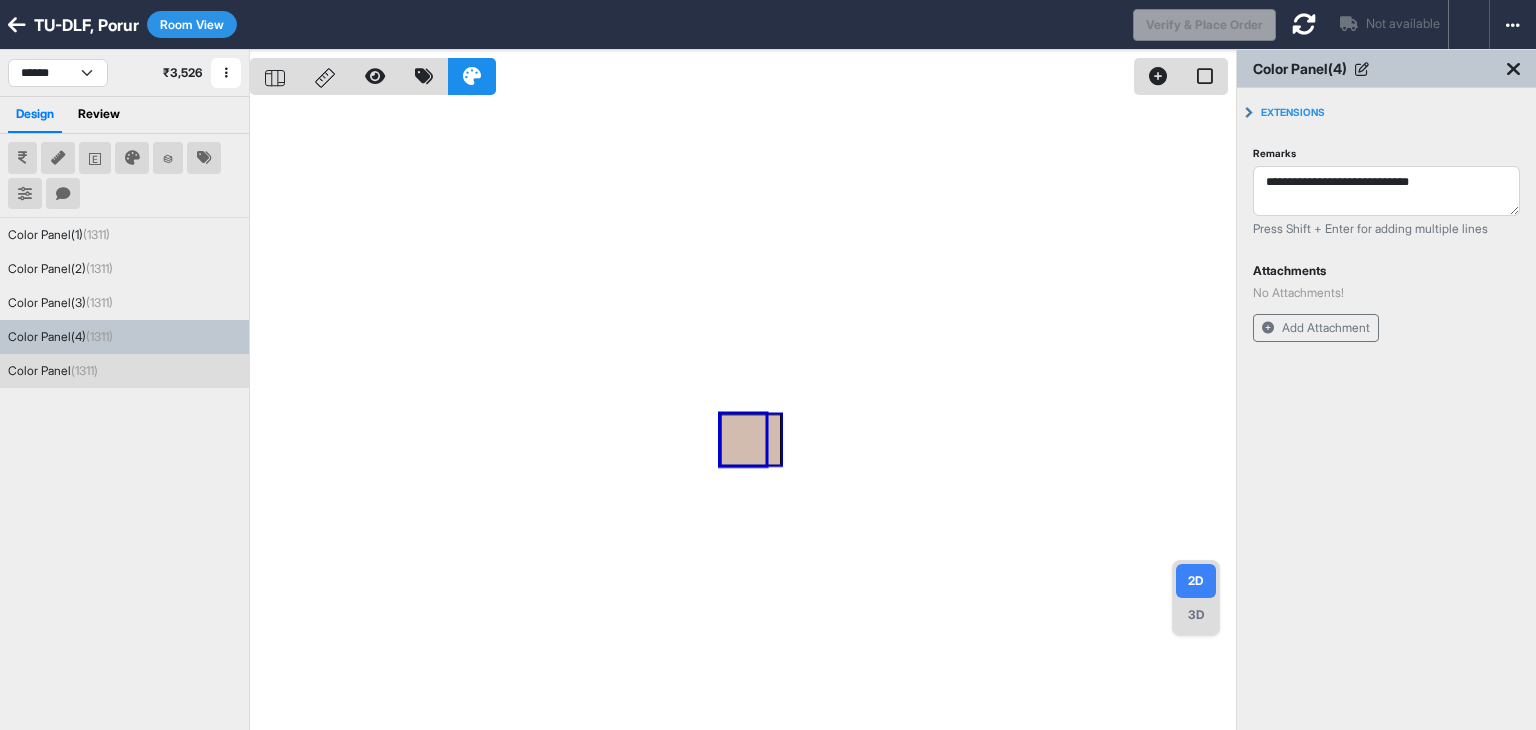 click on "(1311)" at bounding box center (84, 370) 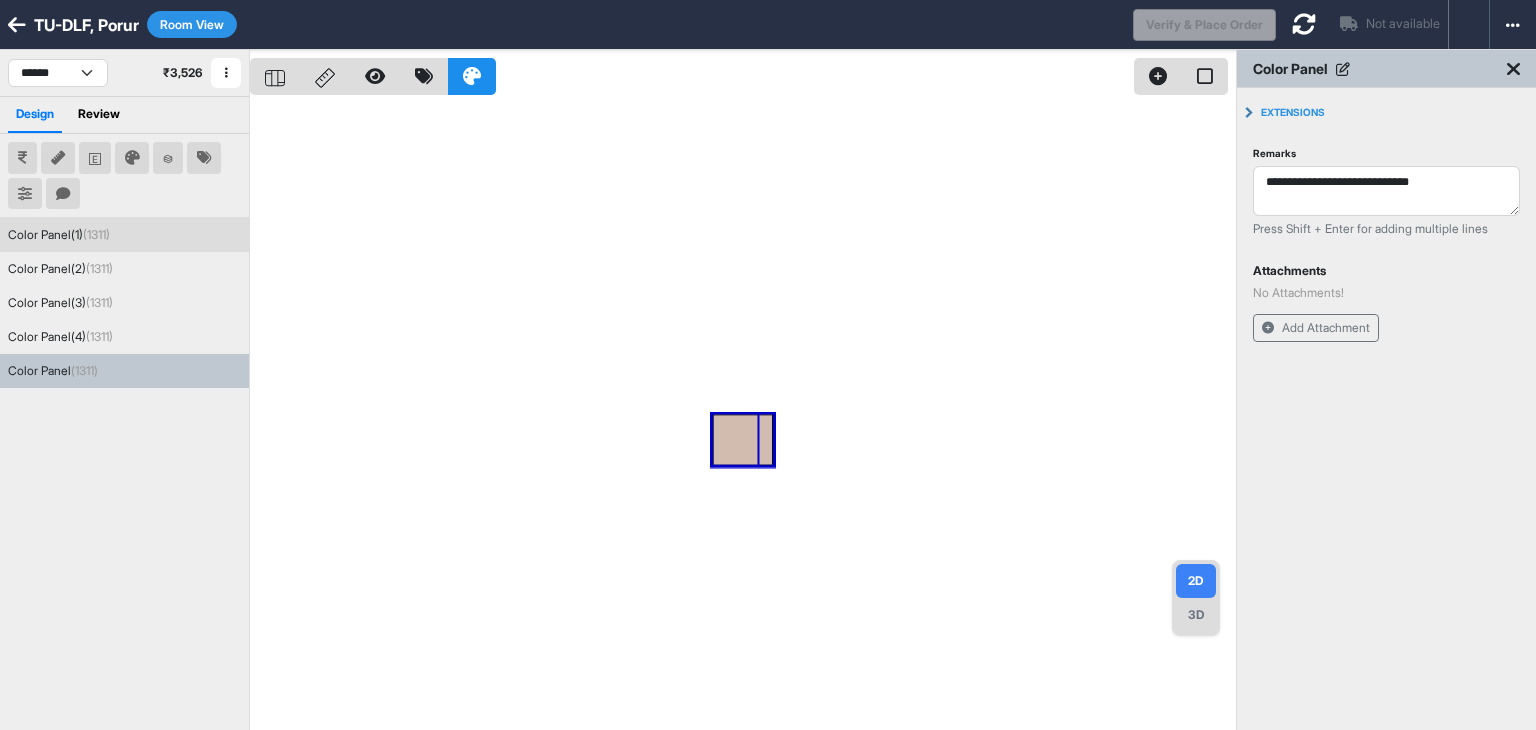 click on "Color Panel(1)  (1311)" at bounding box center (59, 235) 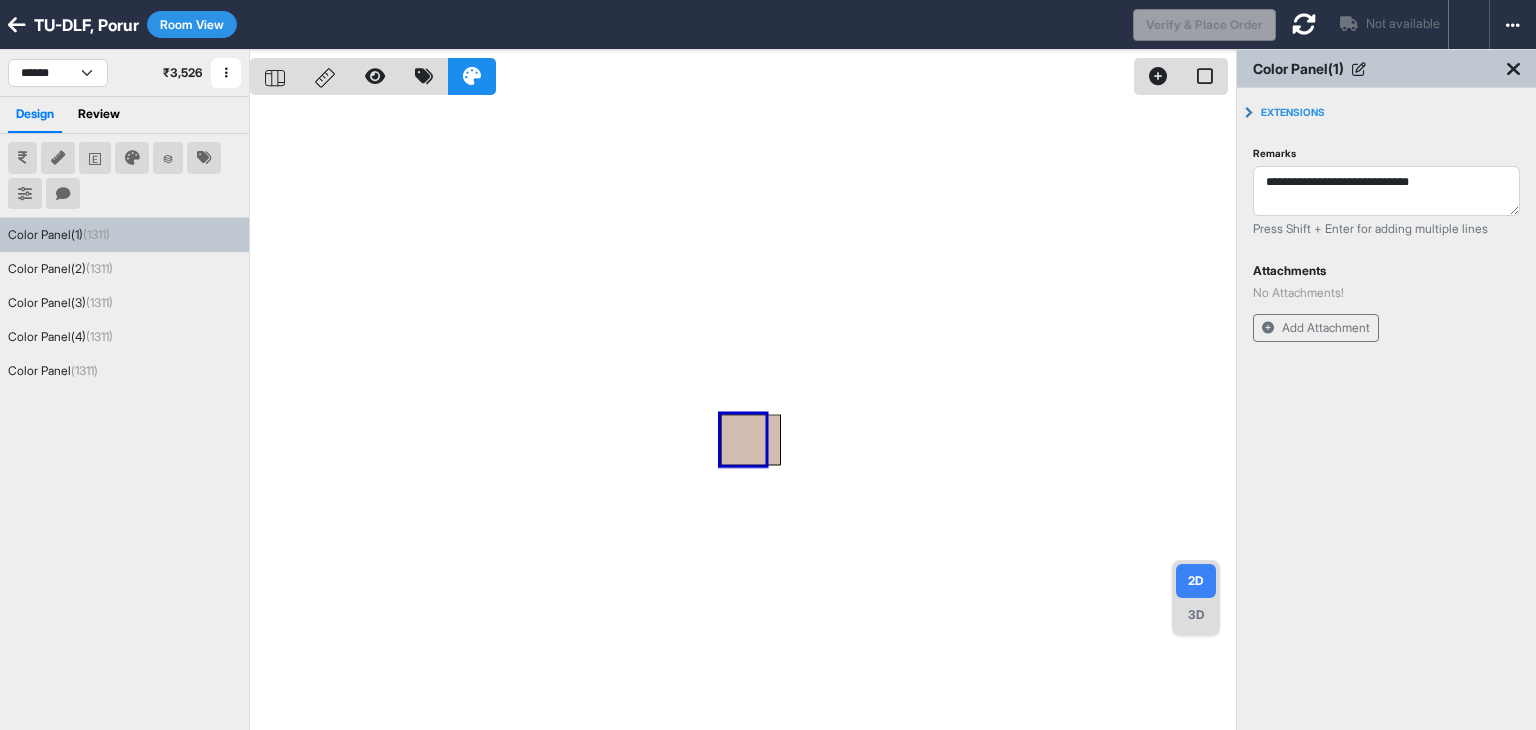 click on "Design Review" at bounding box center (124, 114) 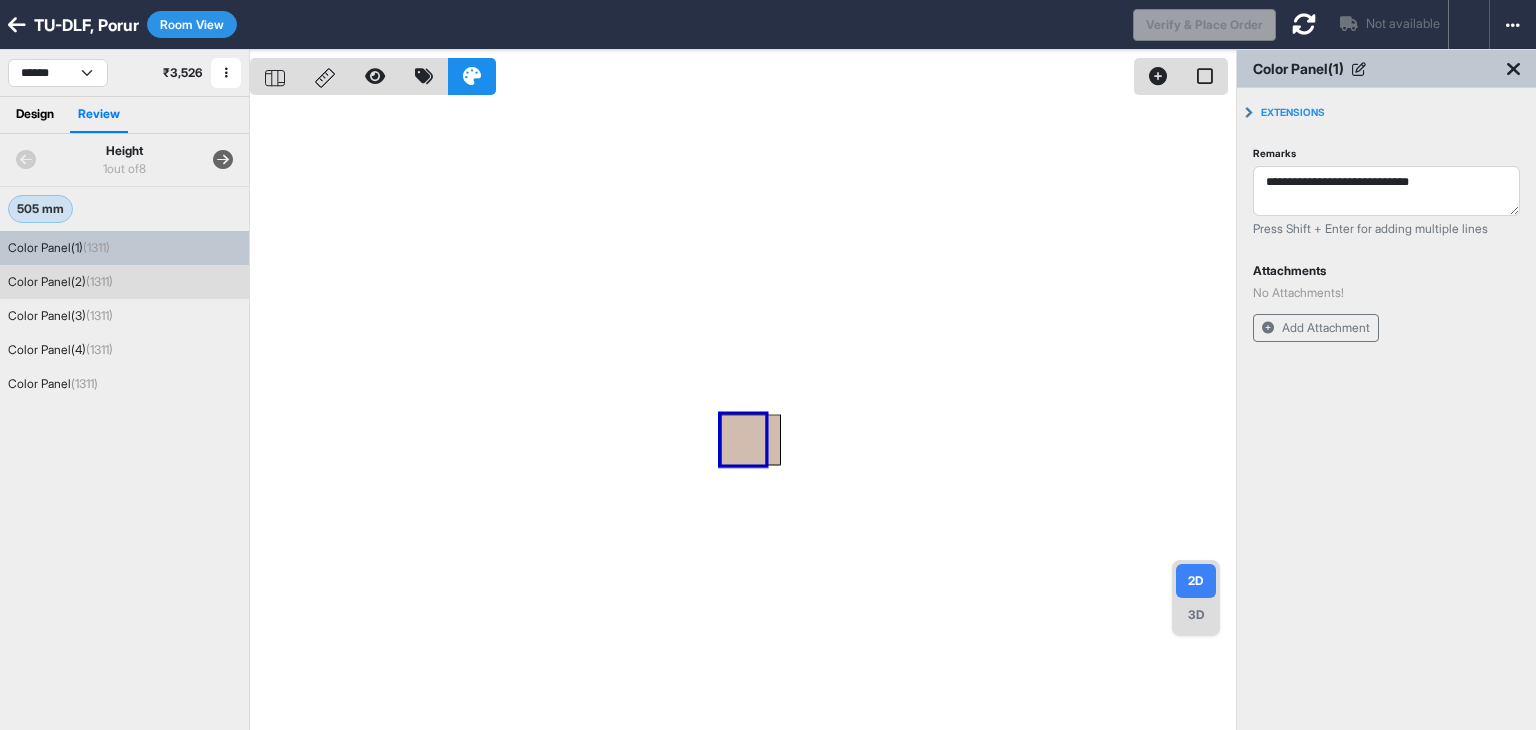 click on "Color Panel(2)  (1311)" at bounding box center [60, 282] 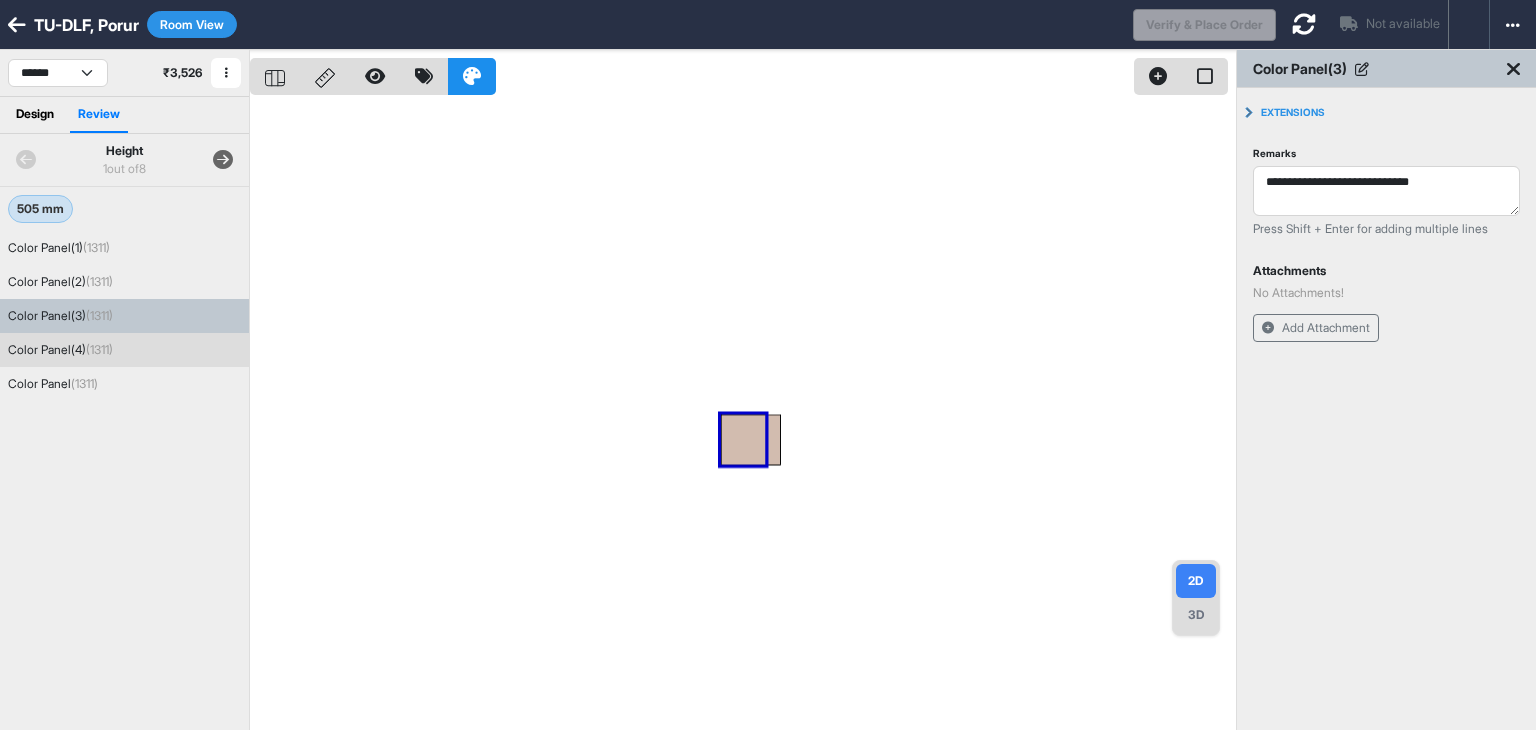 click on "Color Panel(4)  (1311)" at bounding box center (60, 350) 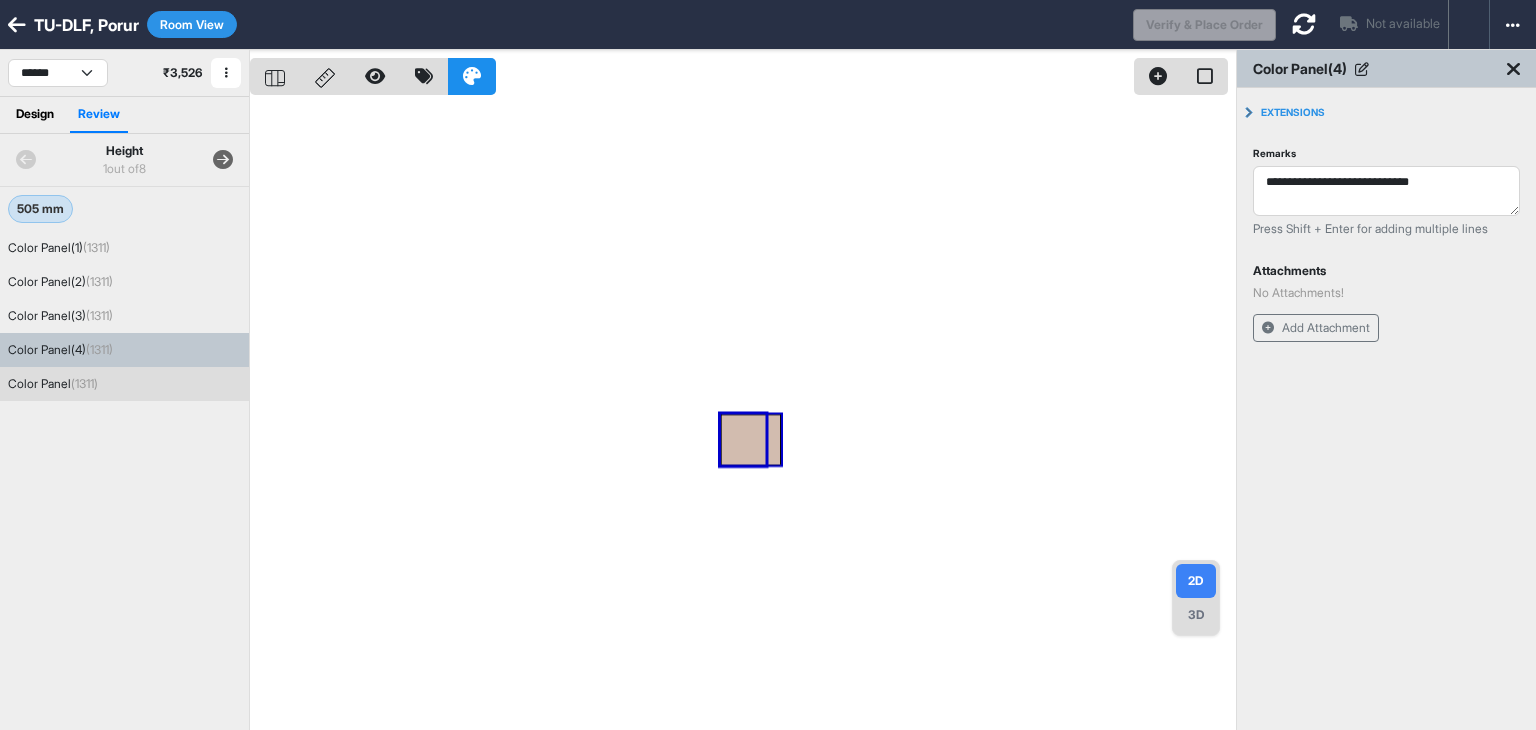 click on "(1311)" at bounding box center [84, 383] 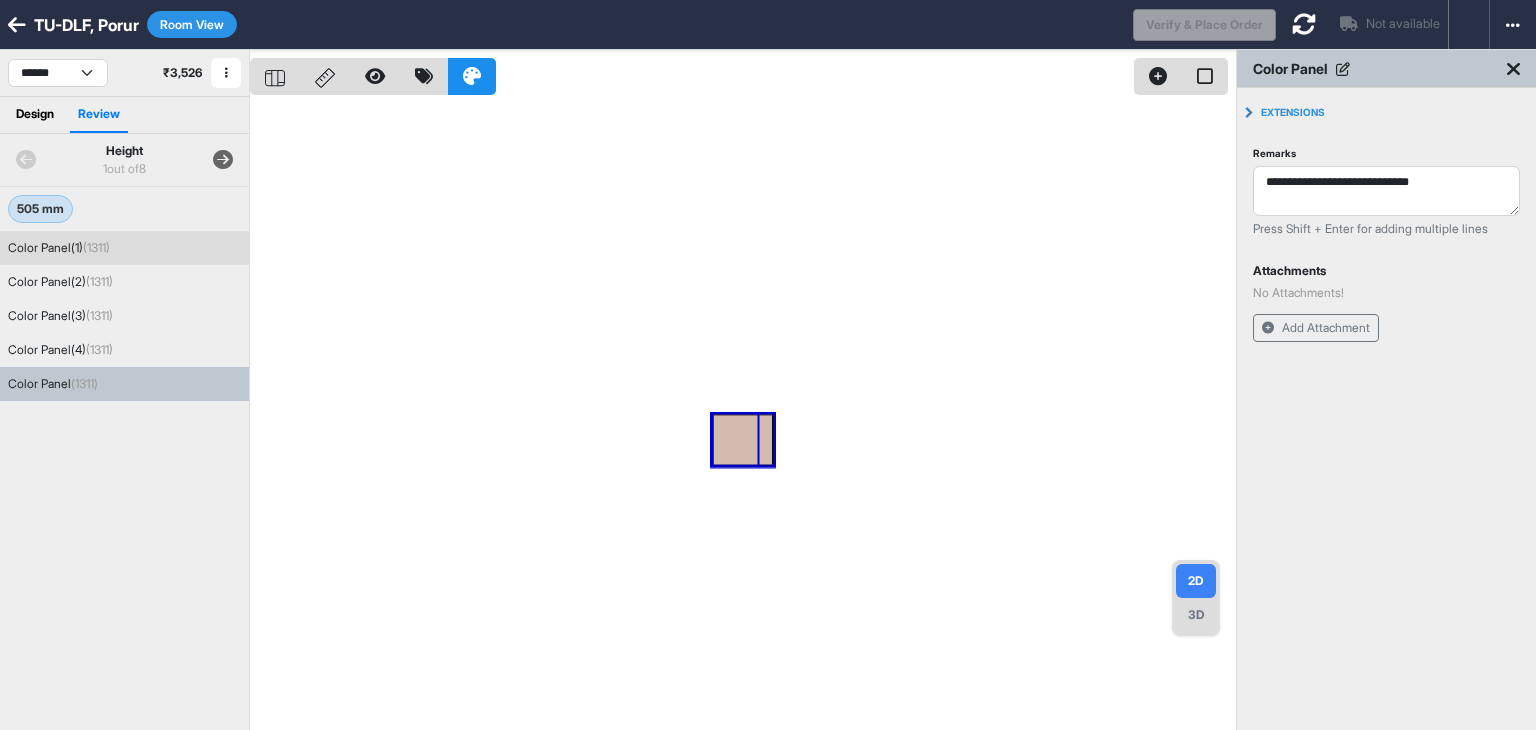 click on "Design" at bounding box center [35, 115] 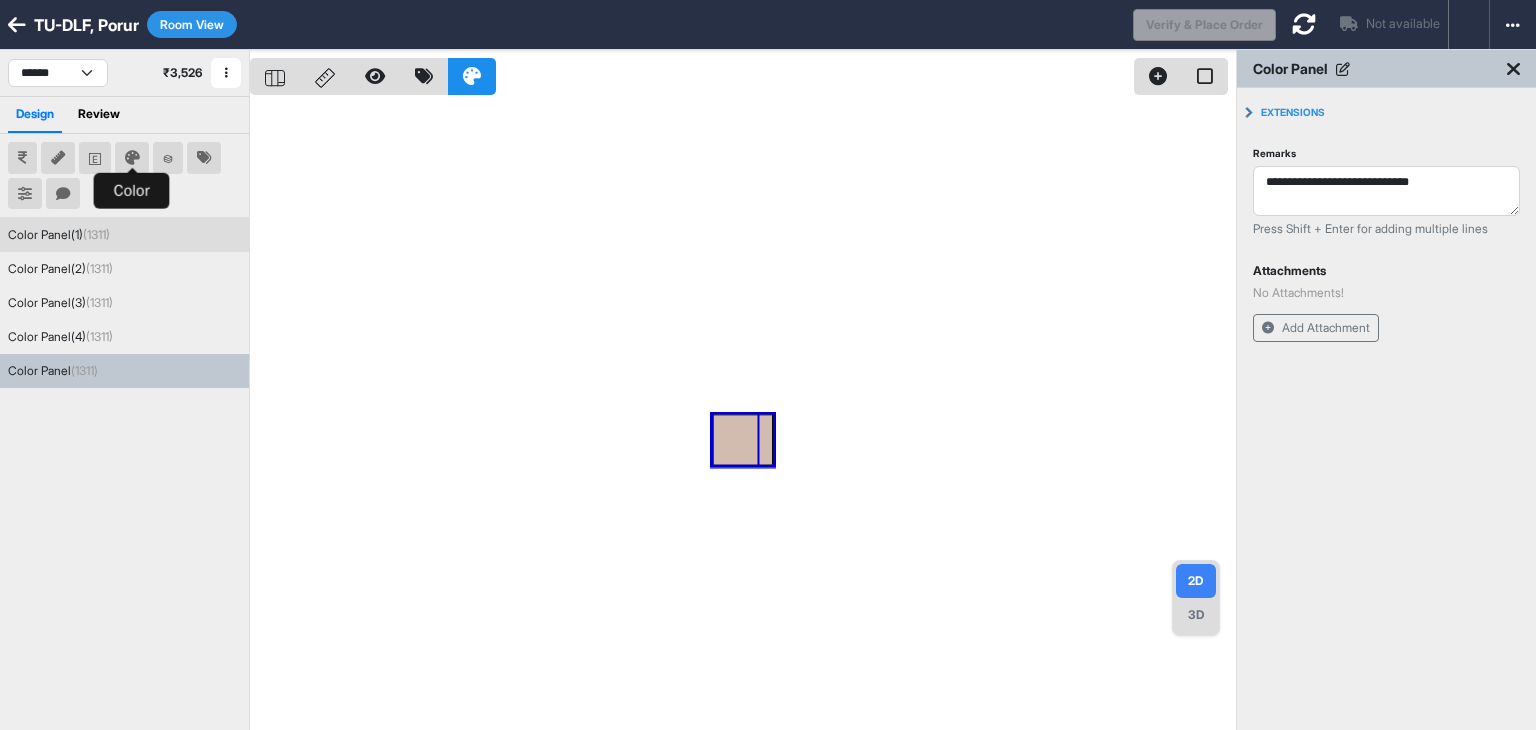 click at bounding box center [132, 158] 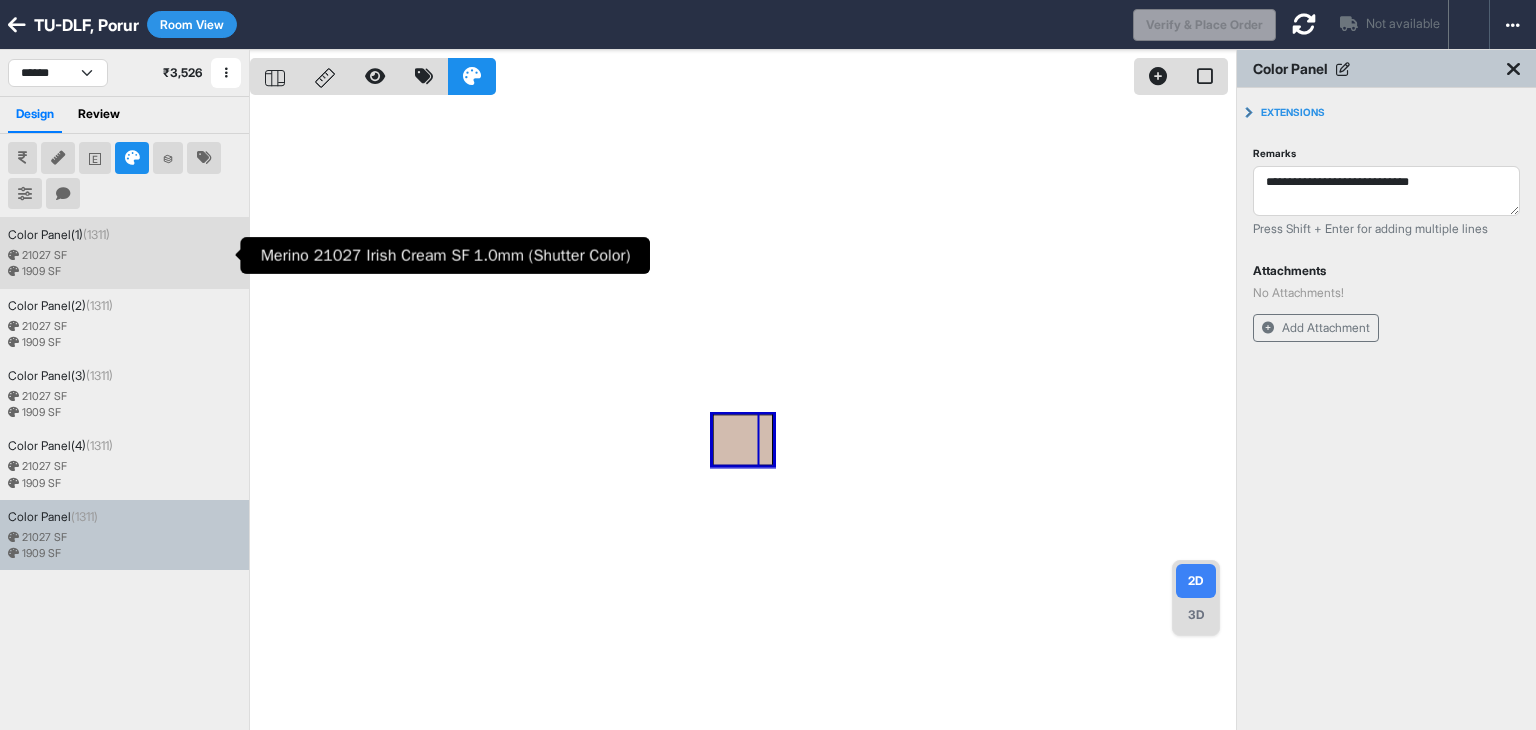 click on "21027 SF" at bounding box center (124, 256) 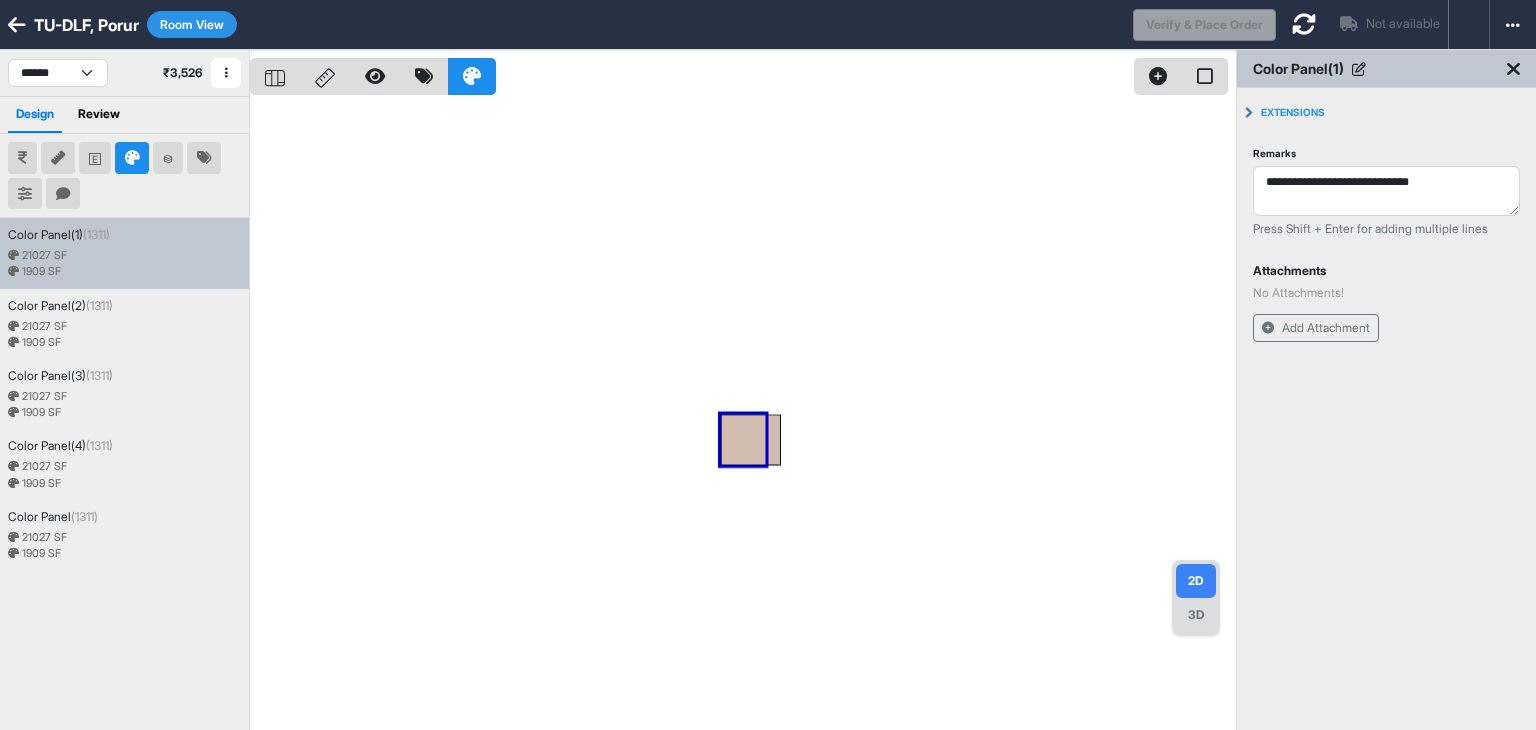 click on "21027 SF" at bounding box center [124, 256] 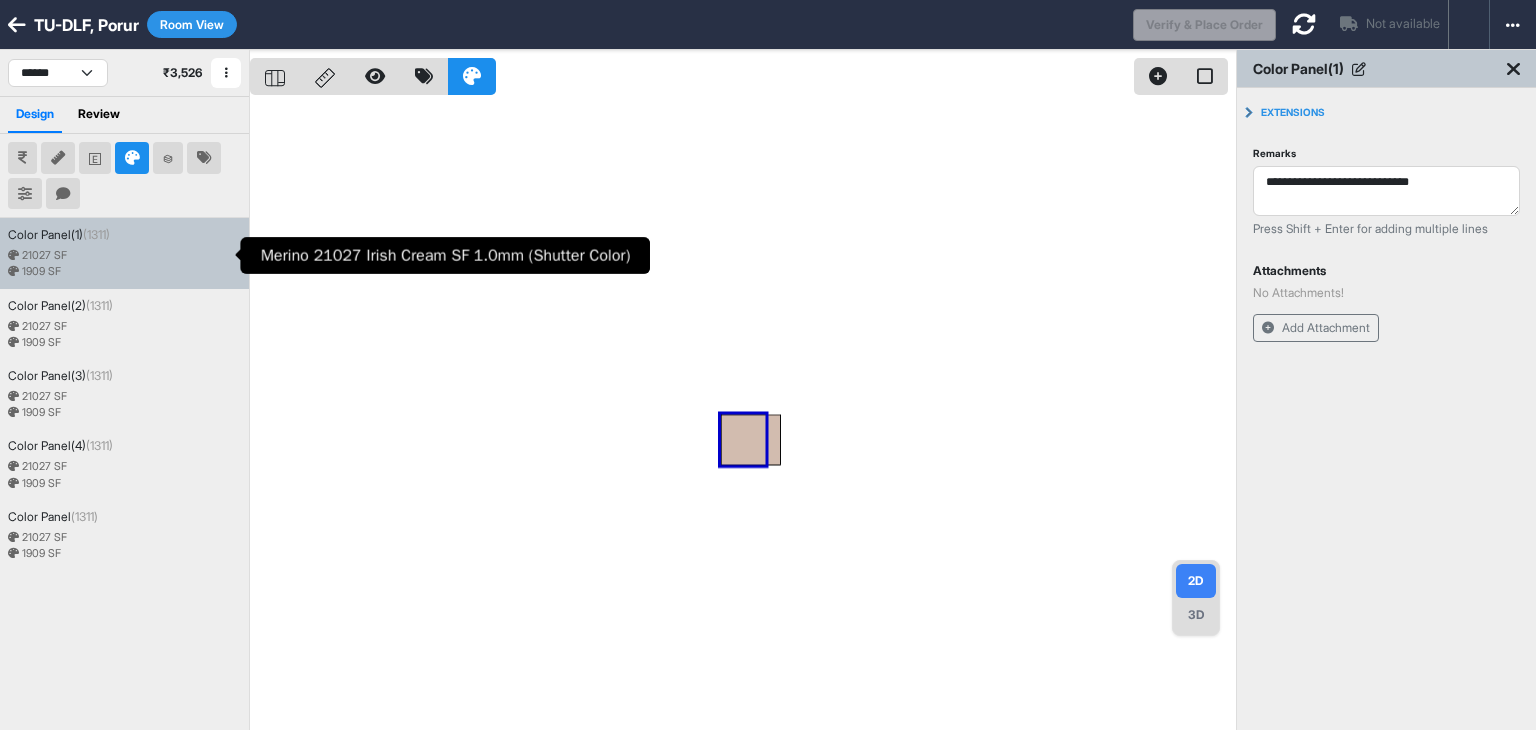 click on "21027 SF" at bounding box center [124, 256] 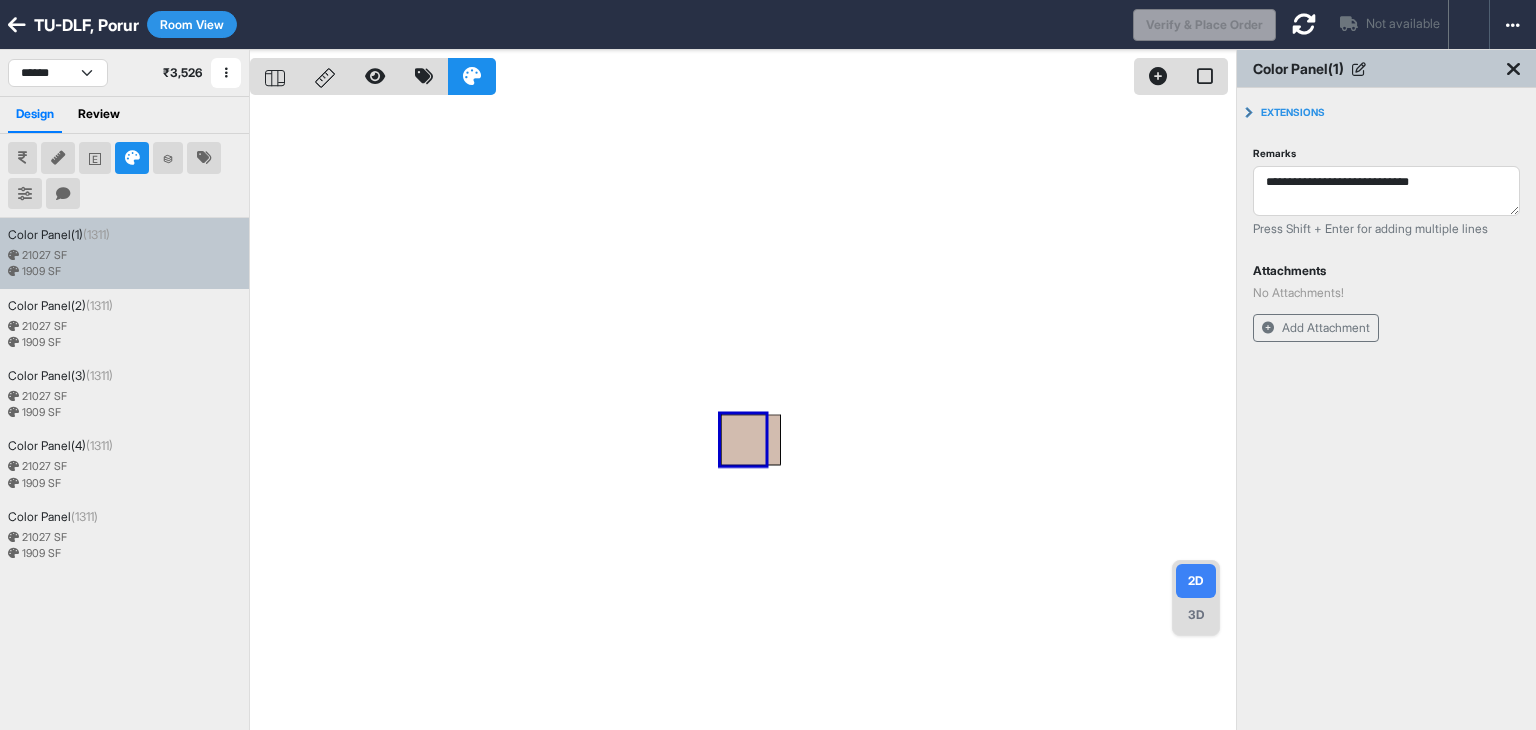 click on "21027 SF" at bounding box center [124, 256] 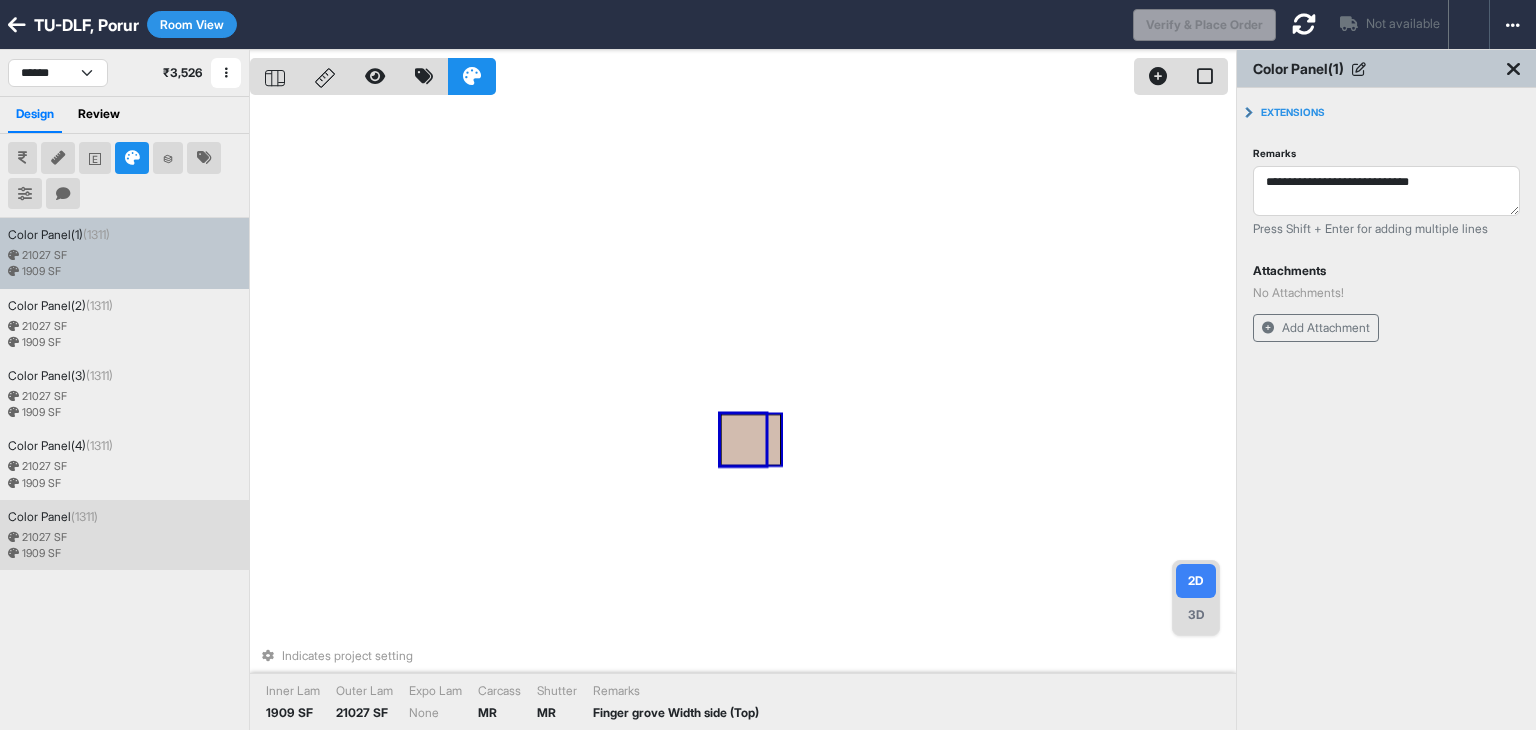 click at bounding box center [751, 440] 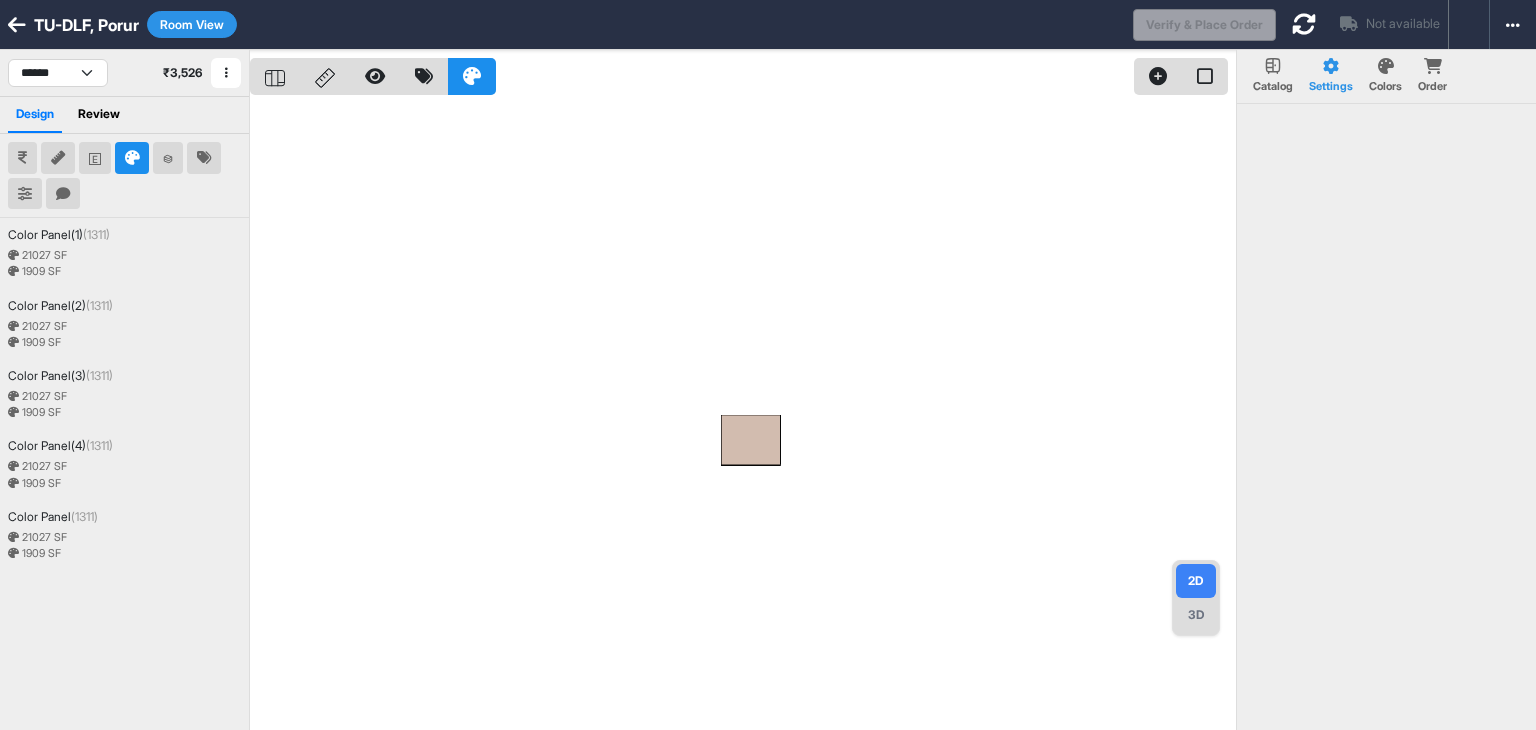 click at bounding box center (743, 415) 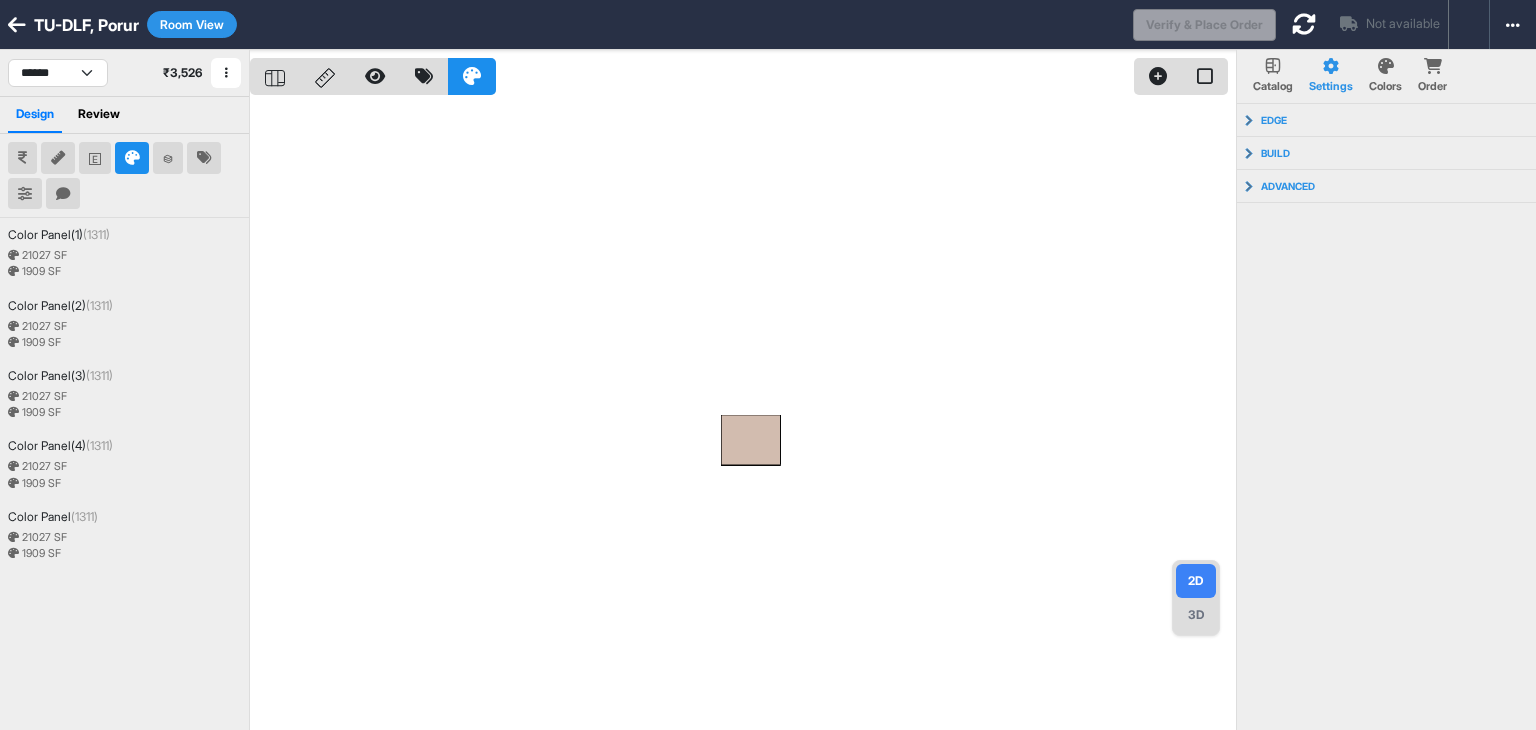 click on "Colors" at bounding box center (1385, 76) 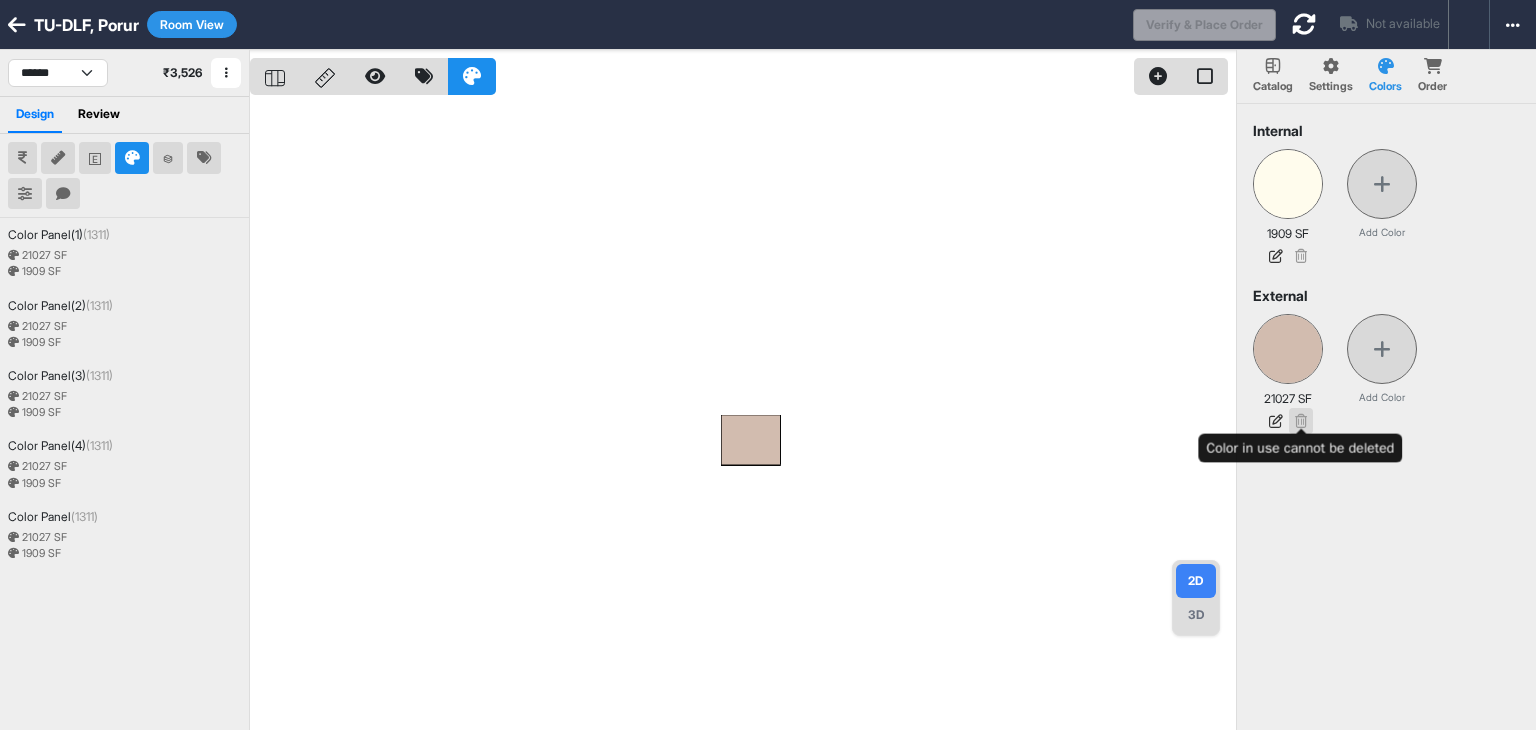 click at bounding box center [1301, 421] 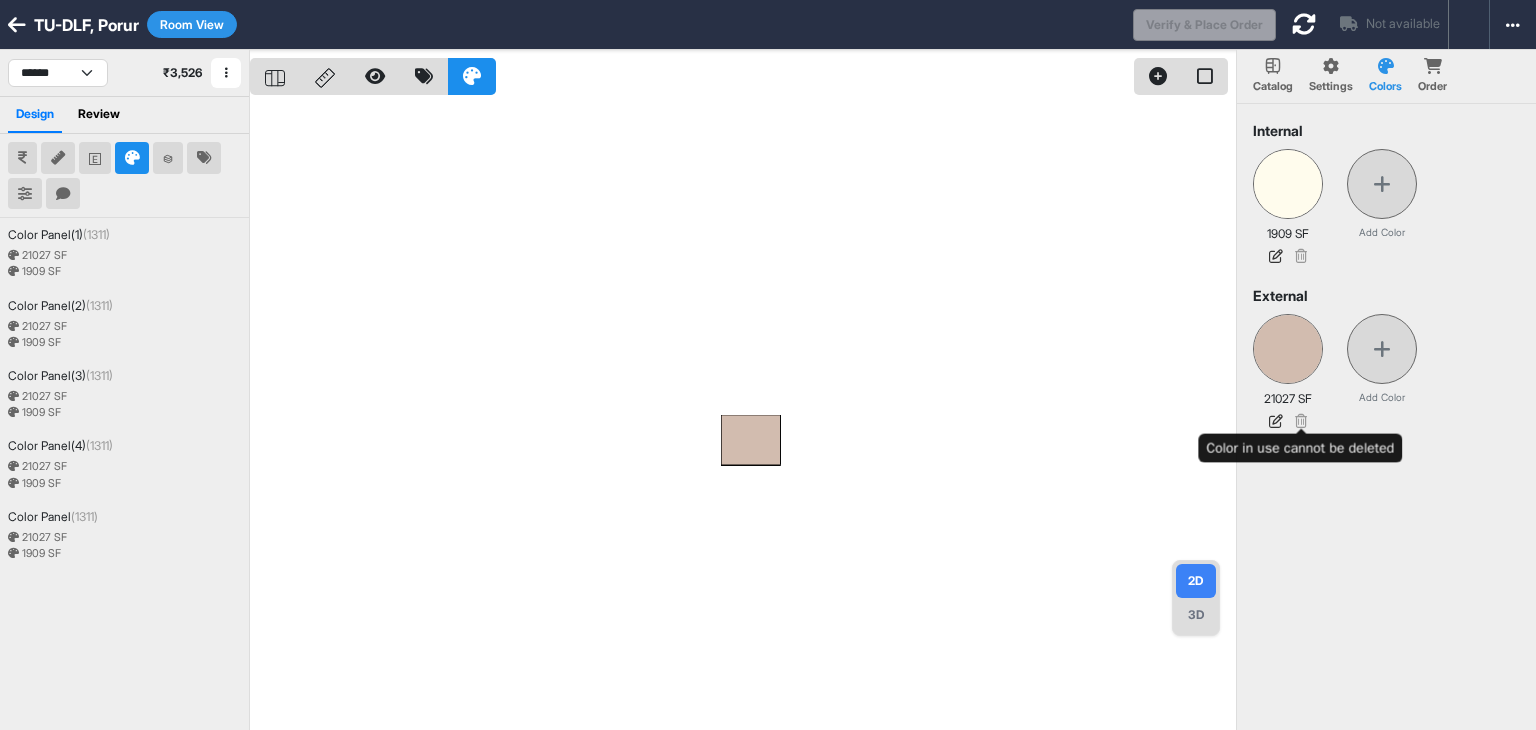 drag, startPoint x: 1305, startPoint y: 429, endPoint x: 1322, endPoint y: 421, distance: 18.788294 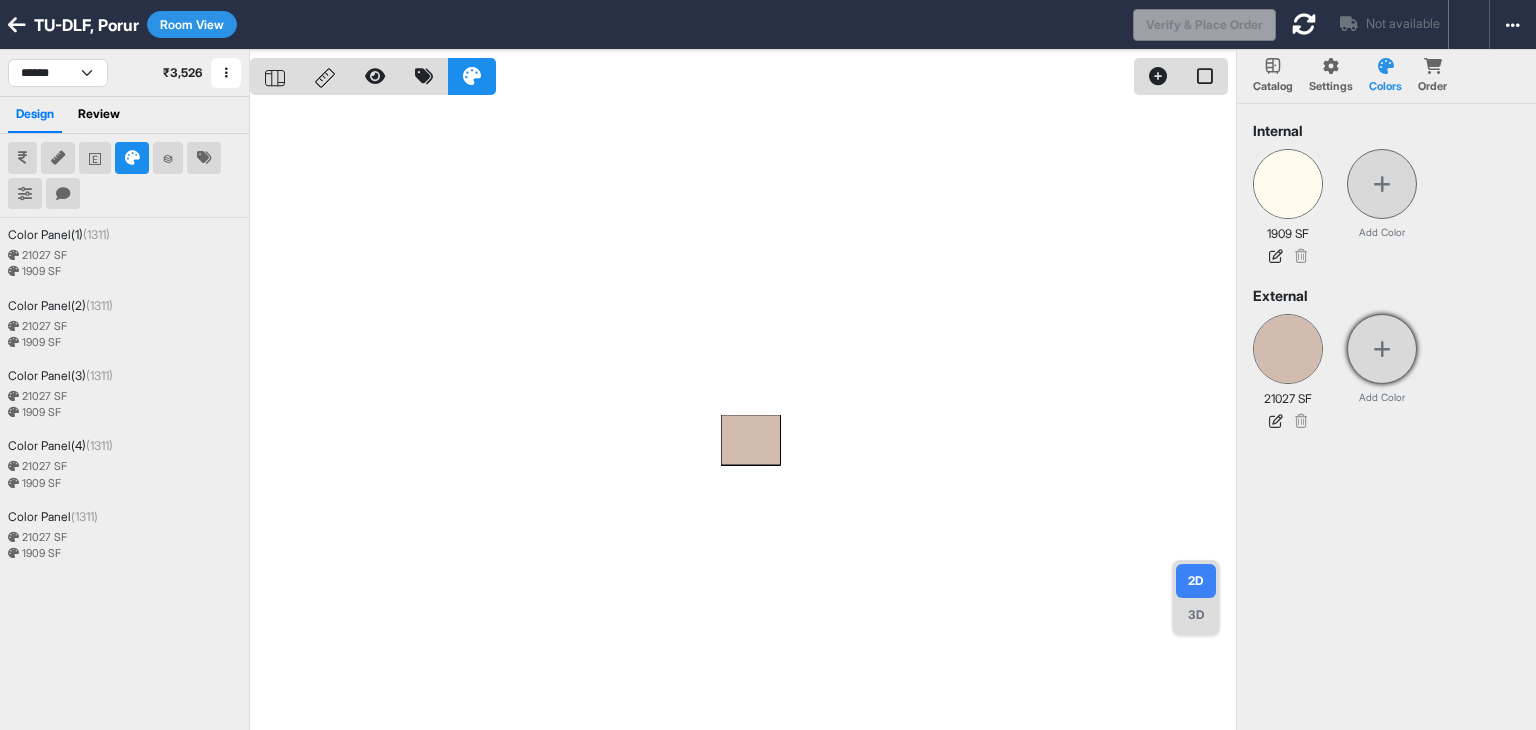 click at bounding box center [1382, 349] 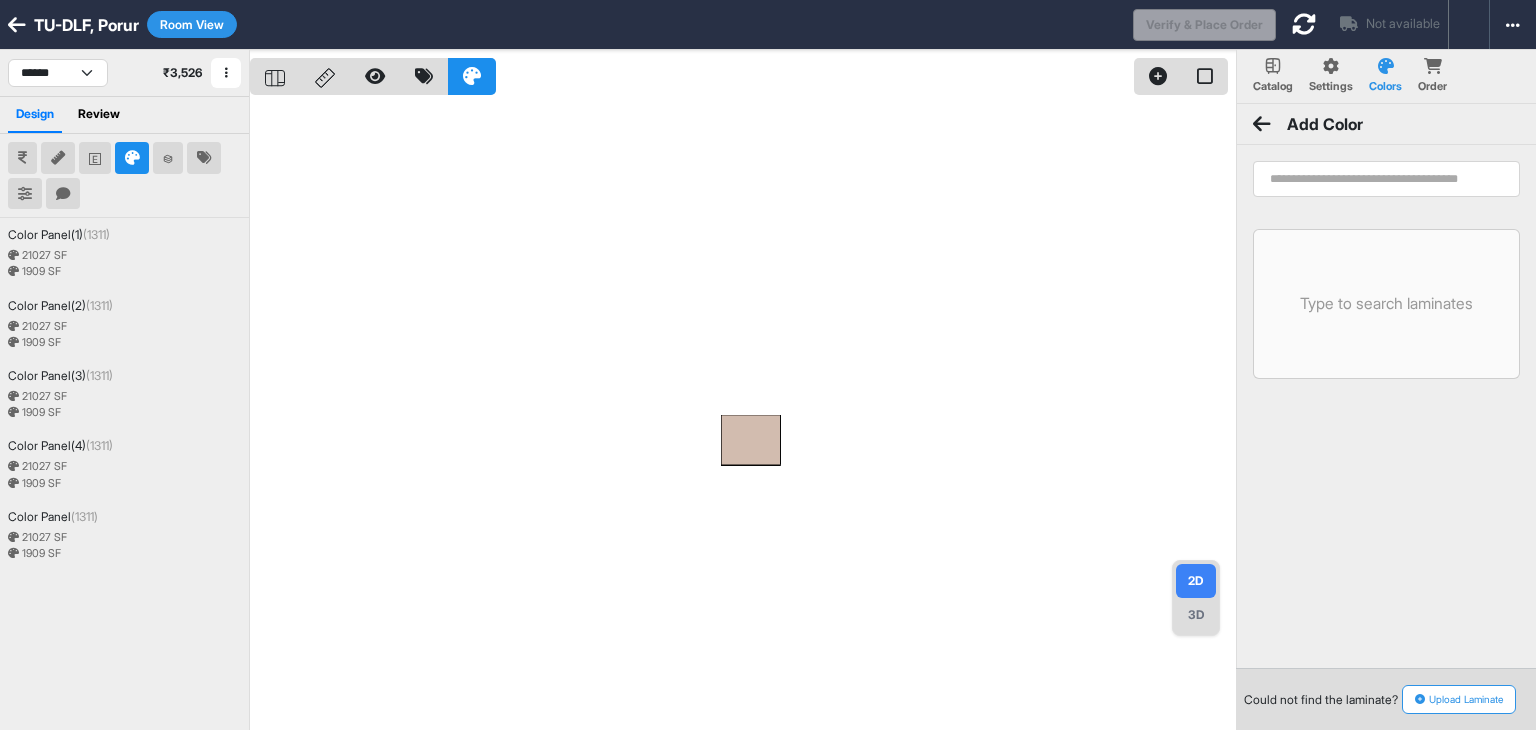 click at bounding box center [1386, 179] 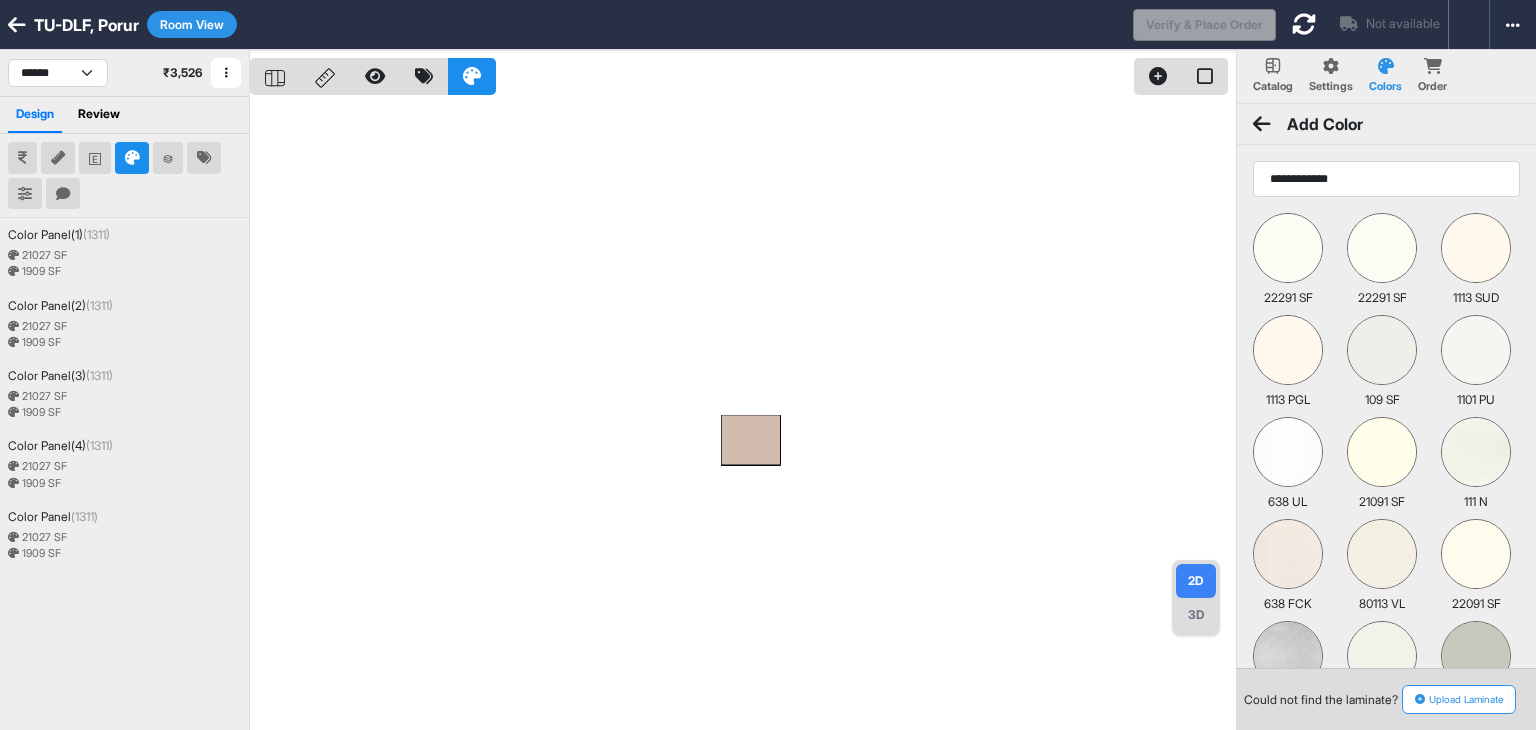 type on "**********" 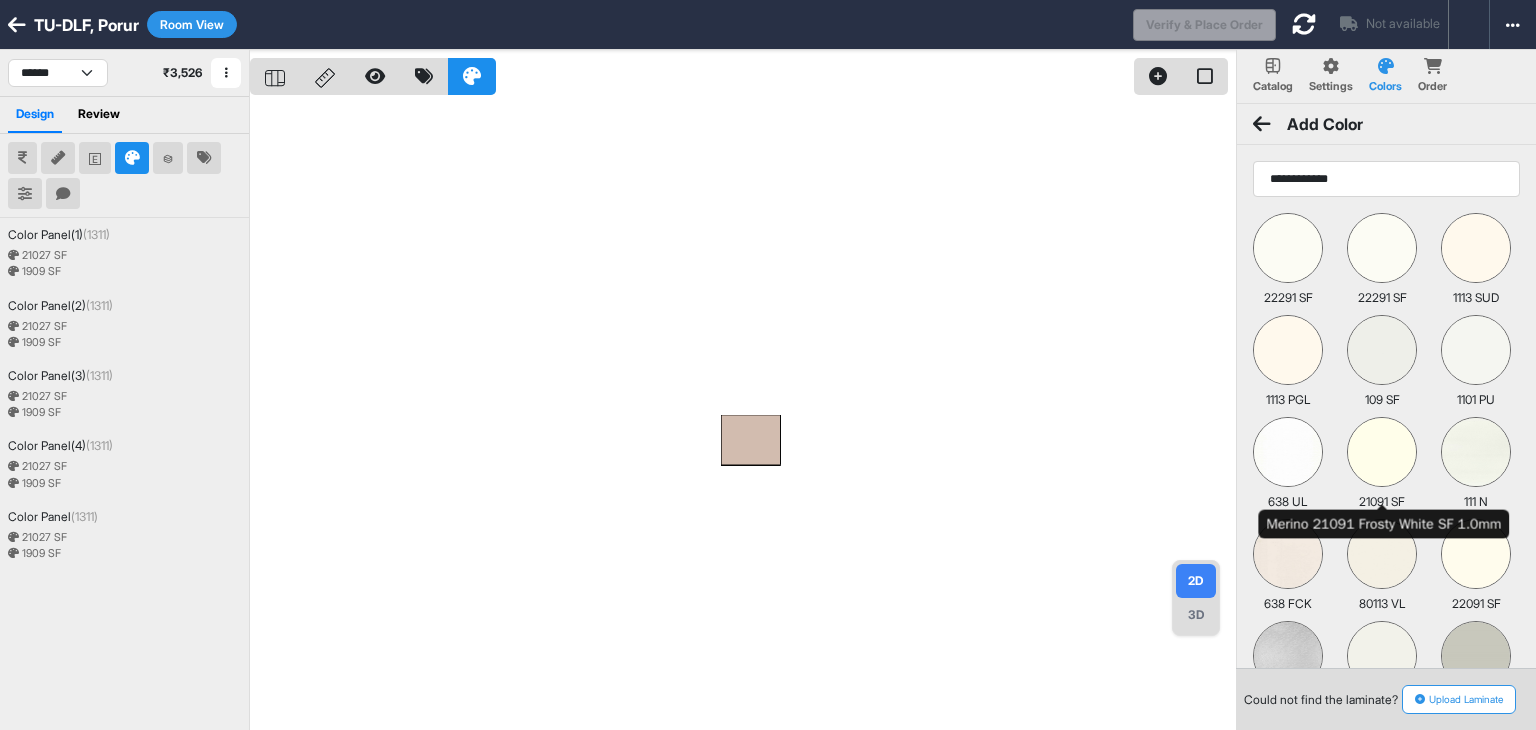 click at bounding box center (1382, 452) 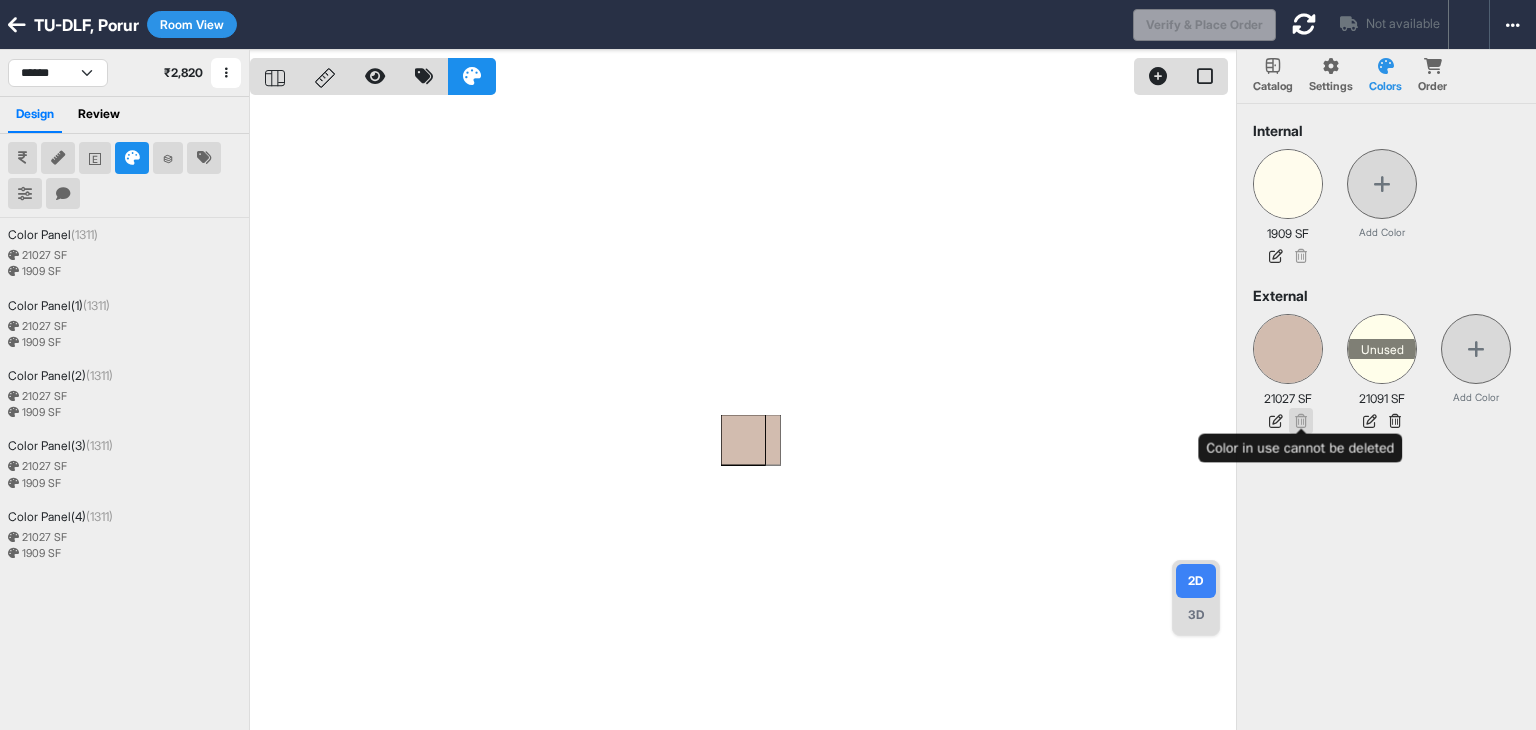 click at bounding box center [1301, 421] 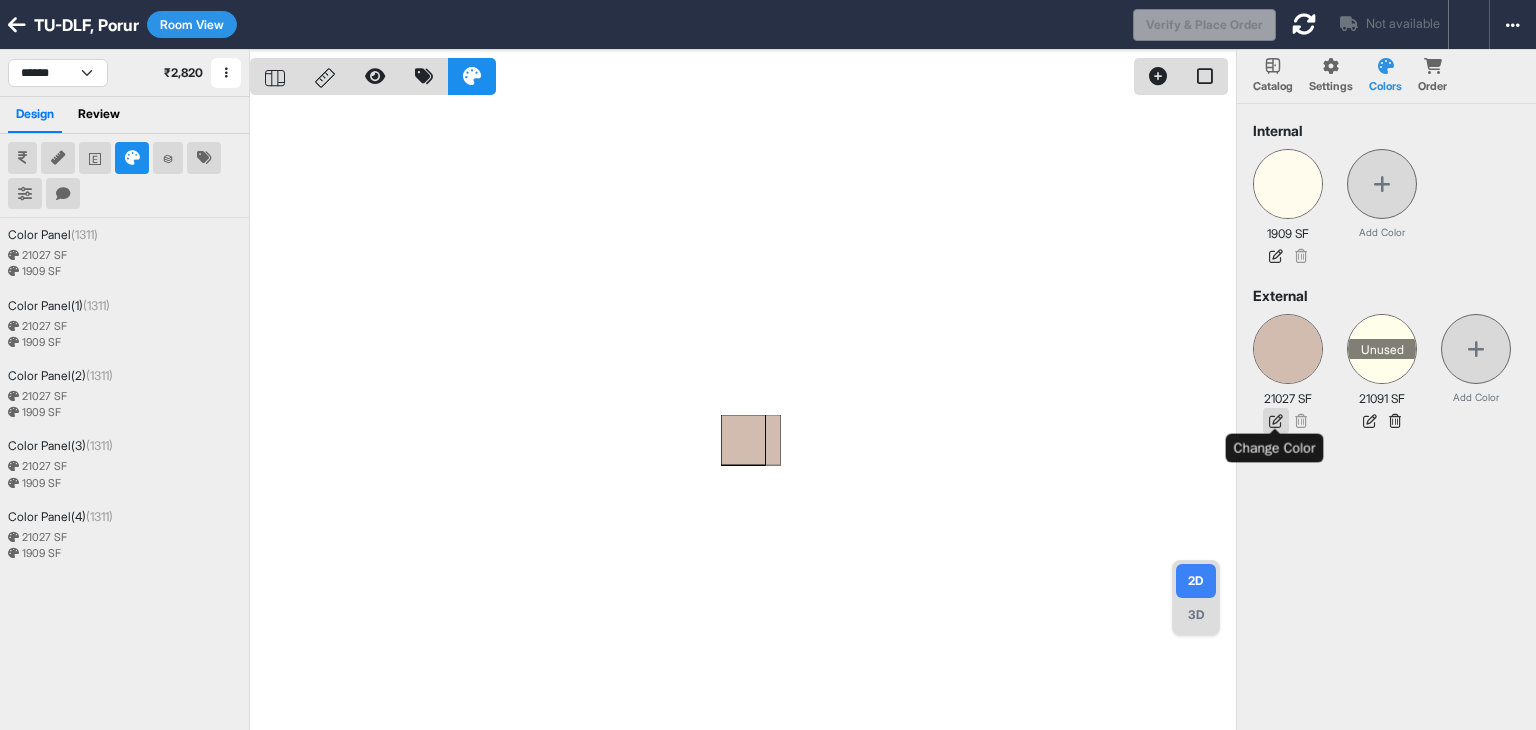 click at bounding box center [1276, 421] 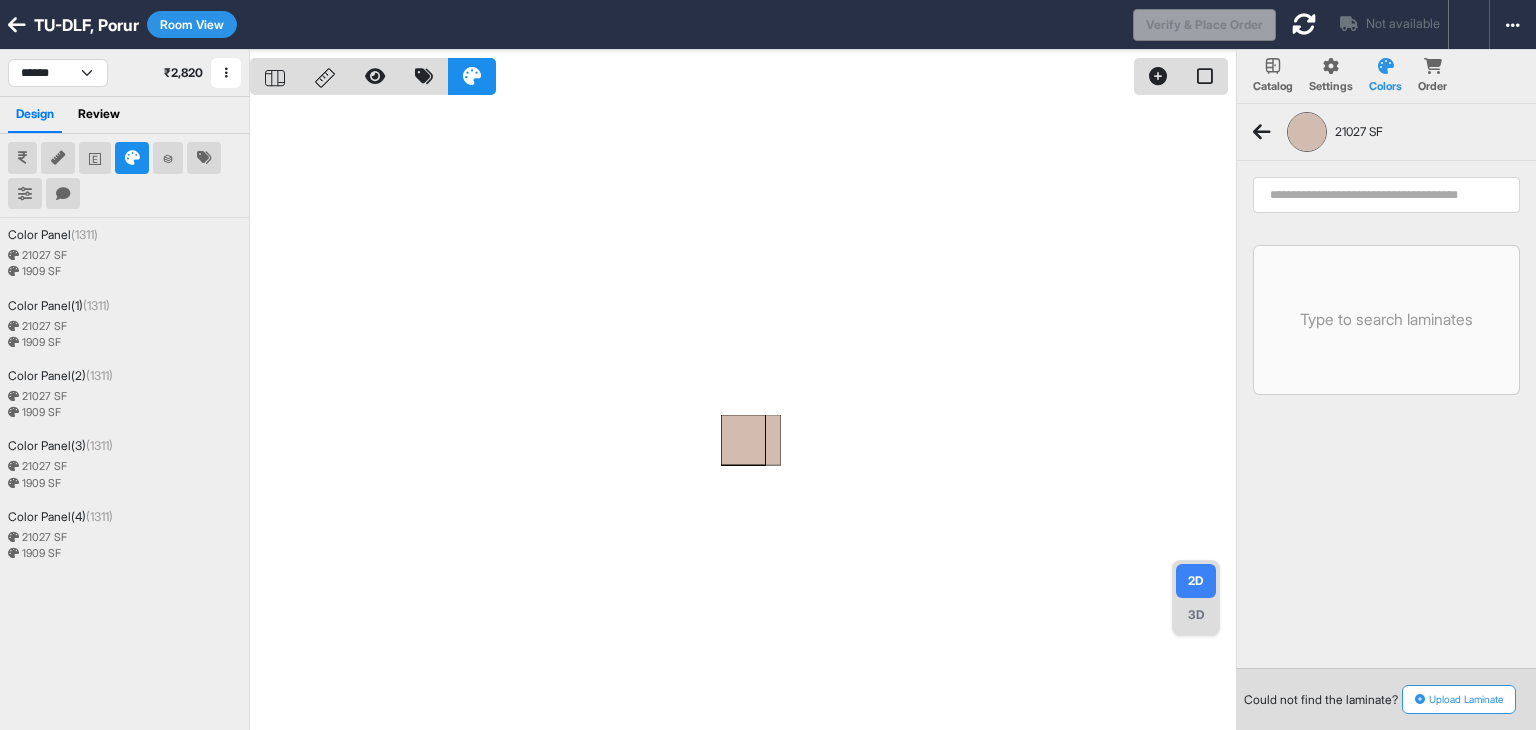 click at bounding box center (1386, 195) 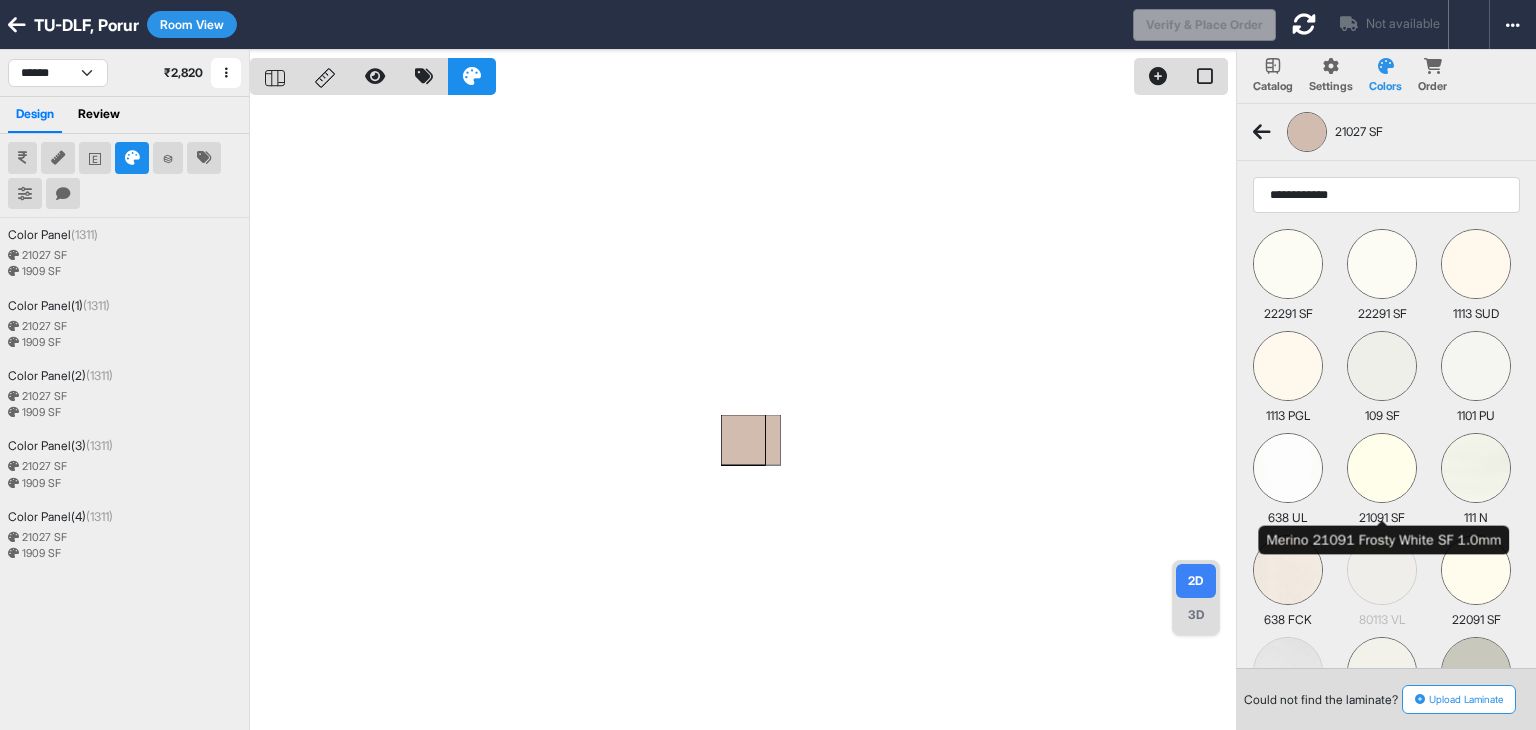 type on "**********" 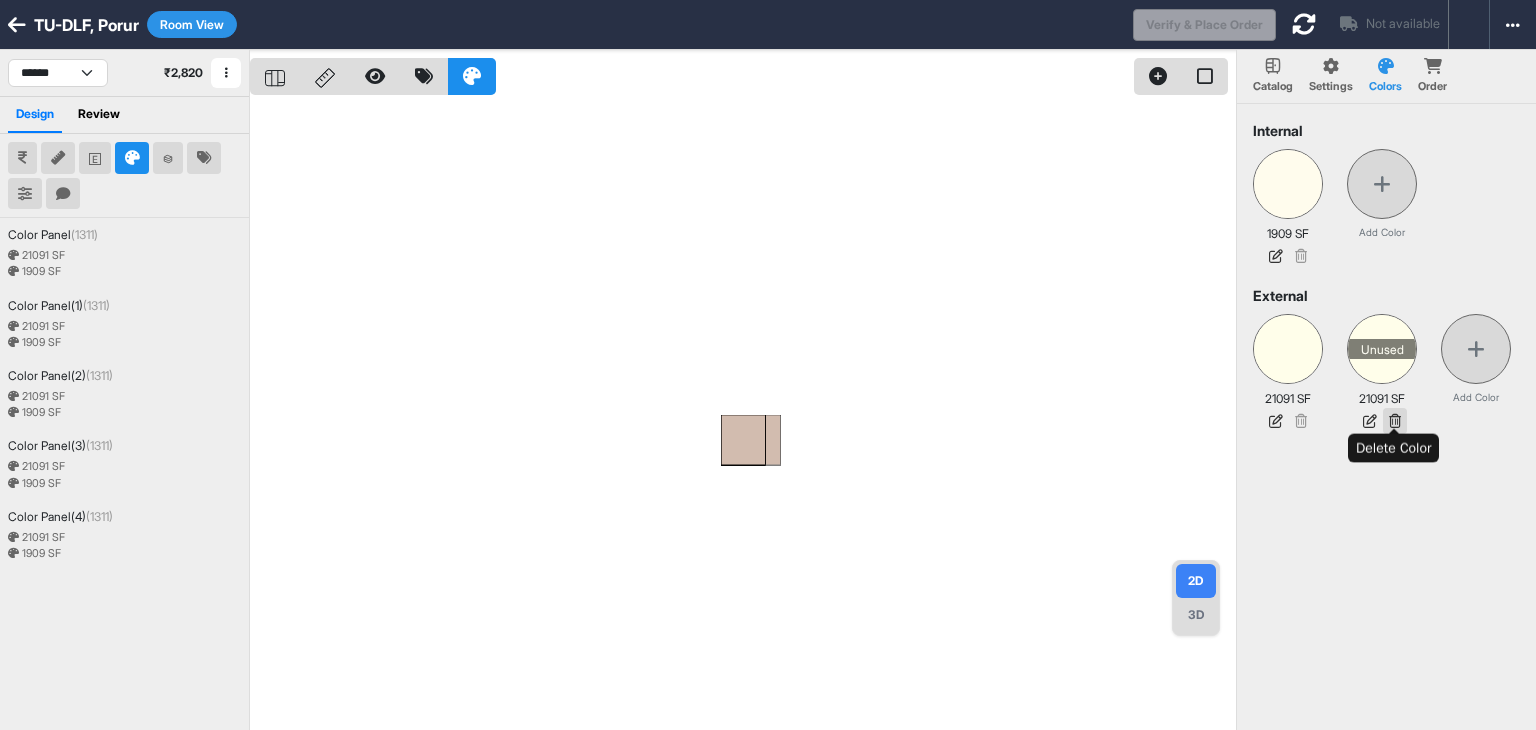 click at bounding box center (1395, 421) 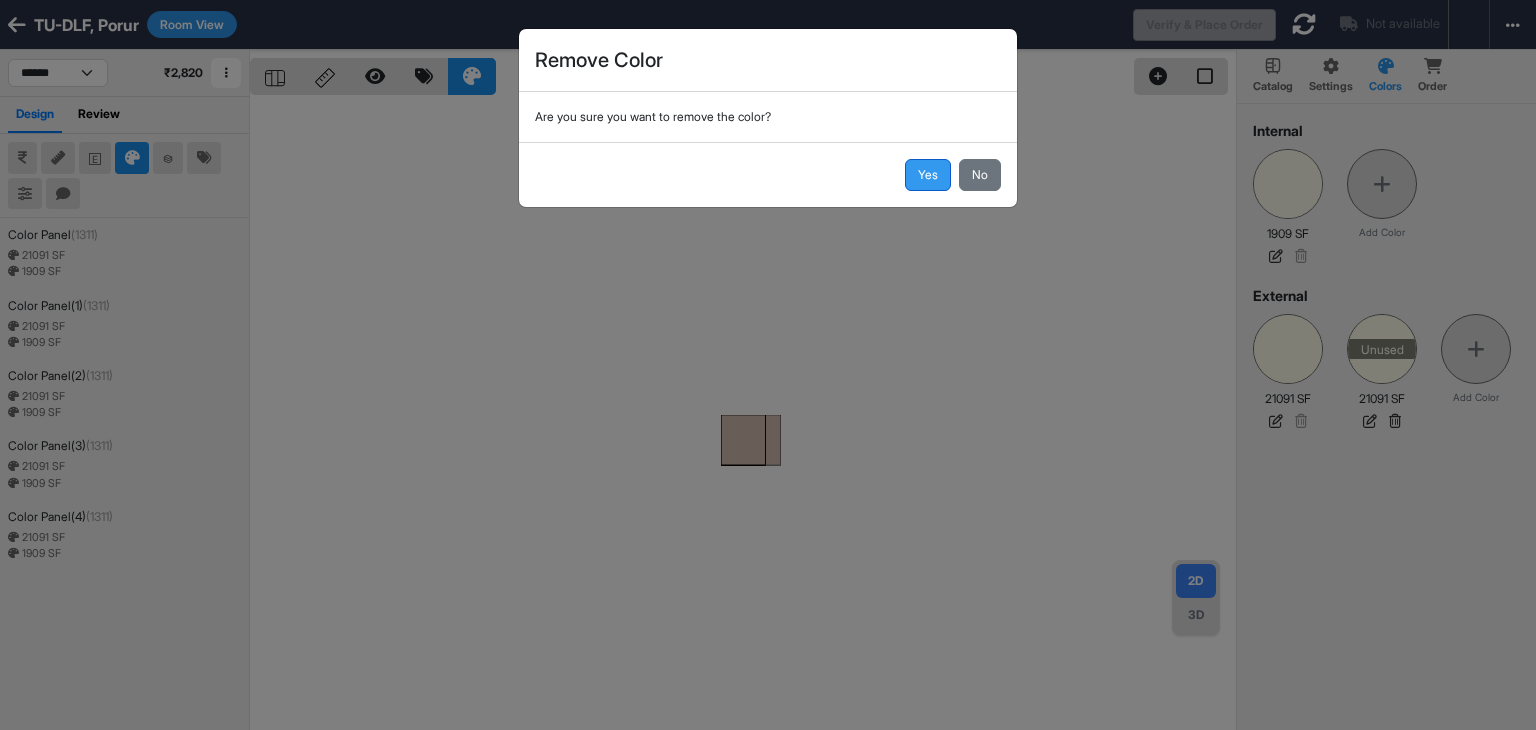 click on "Yes" at bounding box center [928, 175] 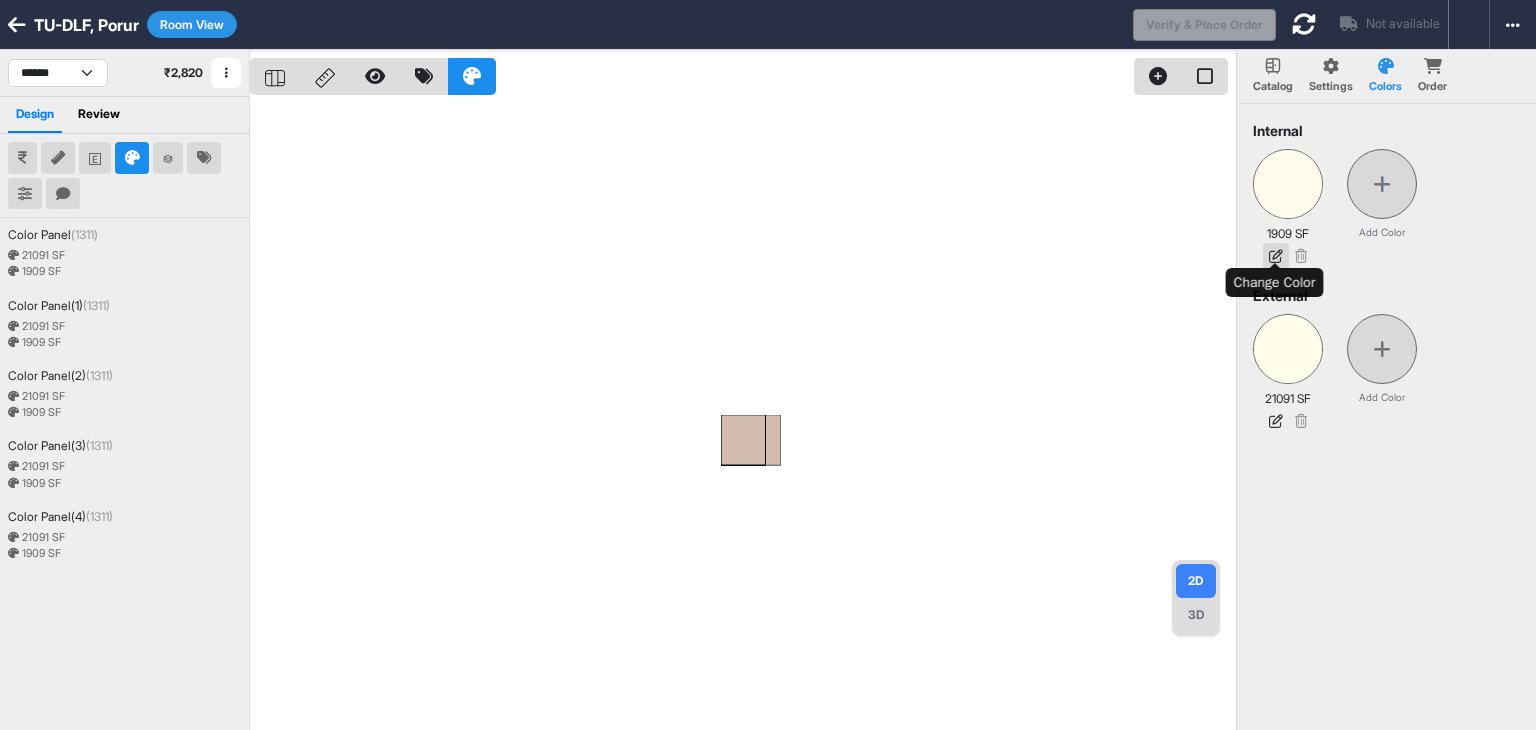 click at bounding box center (1276, 256) 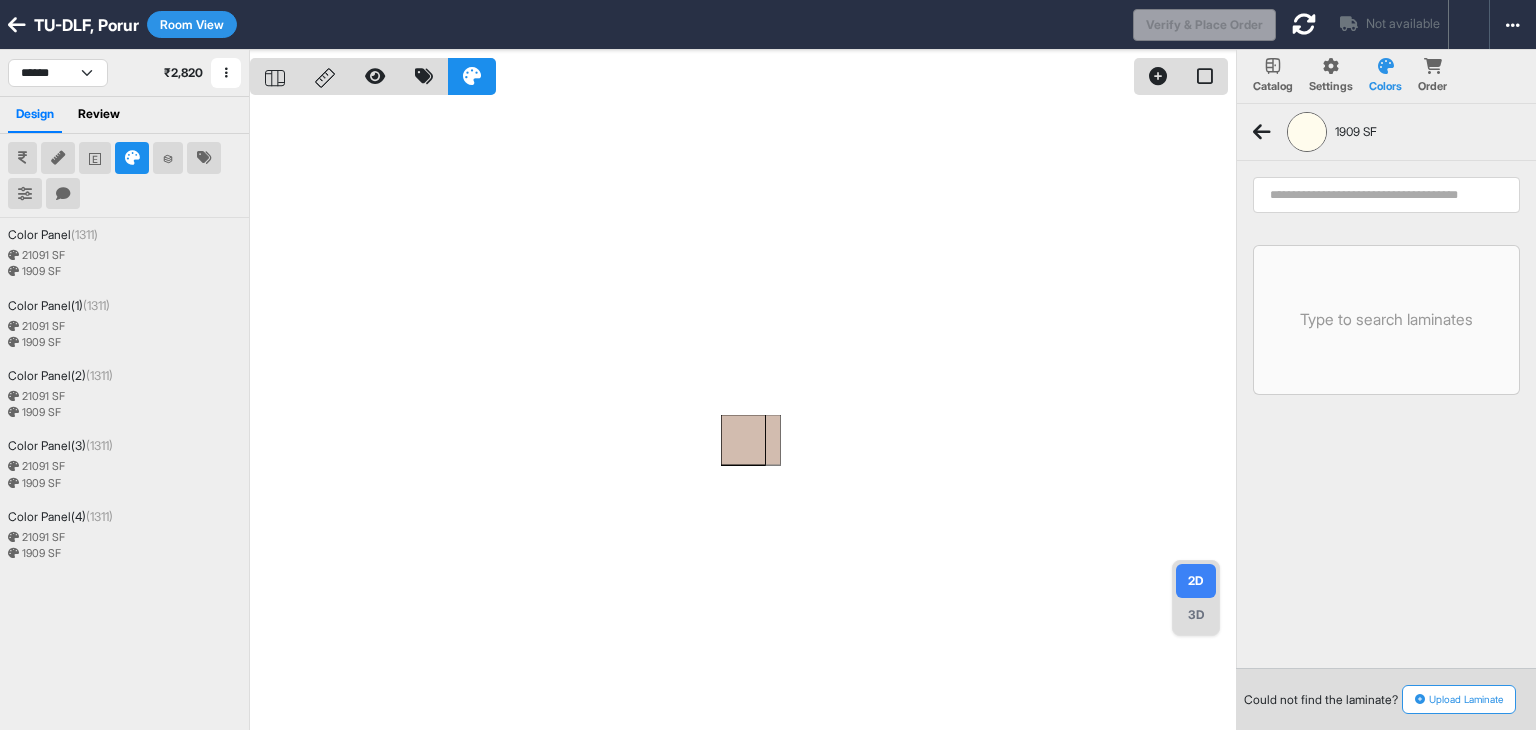 click at bounding box center [1386, 195] 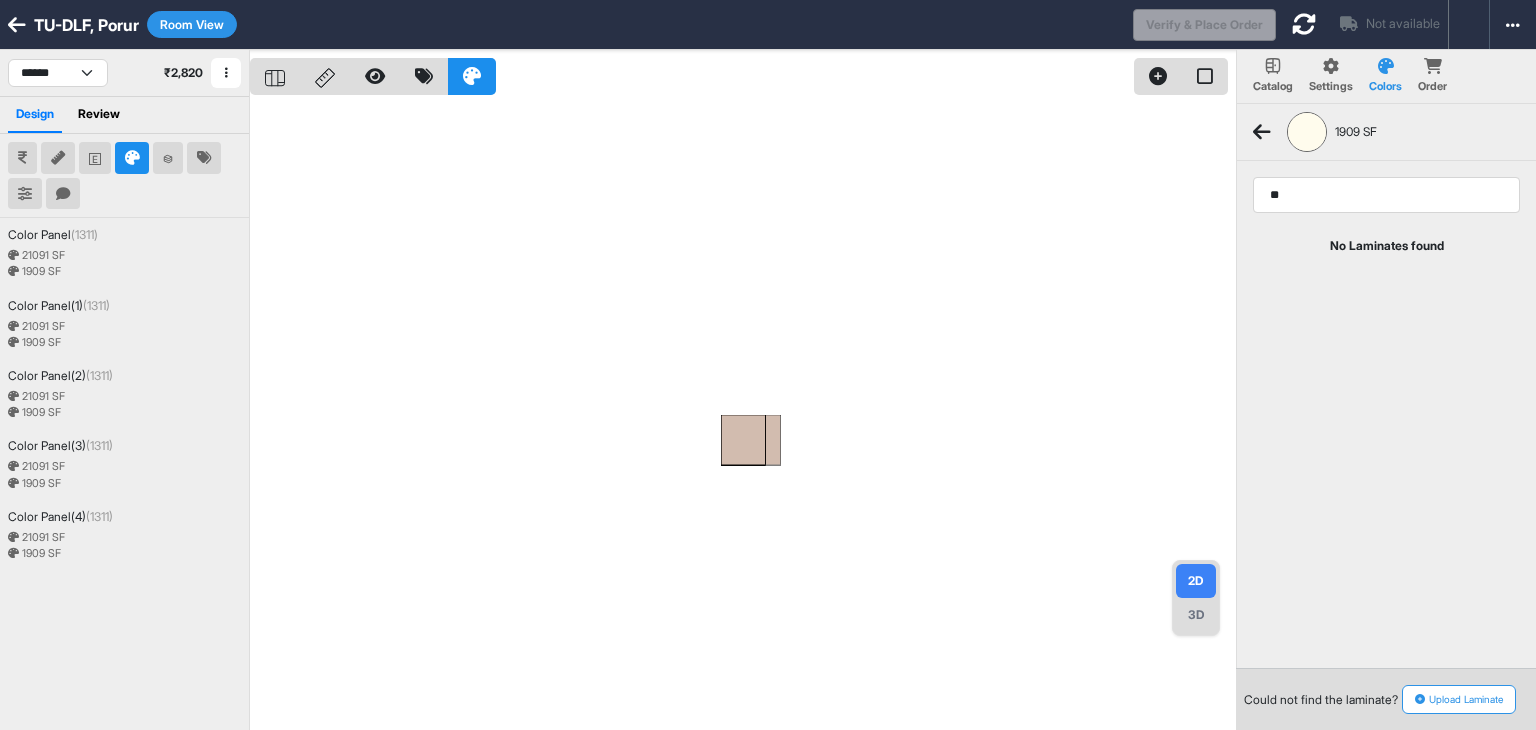 type on "*" 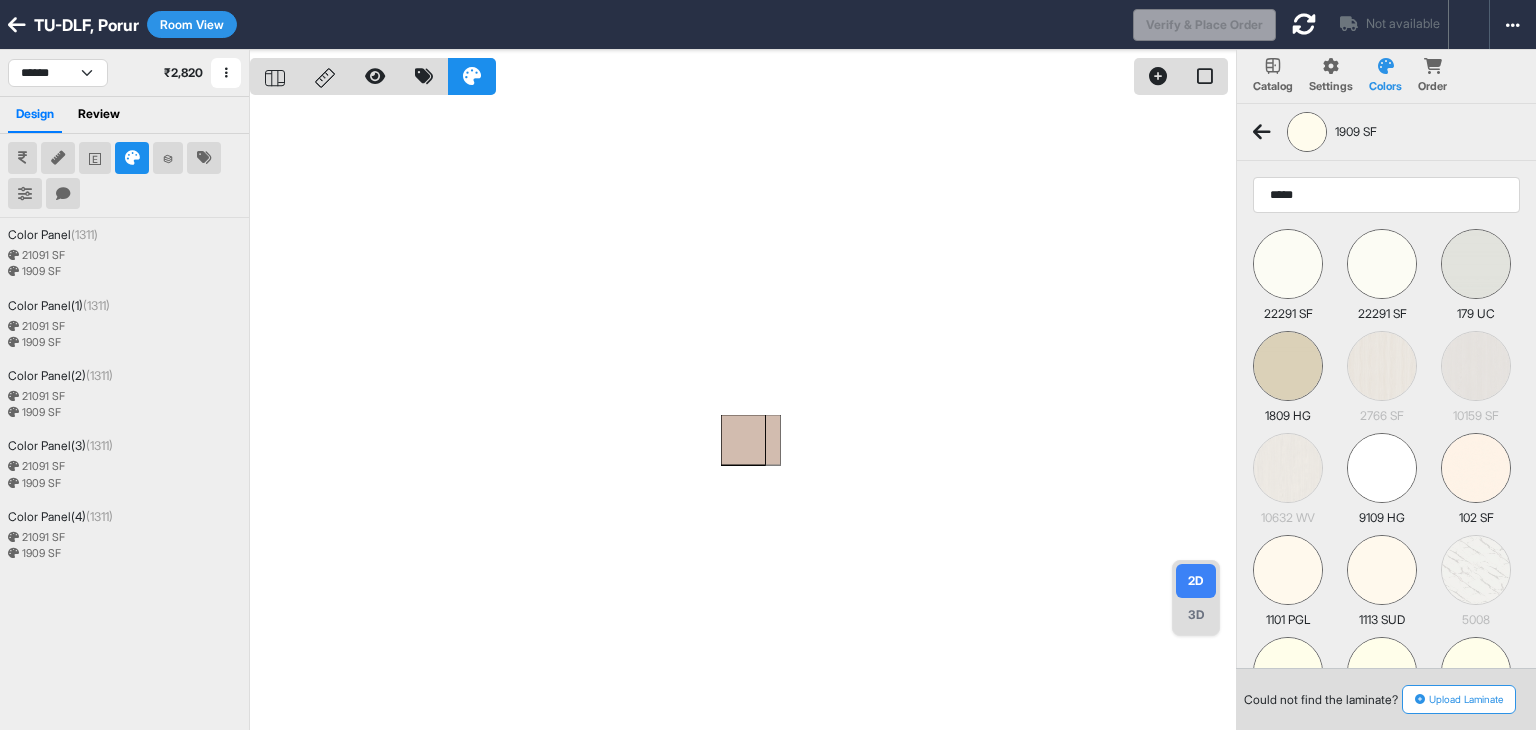 click on "*****" at bounding box center [1386, 195] 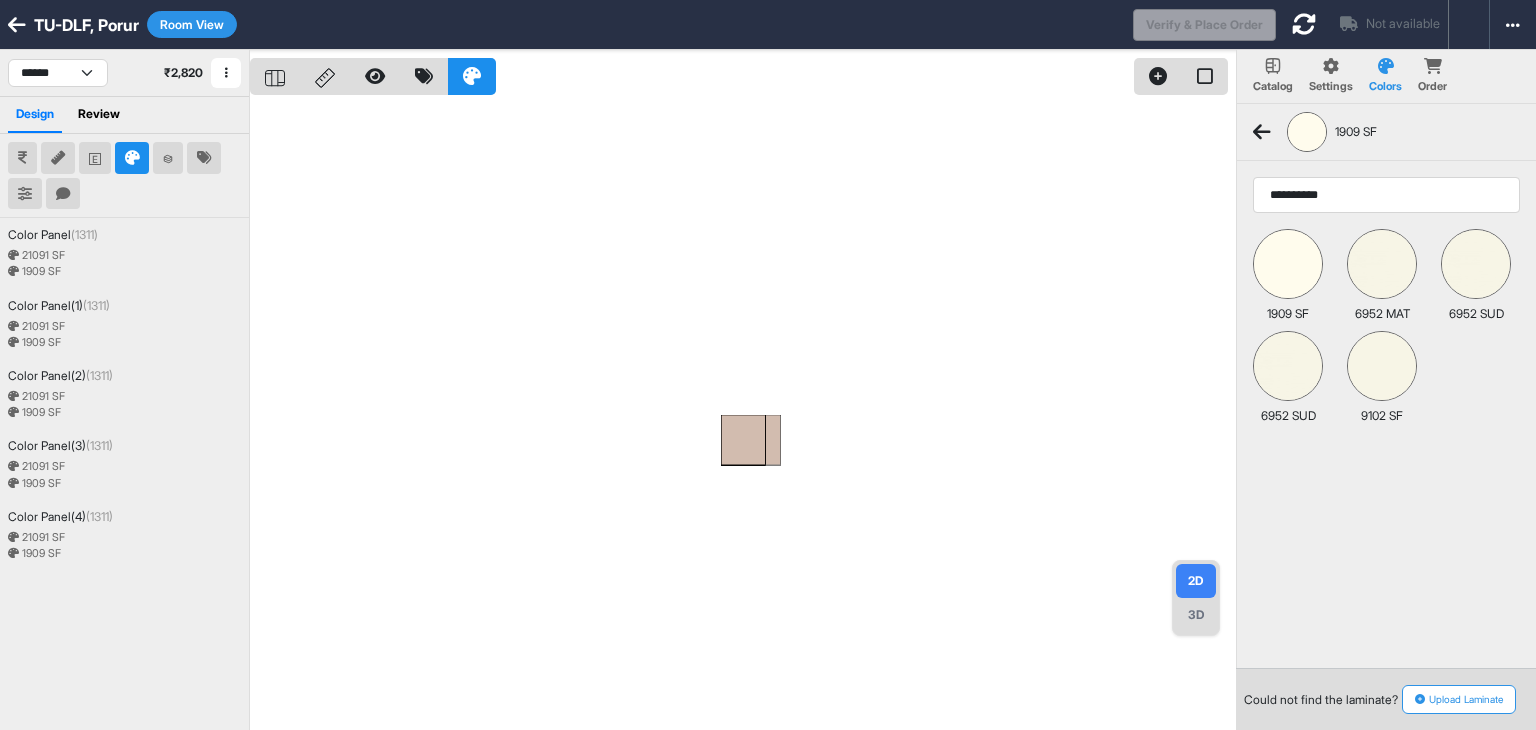 type on "**********" 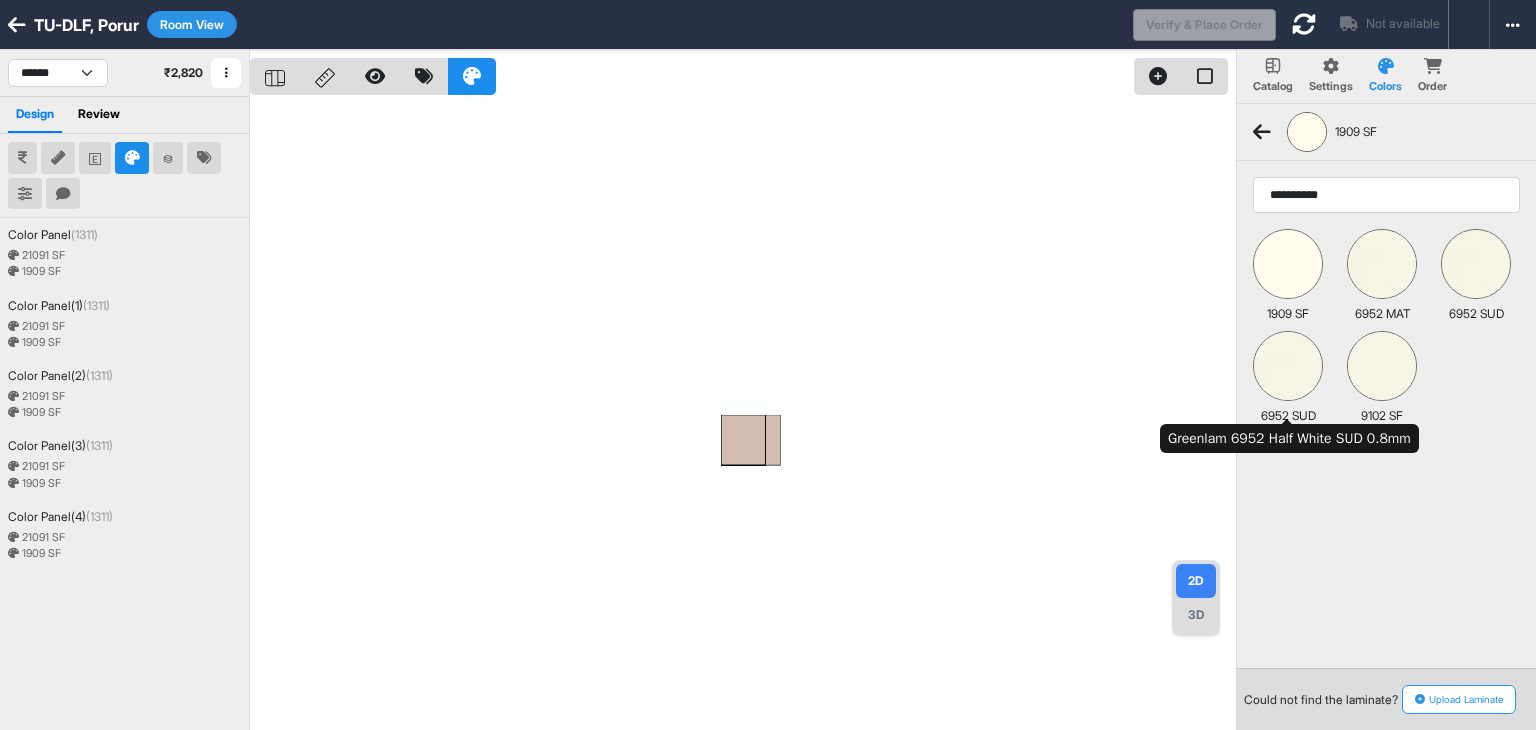 click at bounding box center (1288, 366) 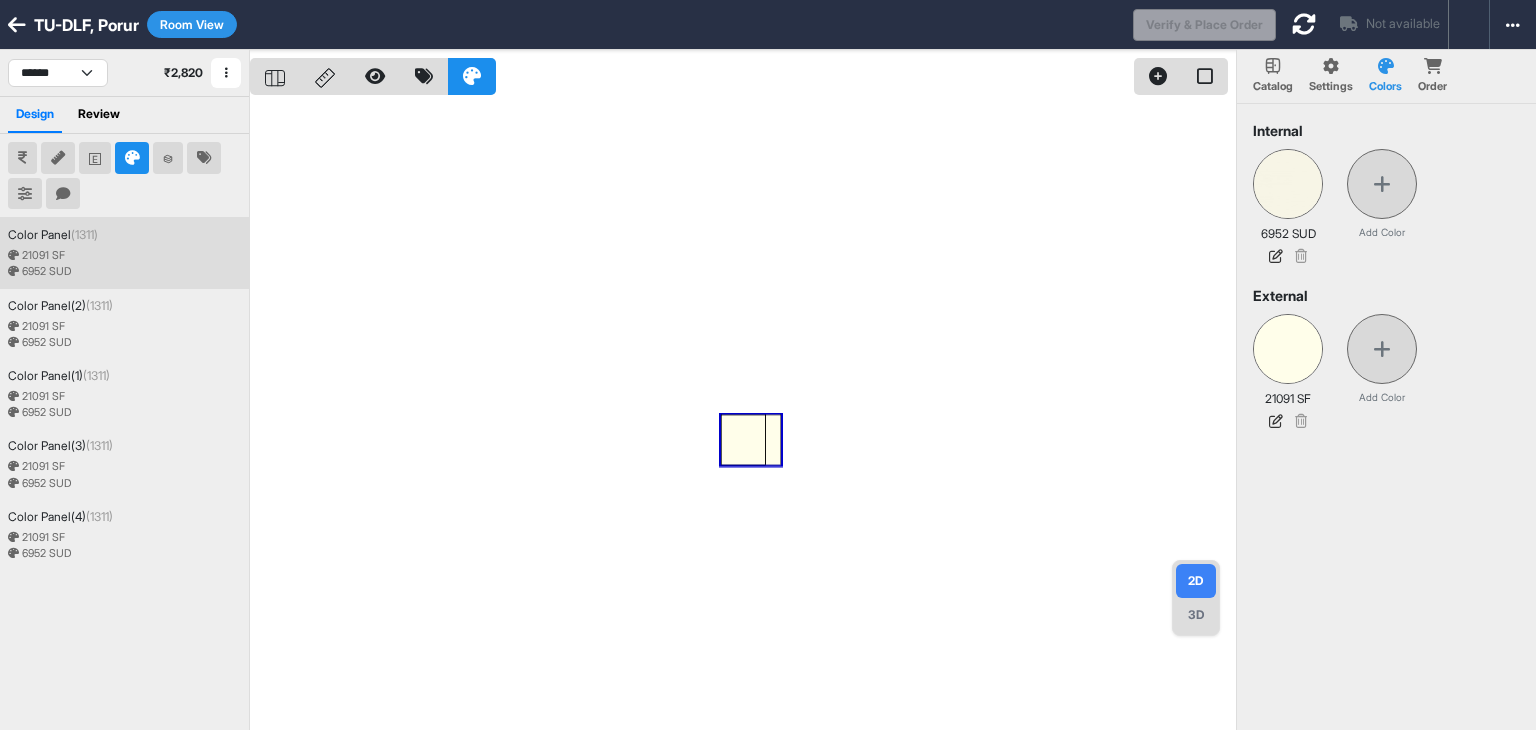 click on "Color Panel  (1311)   21091 SF   6952 SUD" at bounding box center (124, 253) 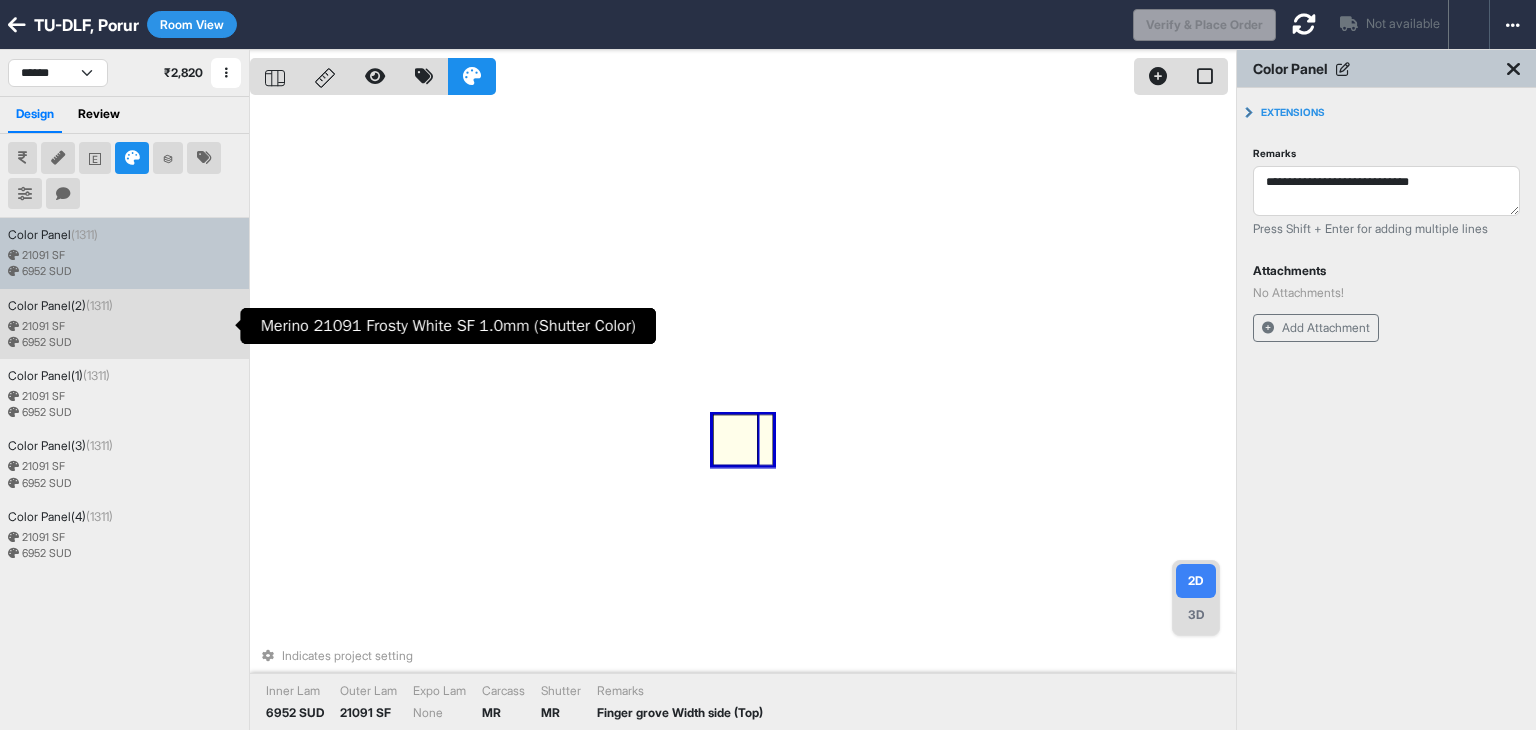 click on "21091 SF" at bounding box center (124, 327) 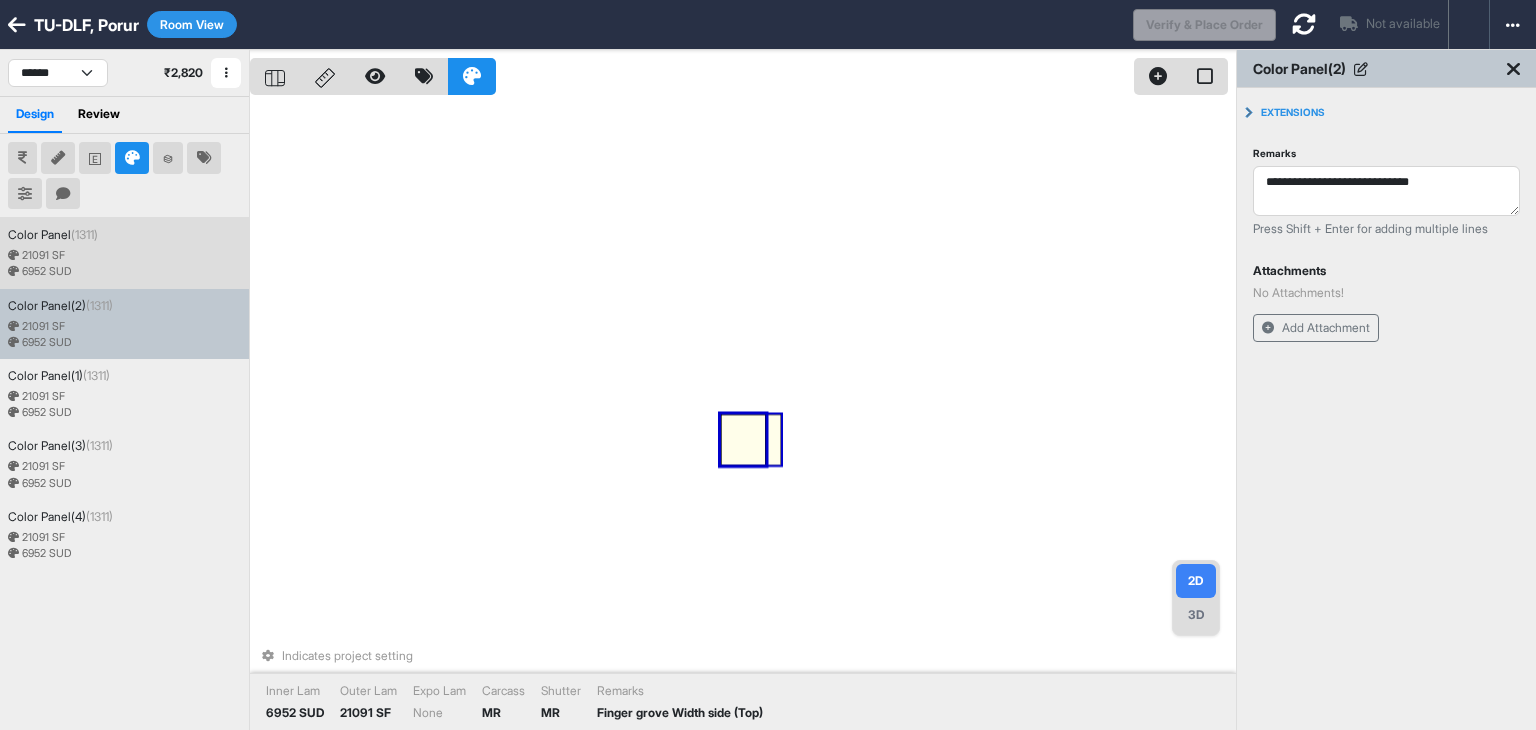 drag, startPoint x: 105, startPoint y: 205, endPoint x: 106, endPoint y: 188, distance: 17.029387 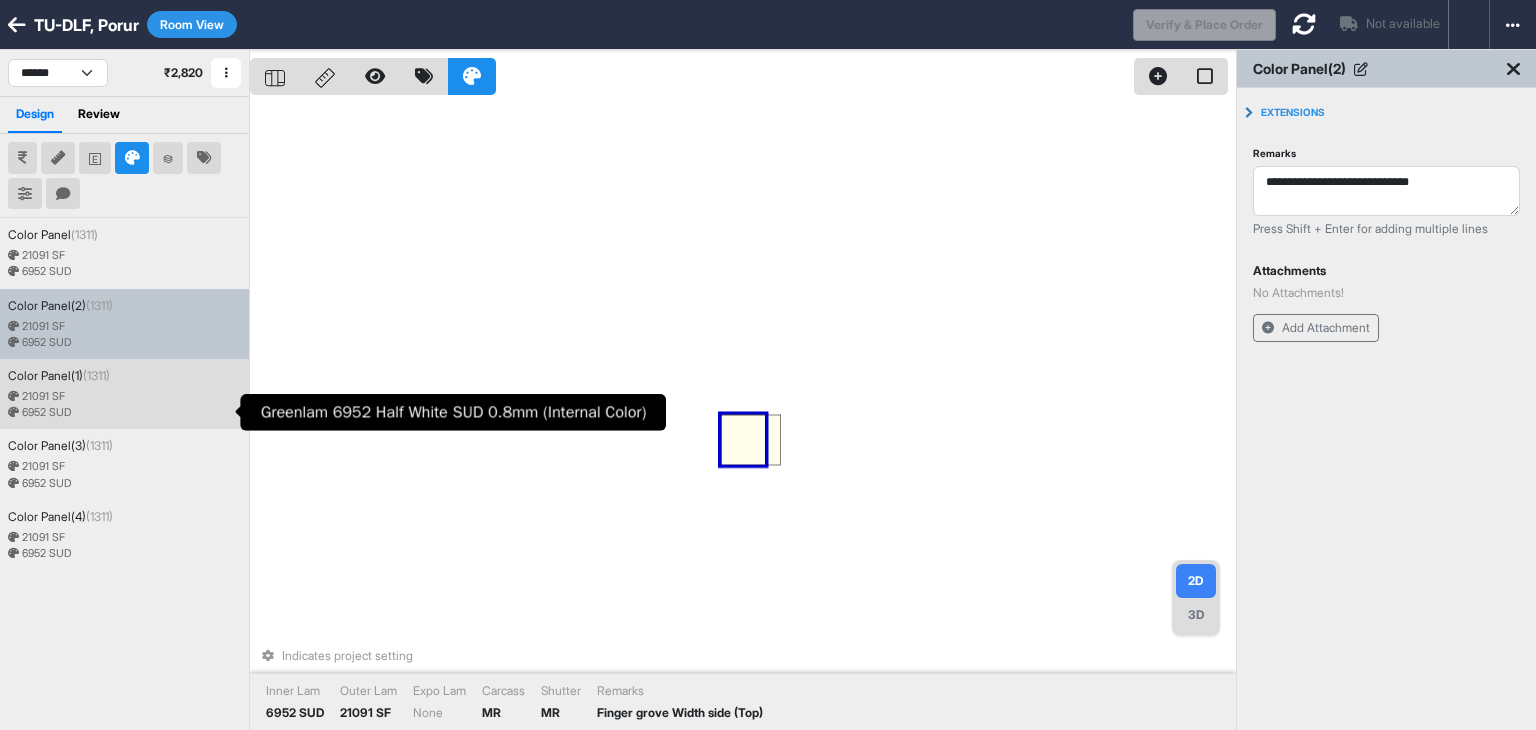 click on "6952 SUD" at bounding box center (124, 413) 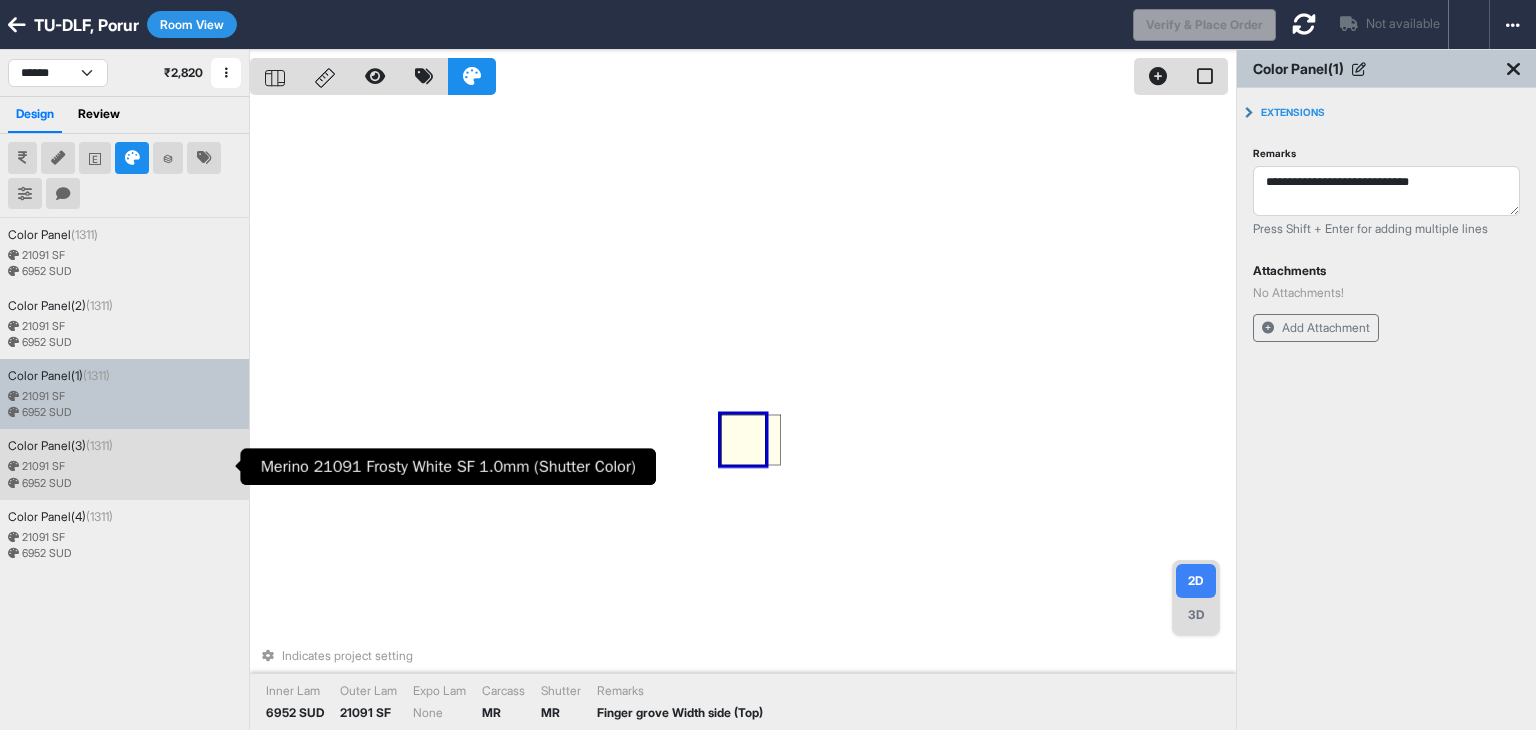 click on "21091 SF" at bounding box center [124, 467] 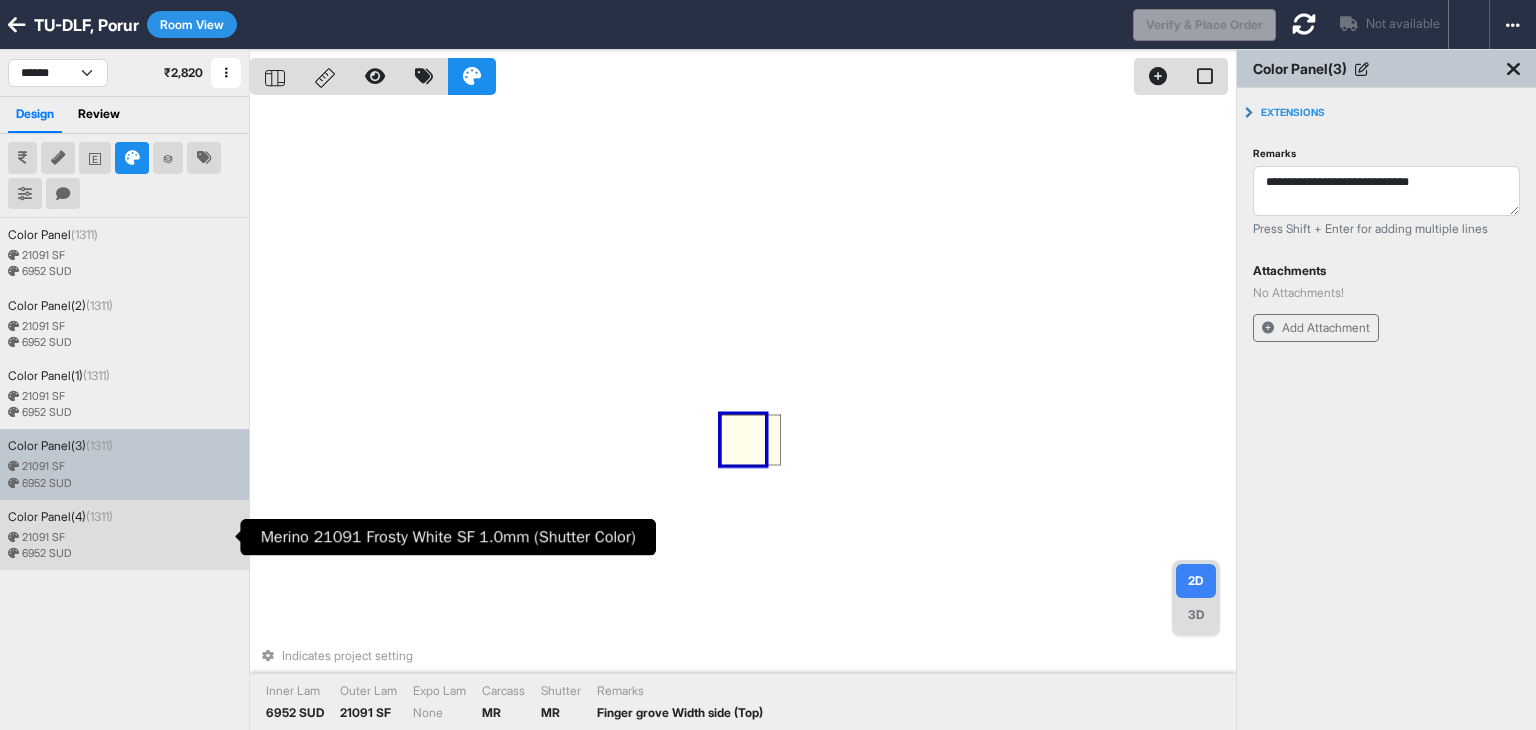 click on "21091 SF" at bounding box center (124, 538) 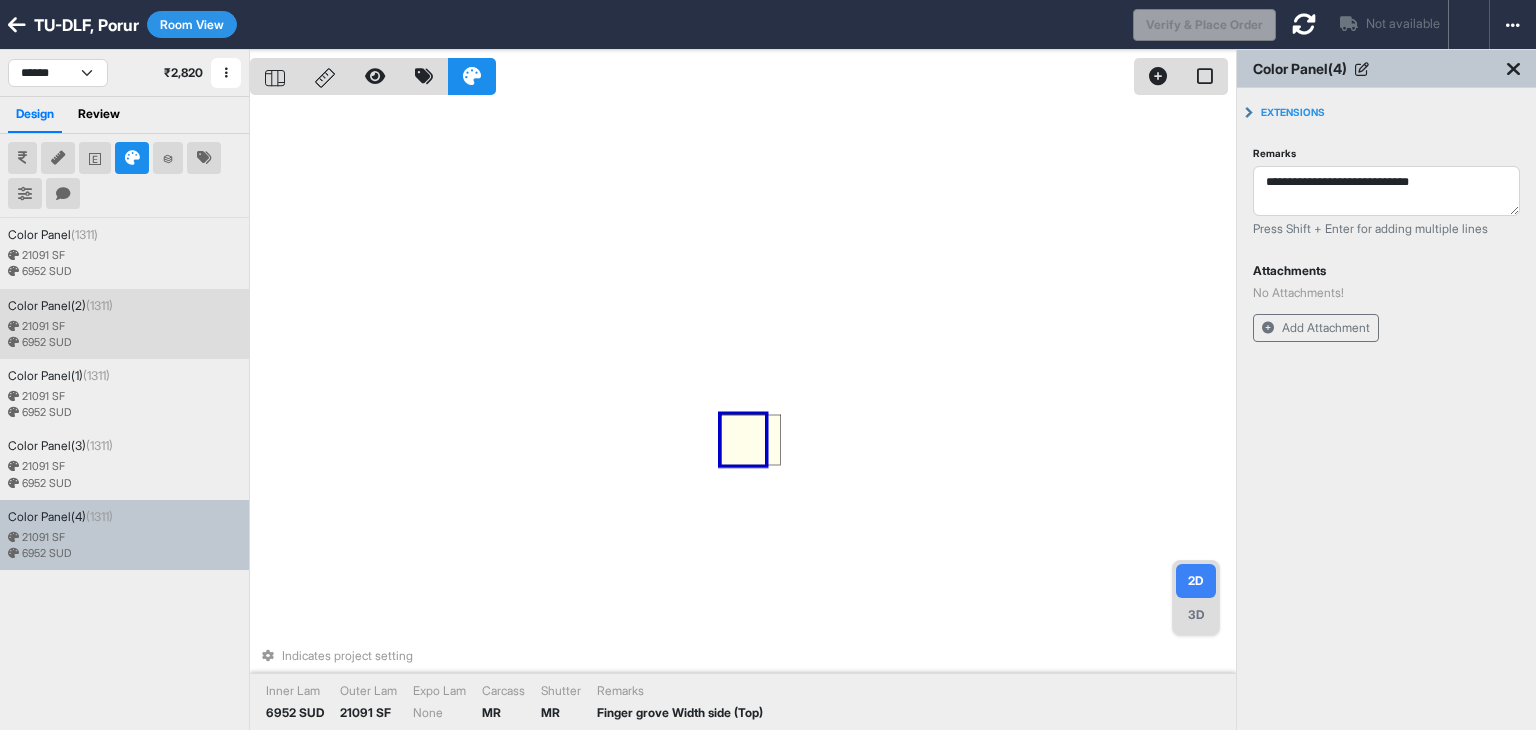 click on "21091 SF" at bounding box center (124, 327) 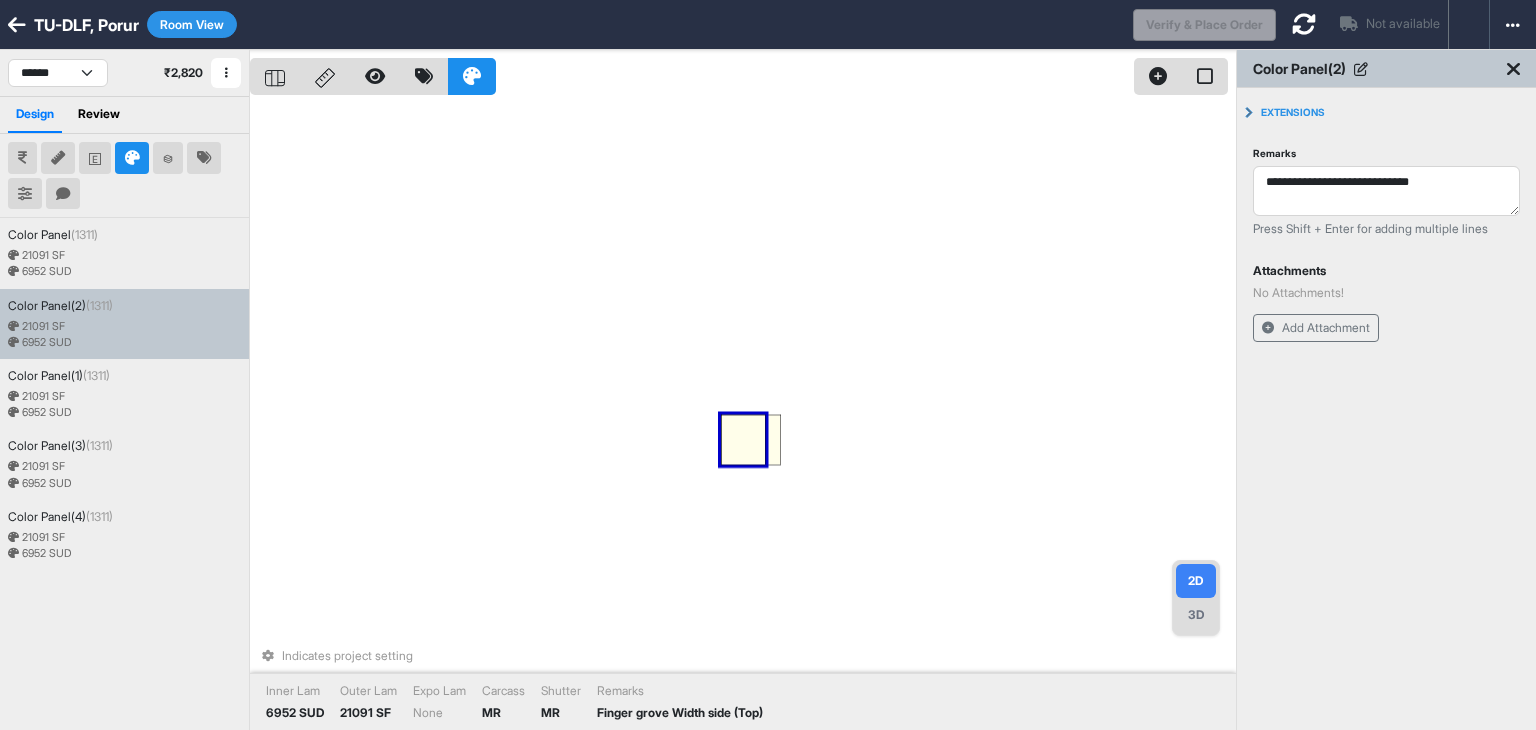 click on "Indicates project setting Inner Lam 6952 SUD Outer Lam 21091 SF Expo Lam None Carcass MR Shutter MR Remarks Finger grove Width side (Top)" at bounding box center (743, 415) 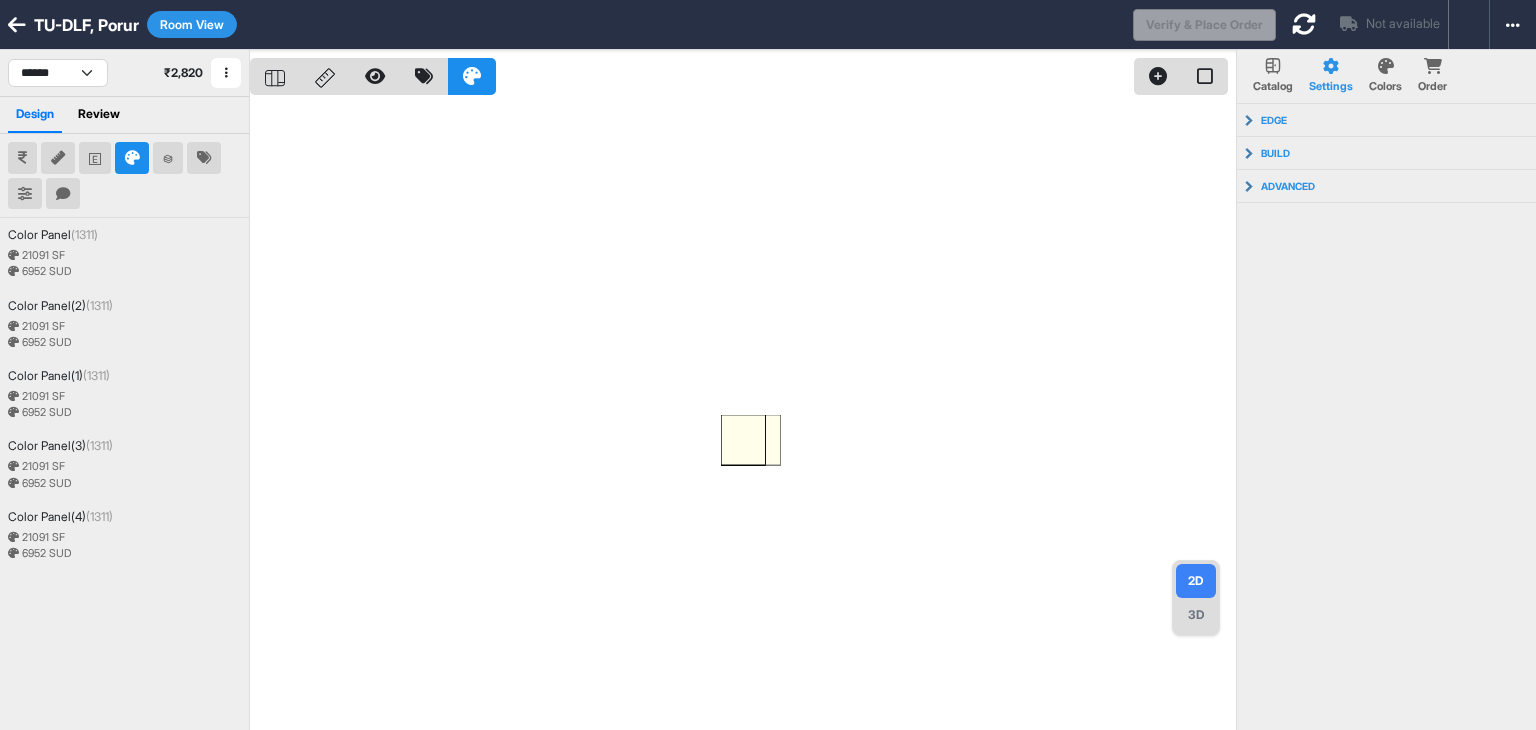 click on "TU-DLF, Porur" at bounding box center (86, 25) 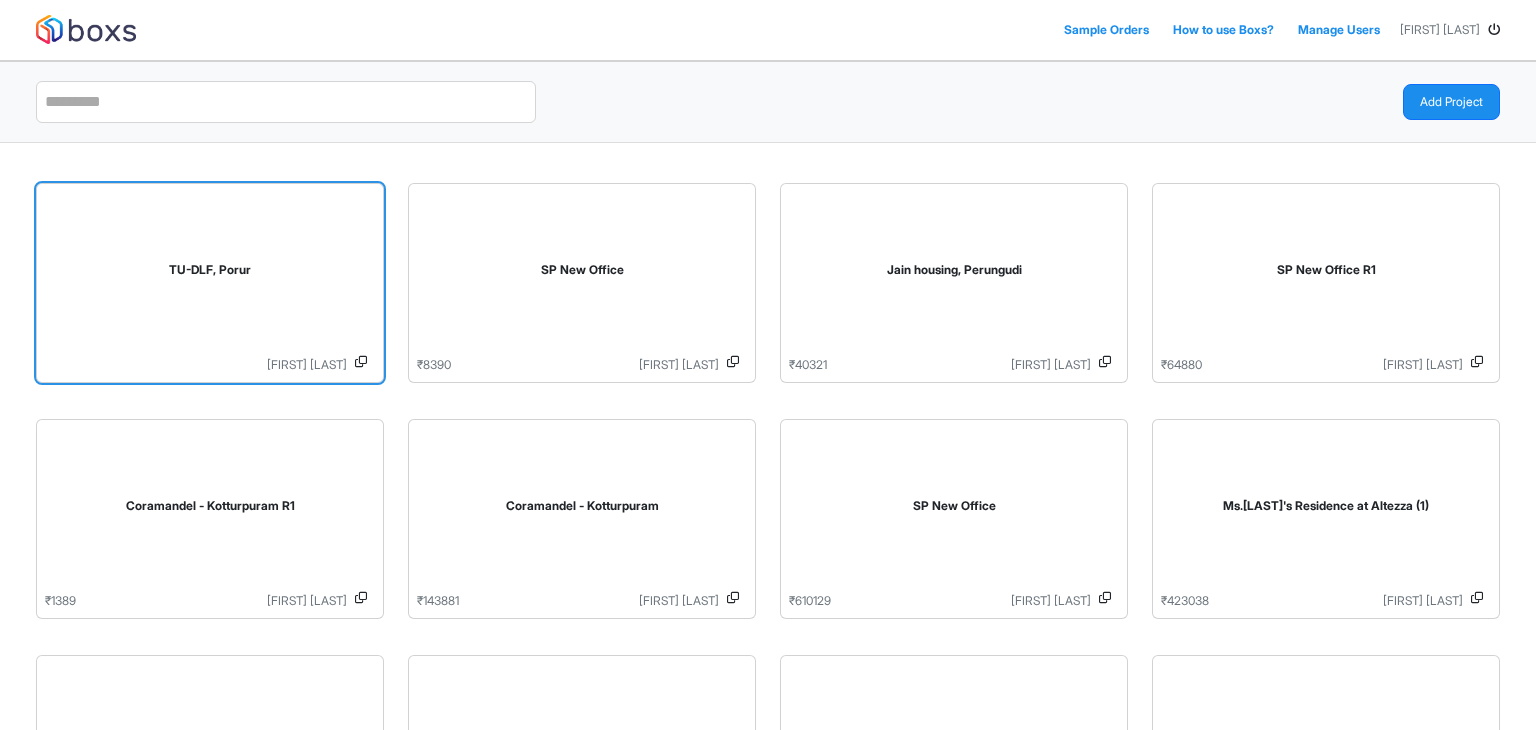 click on "TU-DLF, Porur" at bounding box center (210, 274) 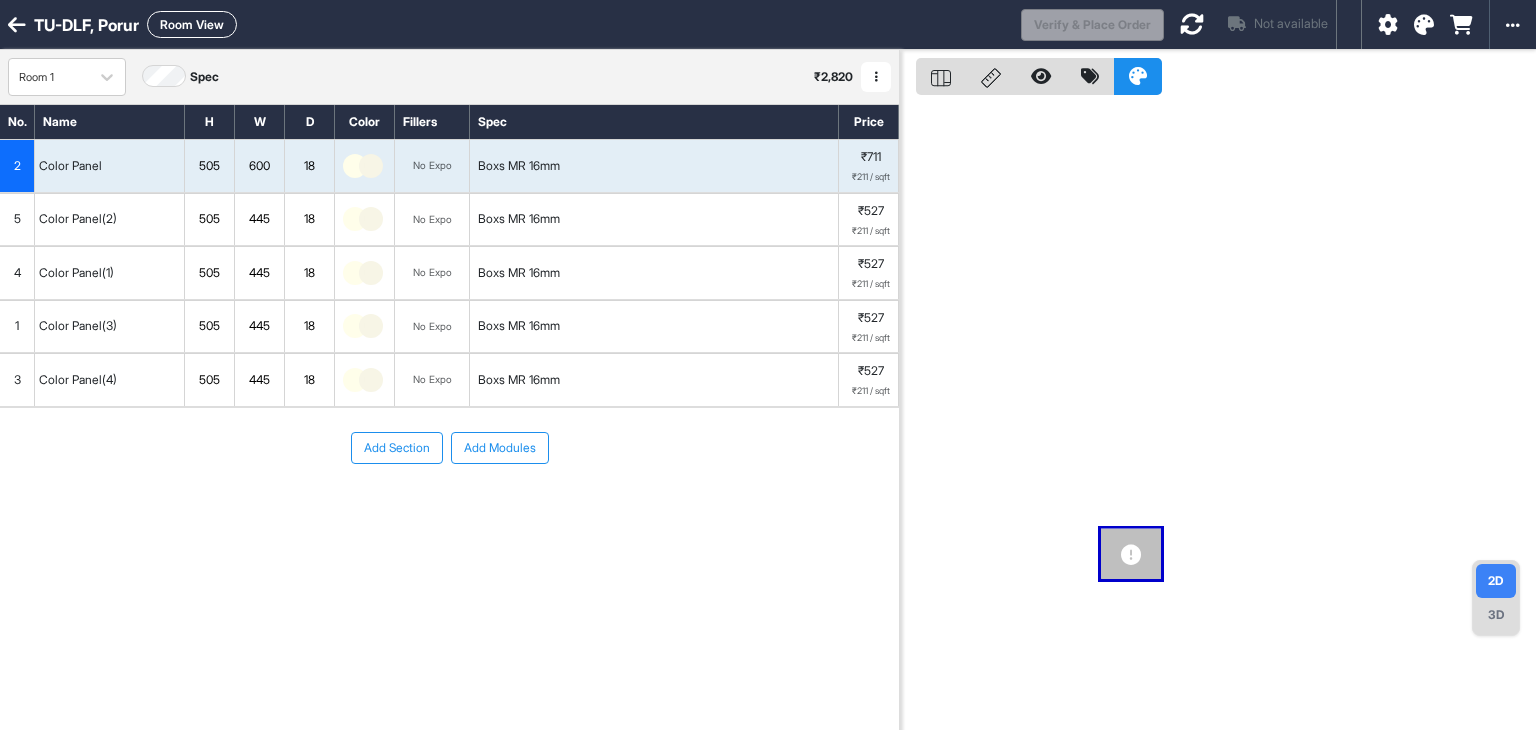 click on "Room View" at bounding box center (192, 24) 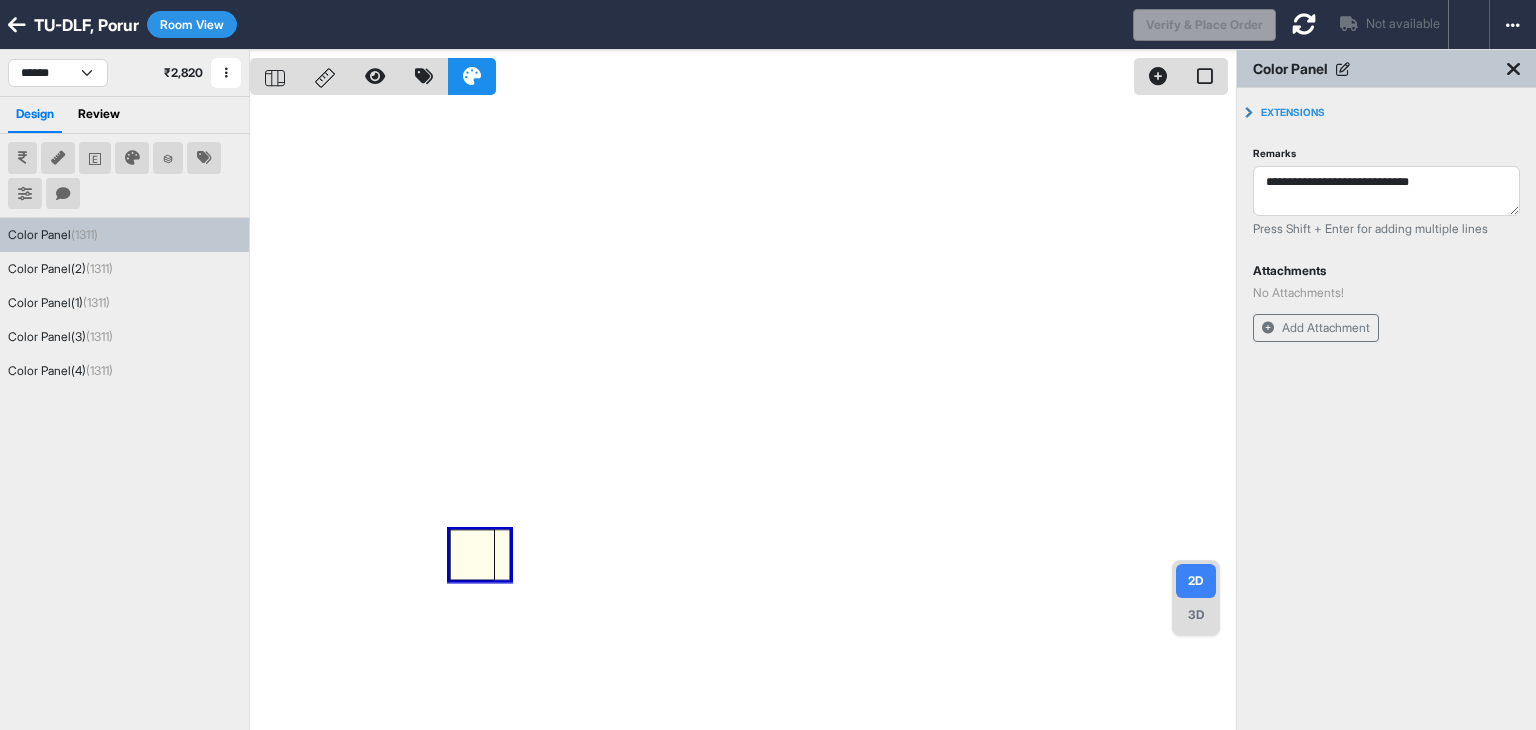 click on "3D" at bounding box center [1196, 615] 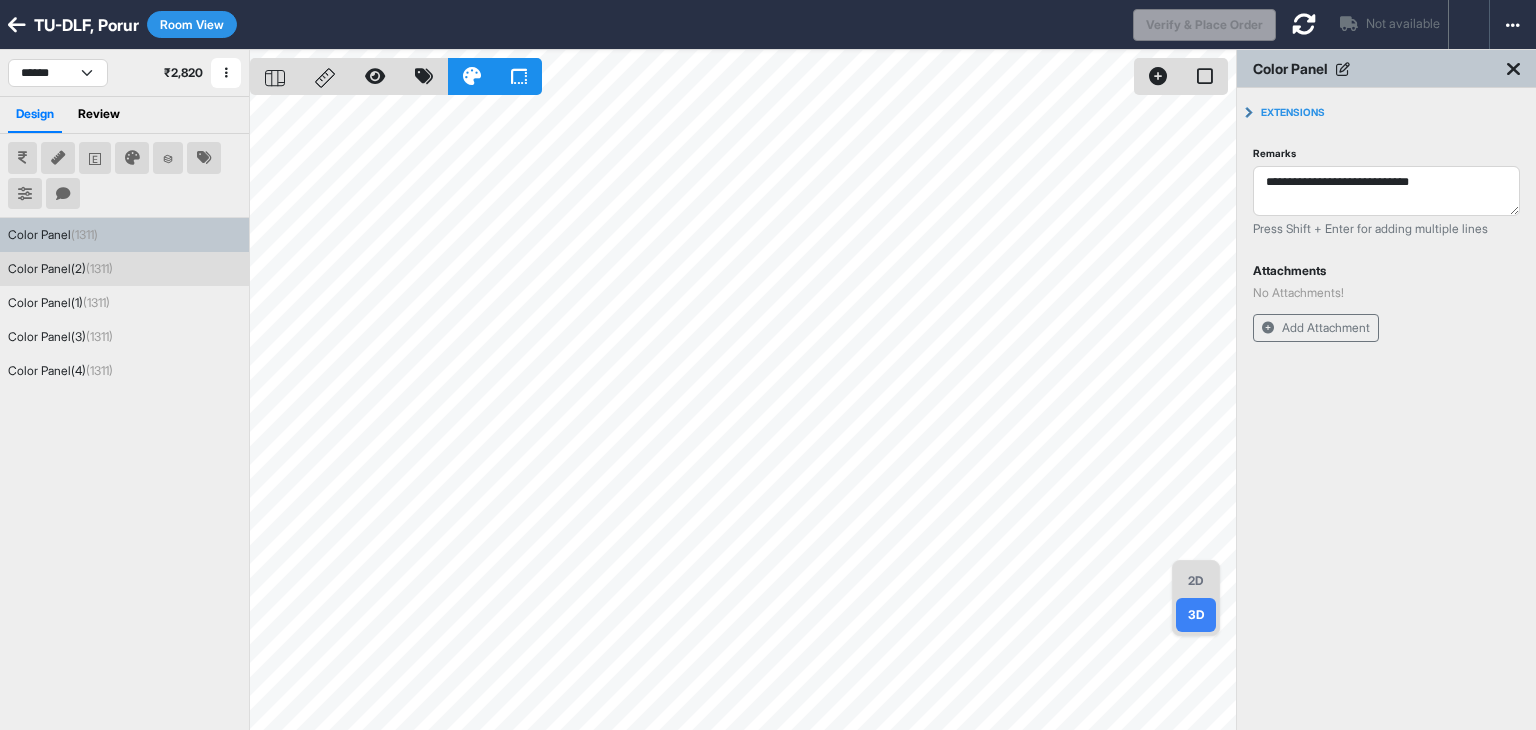 click on "Color Panel(2)  (1311)" at bounding box center (124, 269) 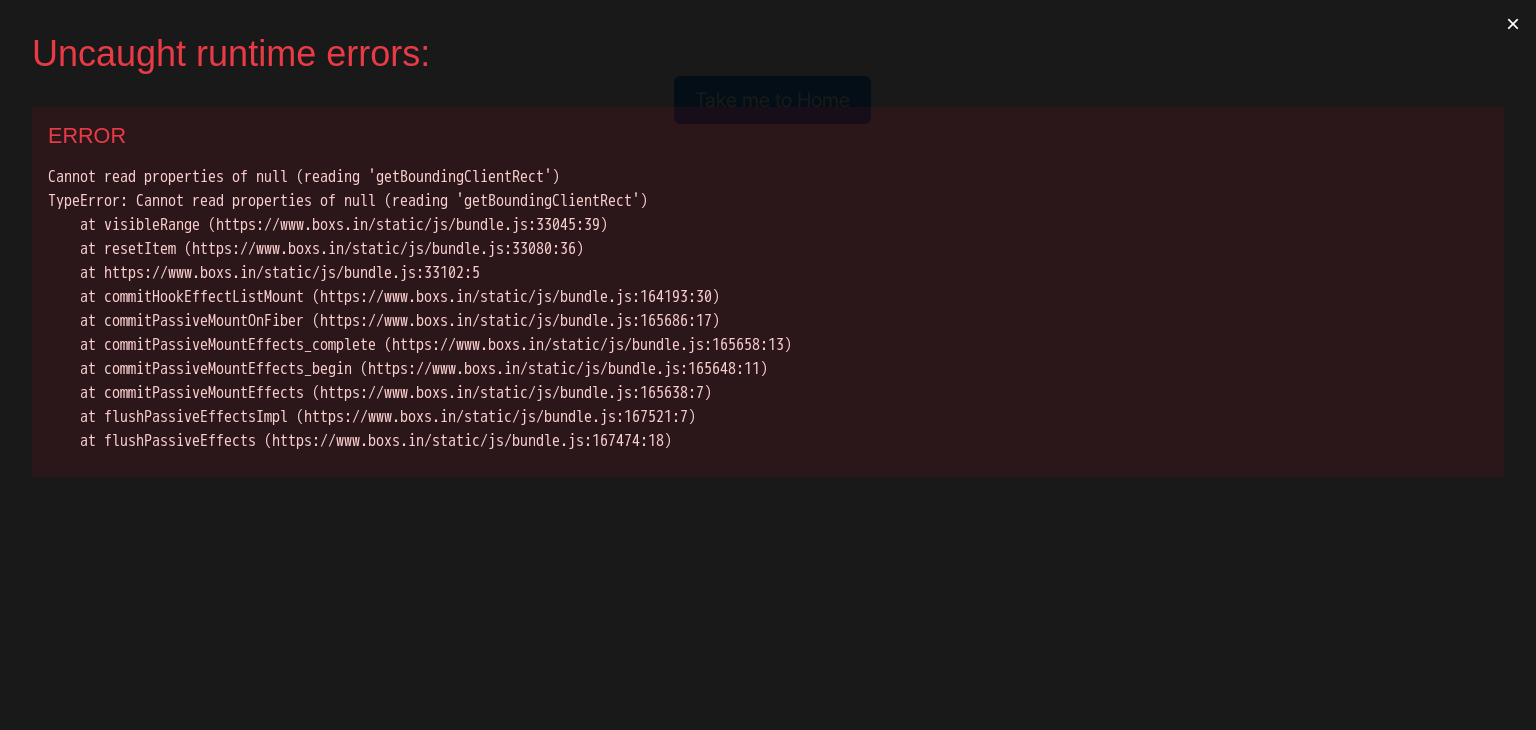 scroll, scrollTop: 0, scrollLeft: 0, axis: both 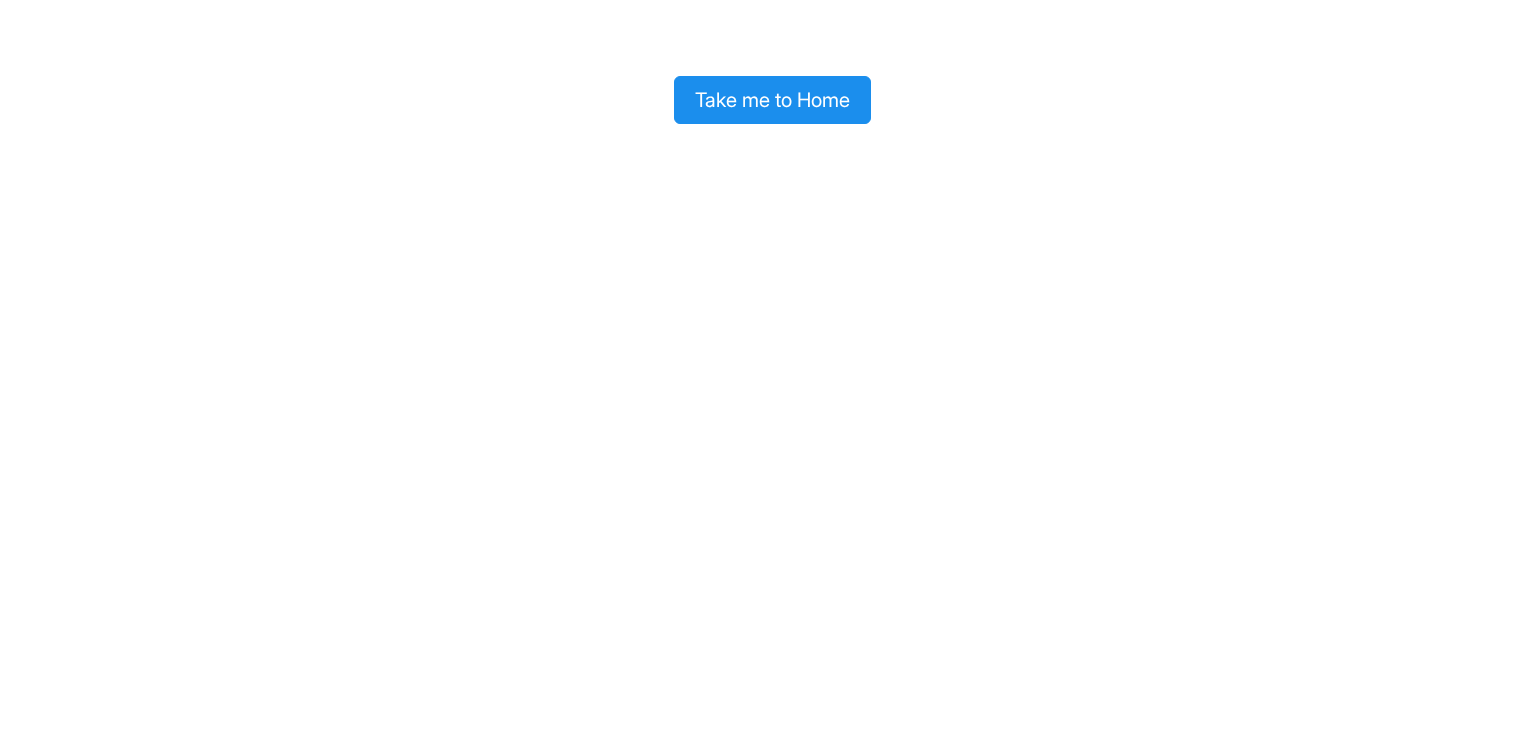 click on "Take me to Home" at bounding box center (772, 100) 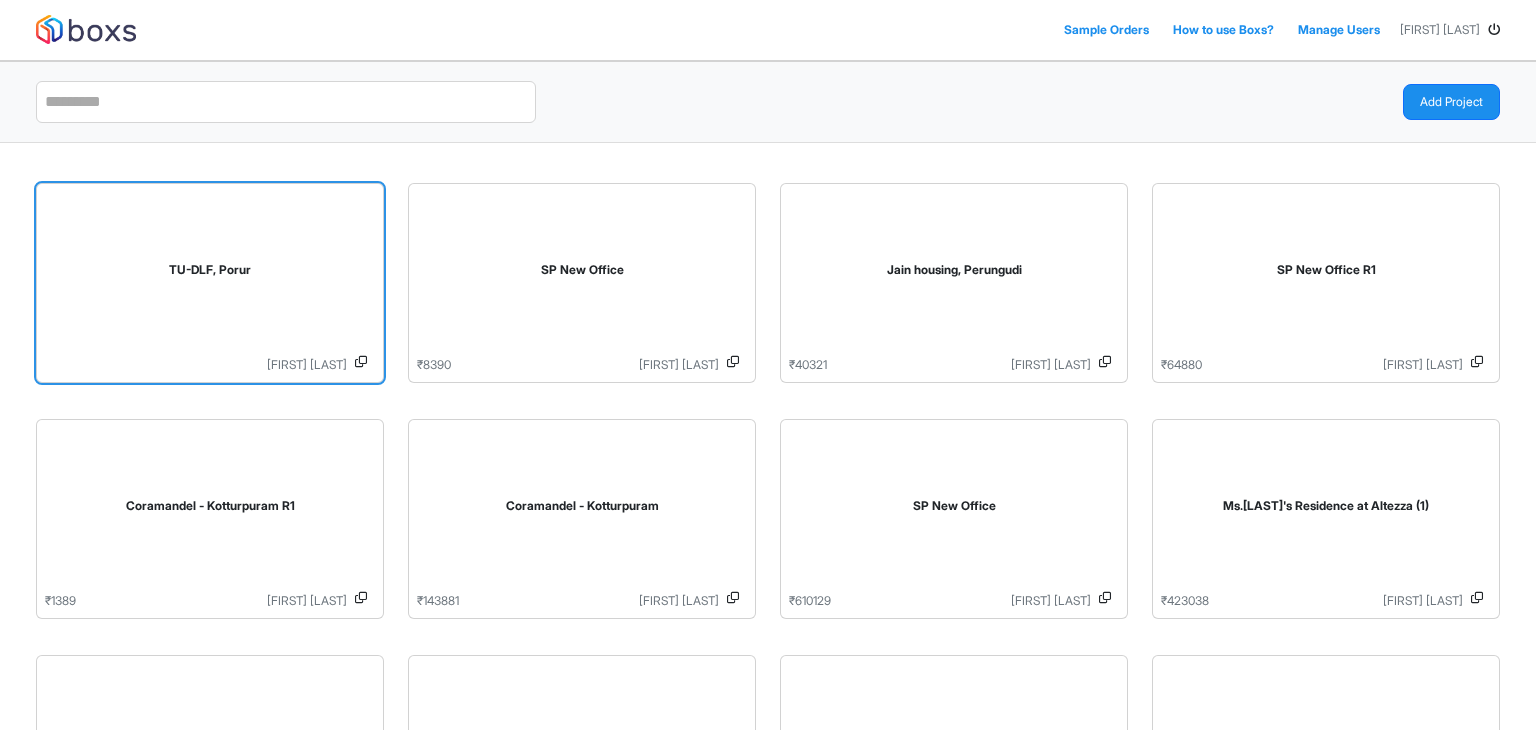 click on "TU-DLF, Porur" at bounding box center [210, 270] 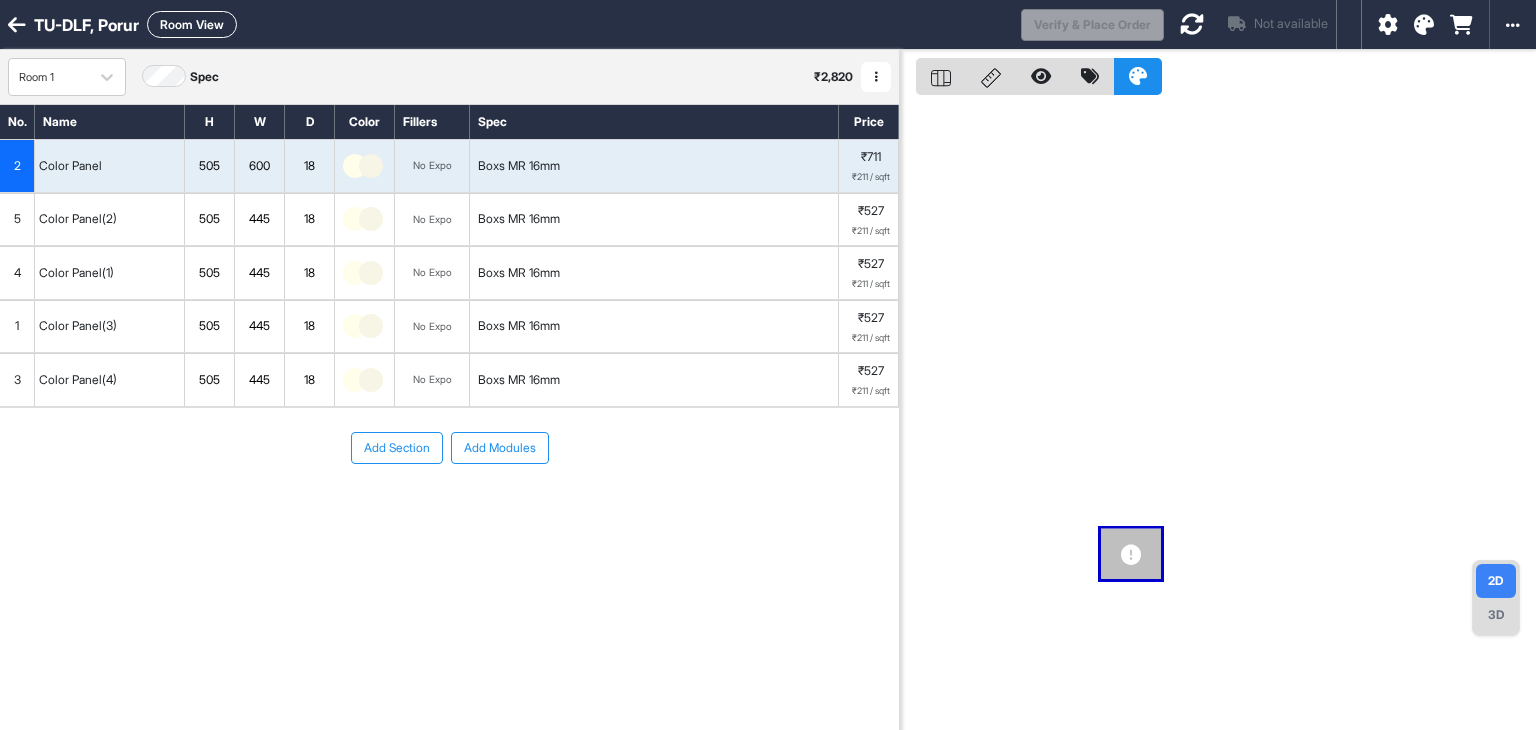 click on "3D" at bounding box center (1496, 615) 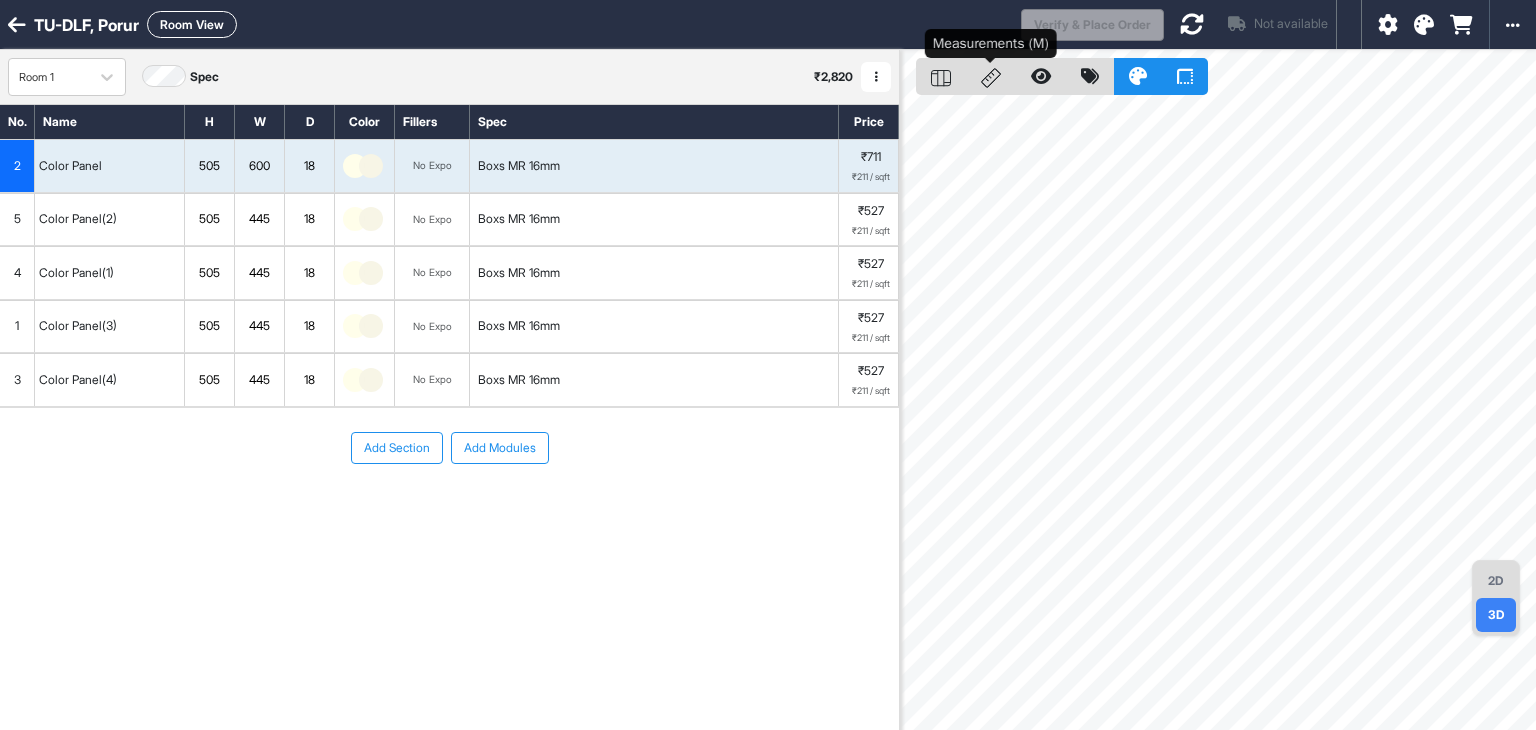 click 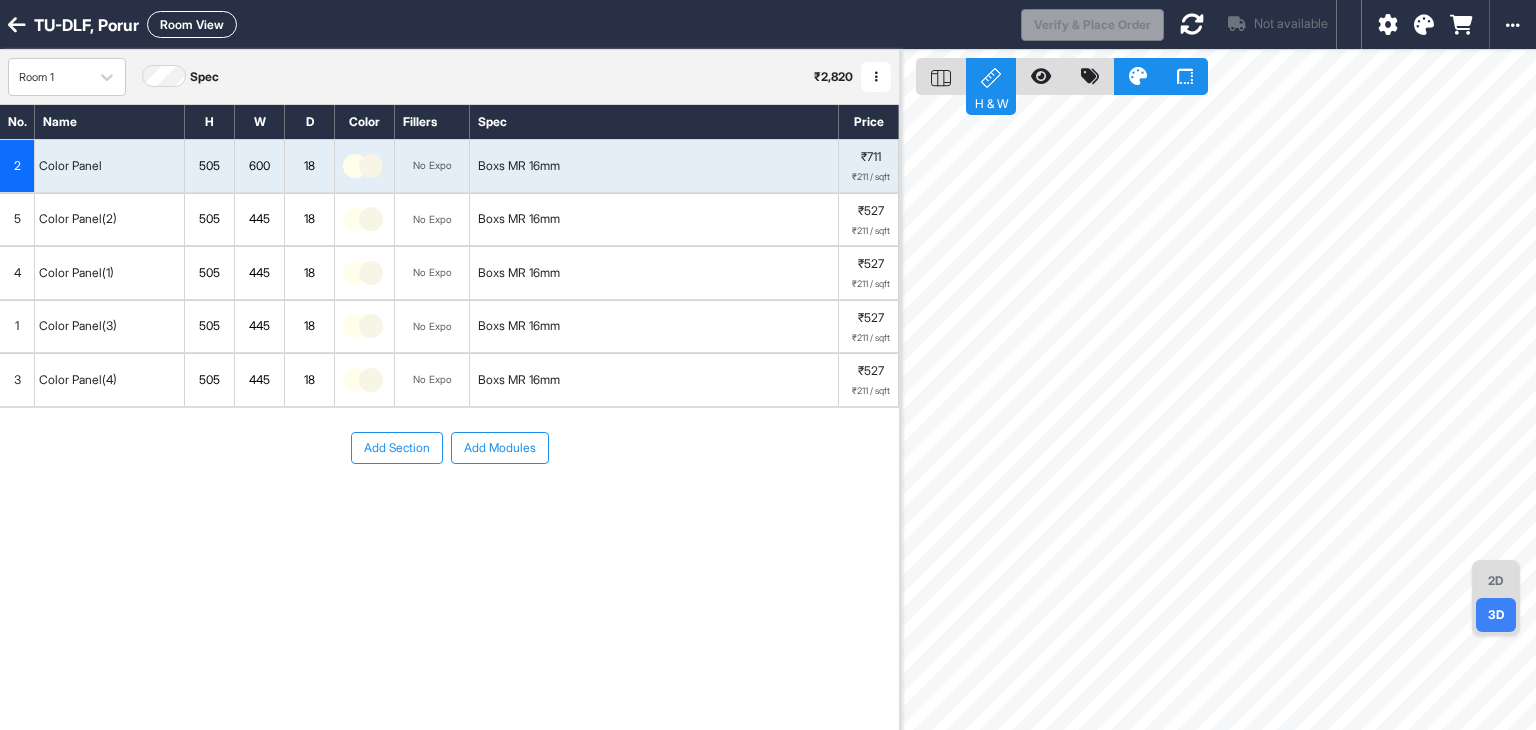 click at bounding box center (941, 76) 